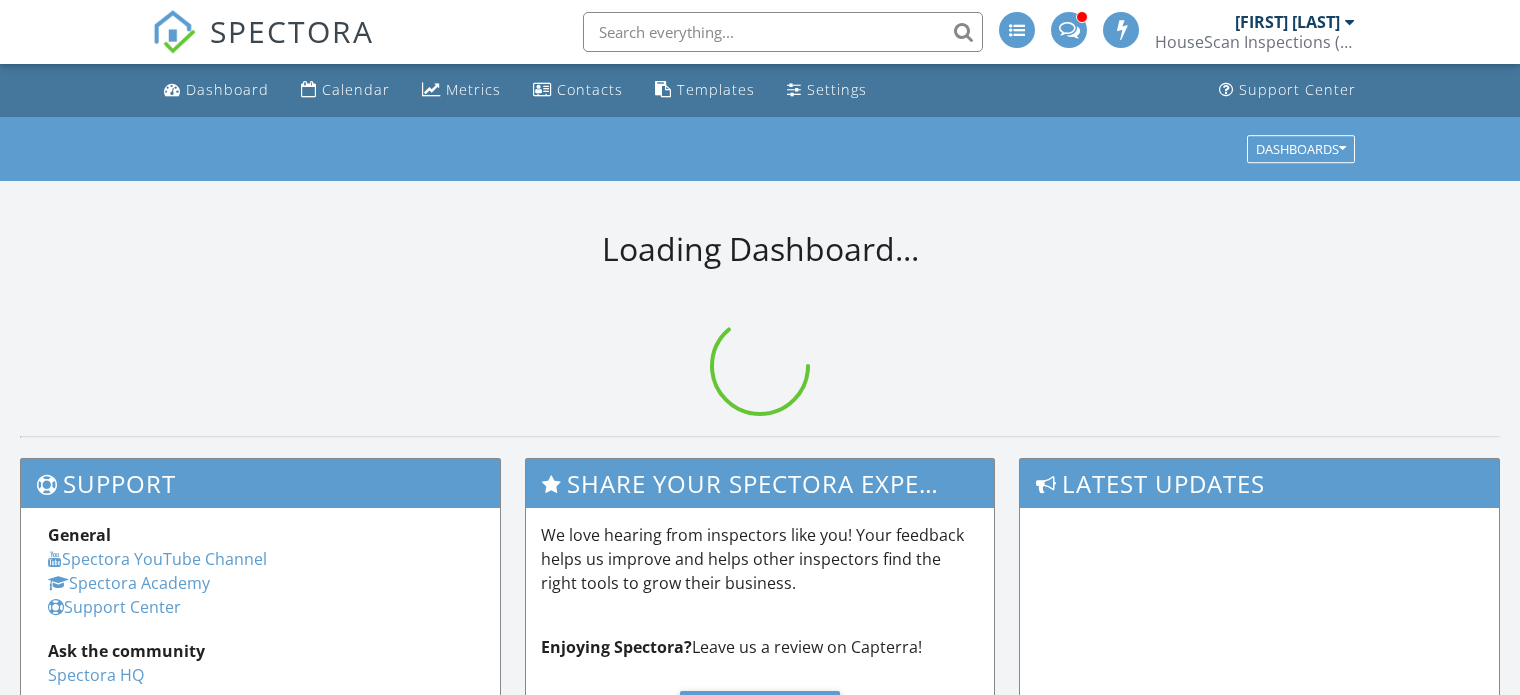 scroll, scrollTop: 0, scrollLeft: 0, axis: both 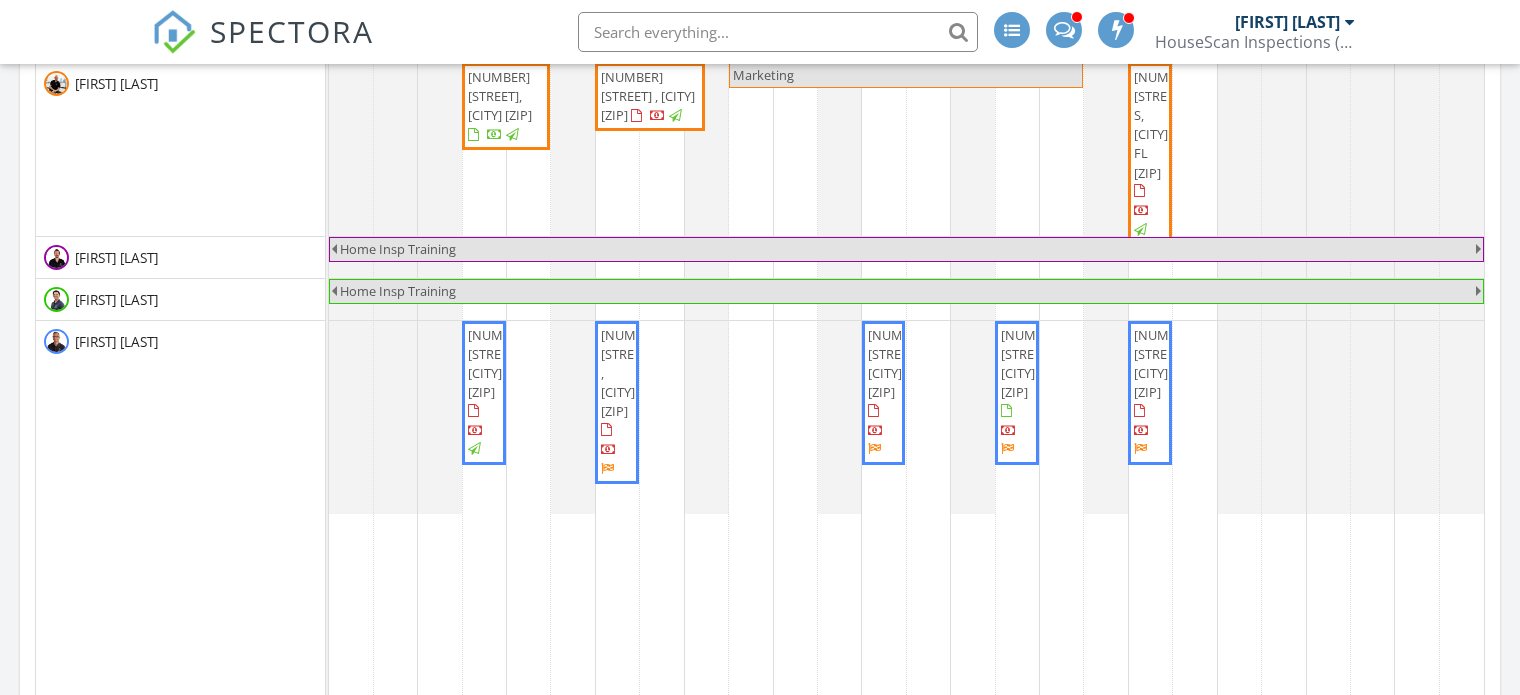 click on "[NUMBER] [STREET] , [CITY] [POSTAL_CODE]" at bounding box center [632, 373] 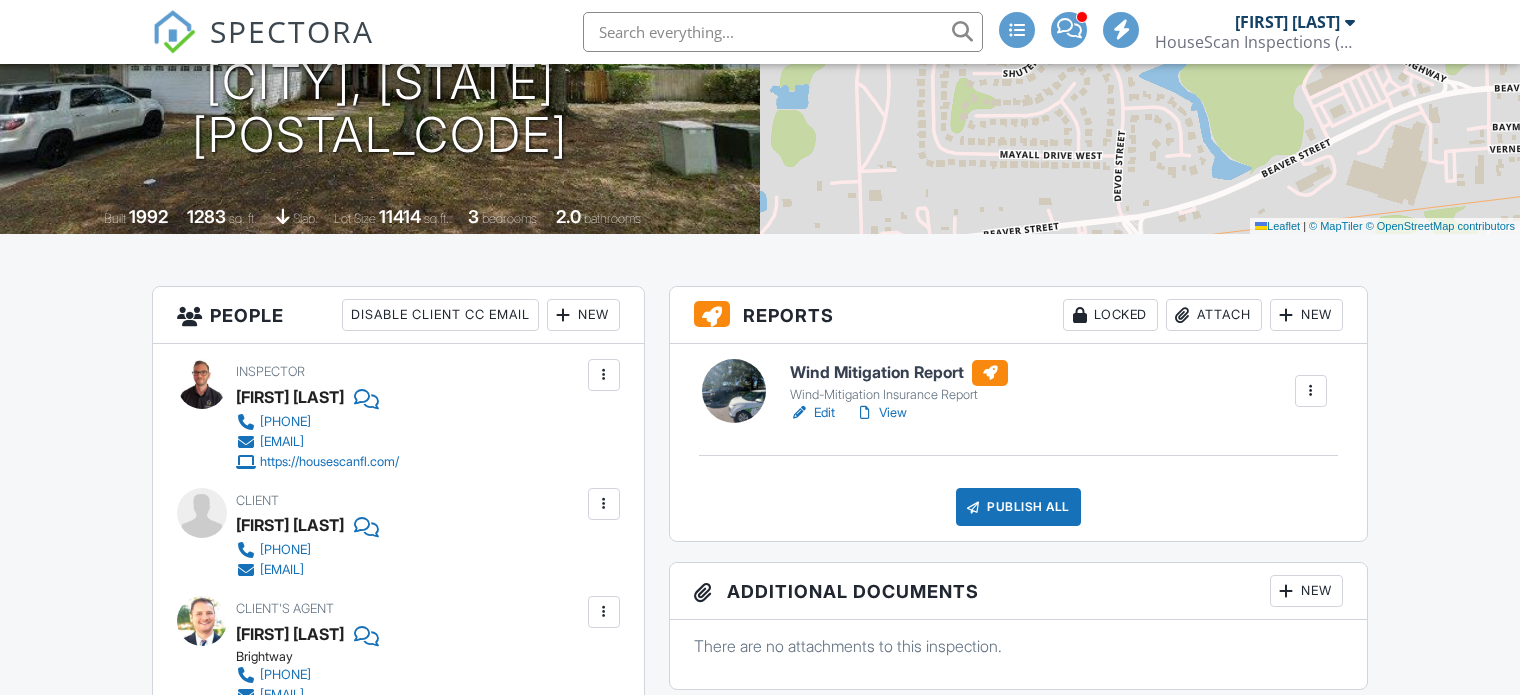 scroll, scrollTop: 296, scrollLeft: 0, axis: vertical 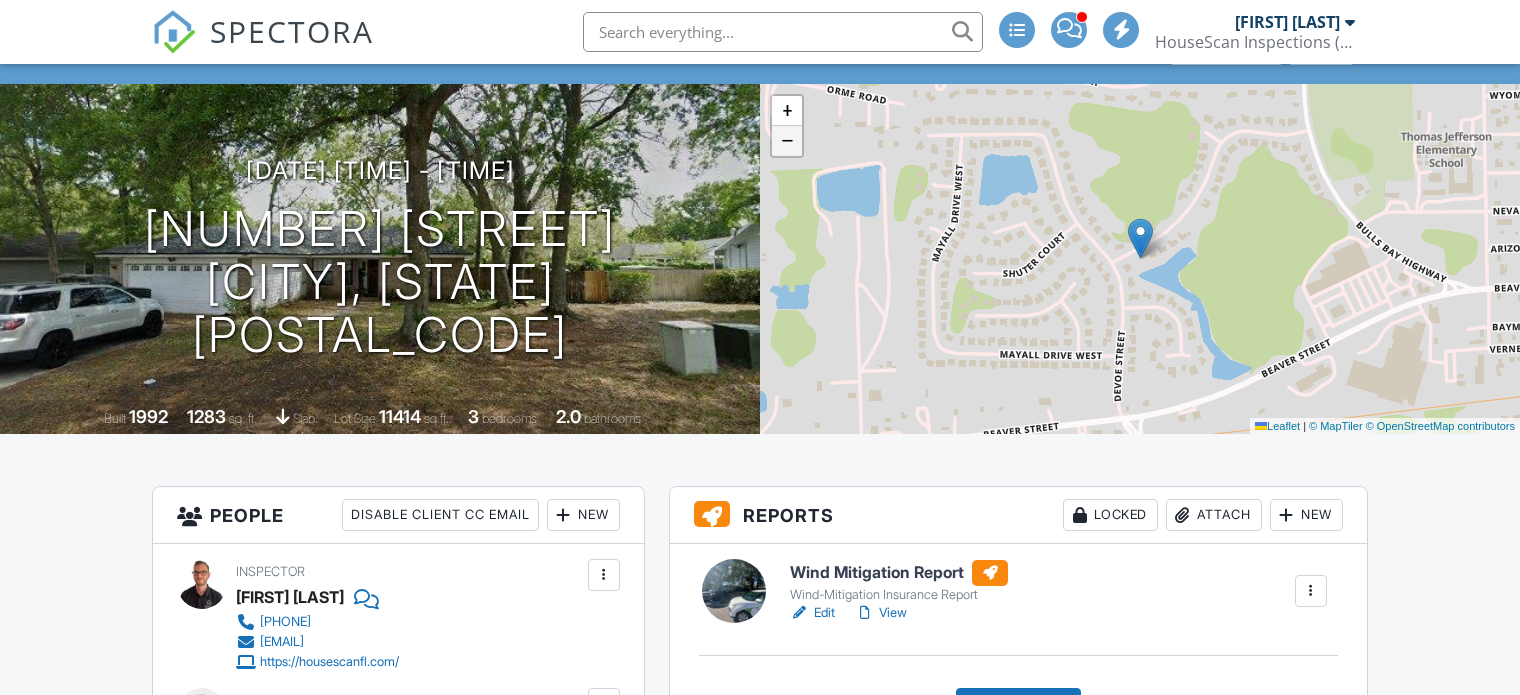 click on "−" at bounding box center [787, 141] 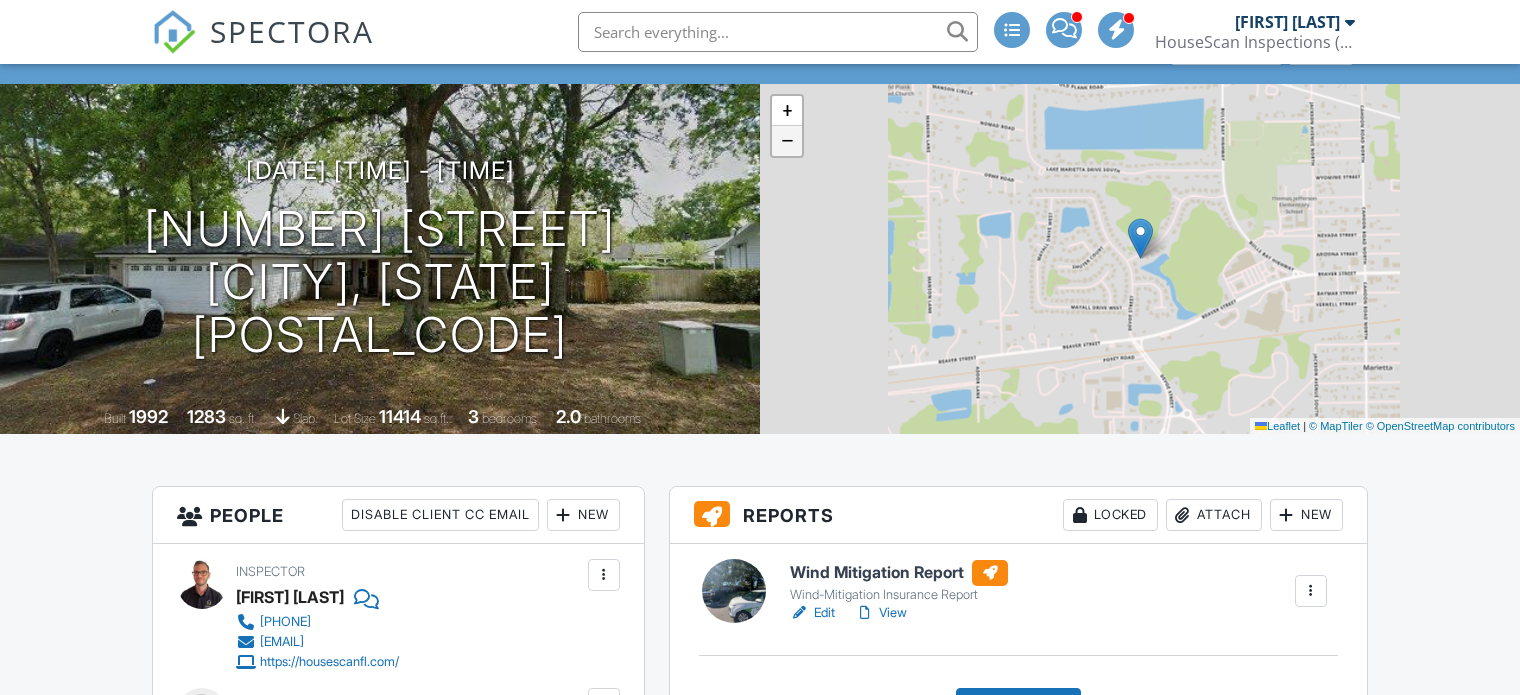 click on "−" at bounding box center (787, 141) 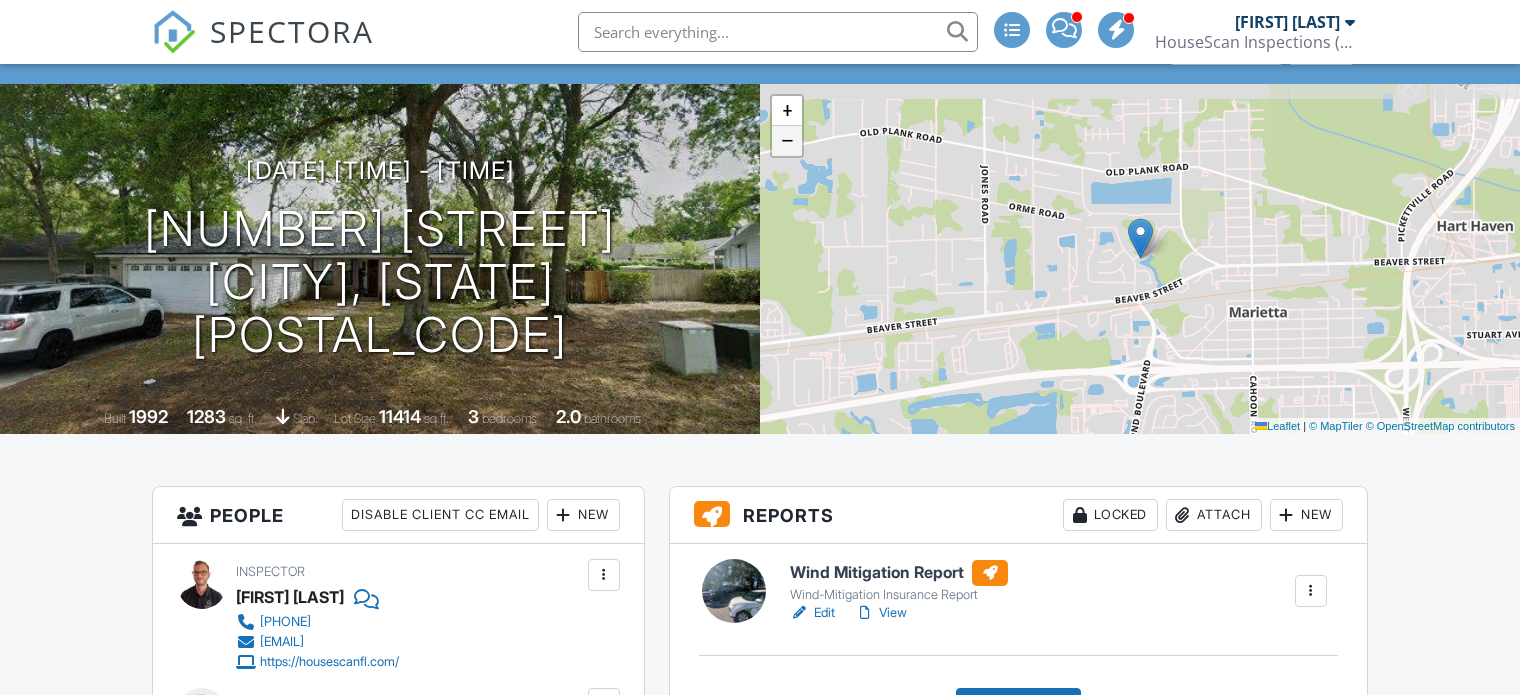 click on "−" at bounding box center [787, 141] 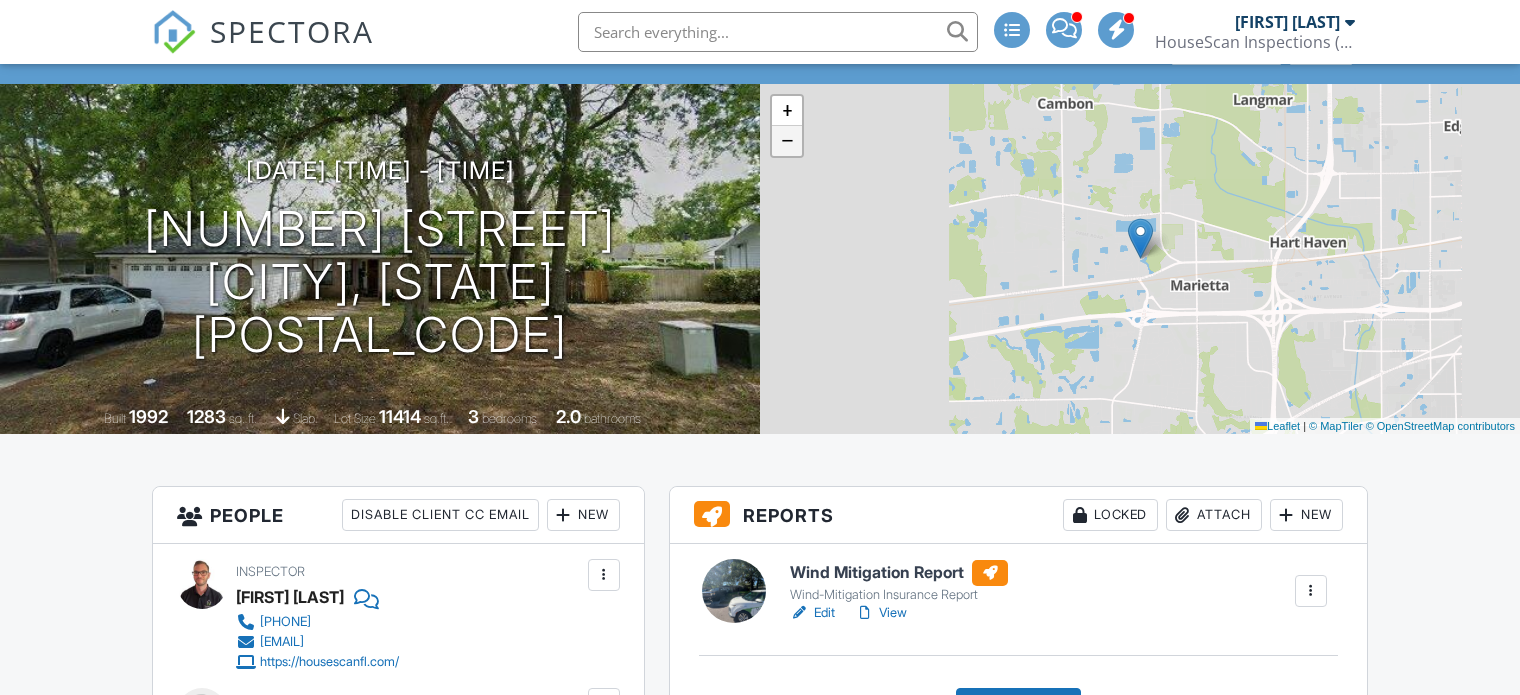 click on "−" at bounding box center (787, 141) 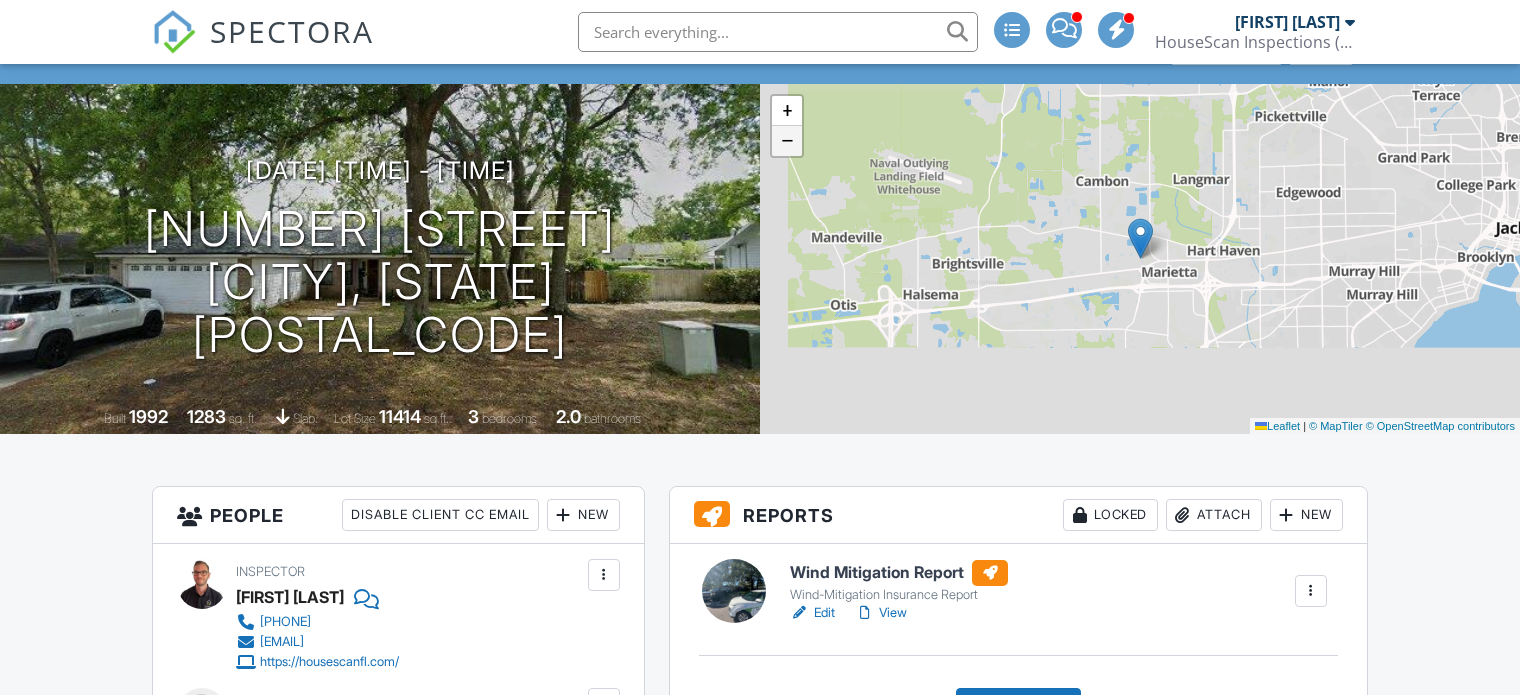 click on "−" at bounding box center [787, 141] 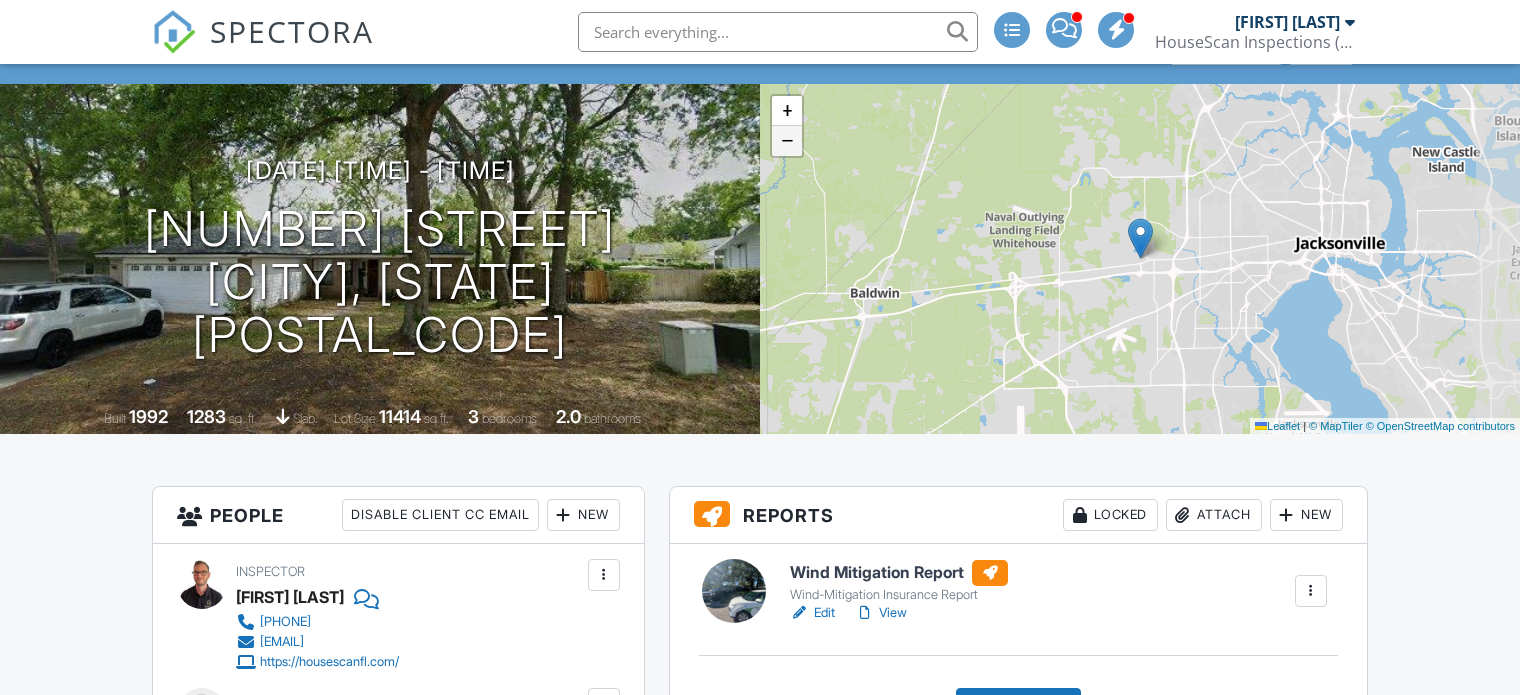 click on "−" at bounding box center (787, 141) 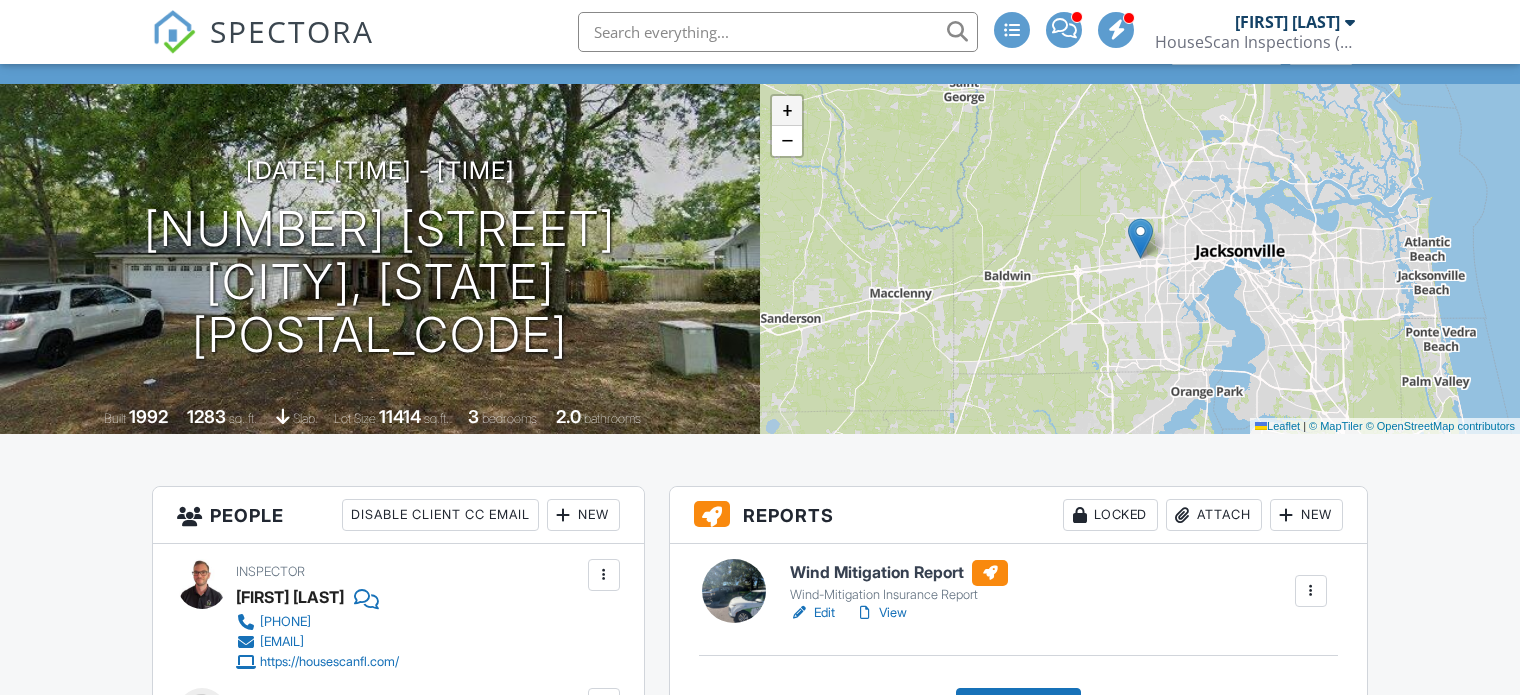 click on "+" at bounding box center [787, 111] 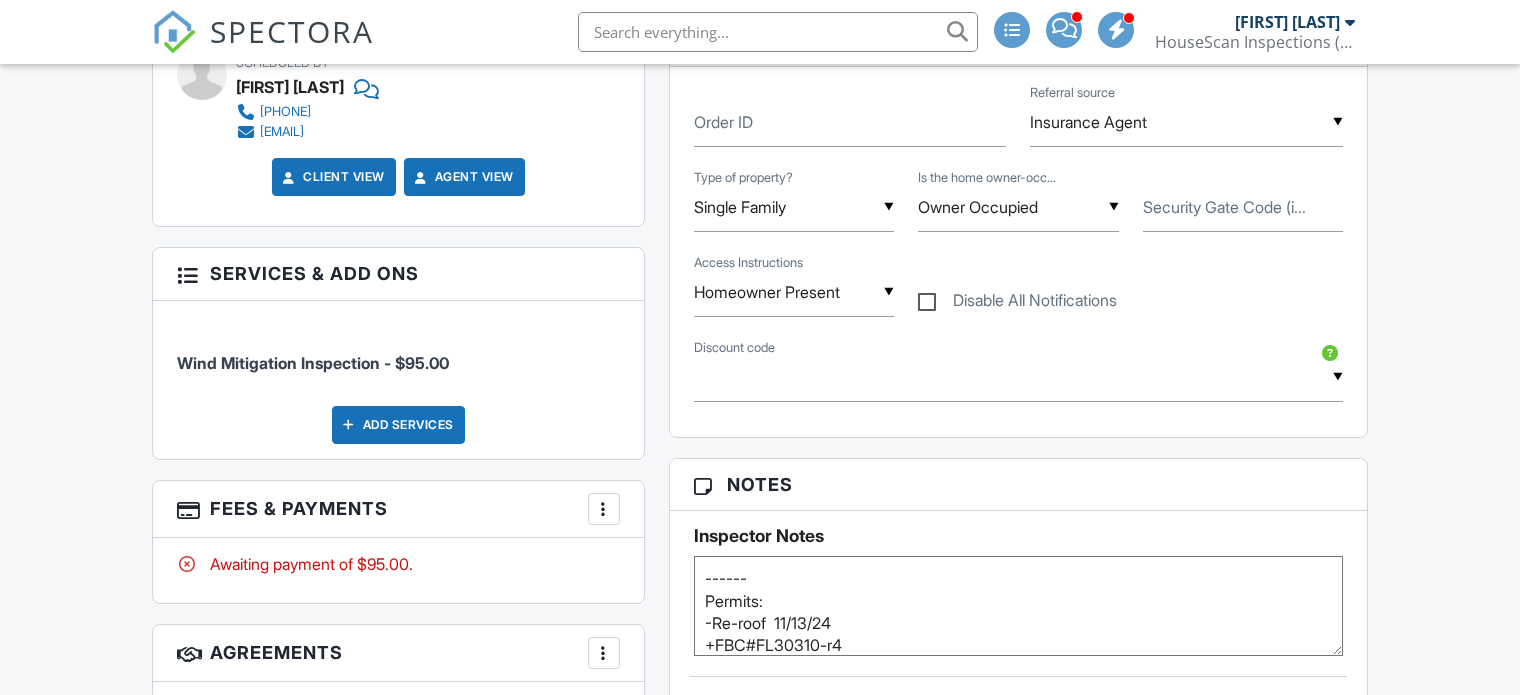 scroll, scrollTop: 1100, scrollLeft: 0, axis: vertical 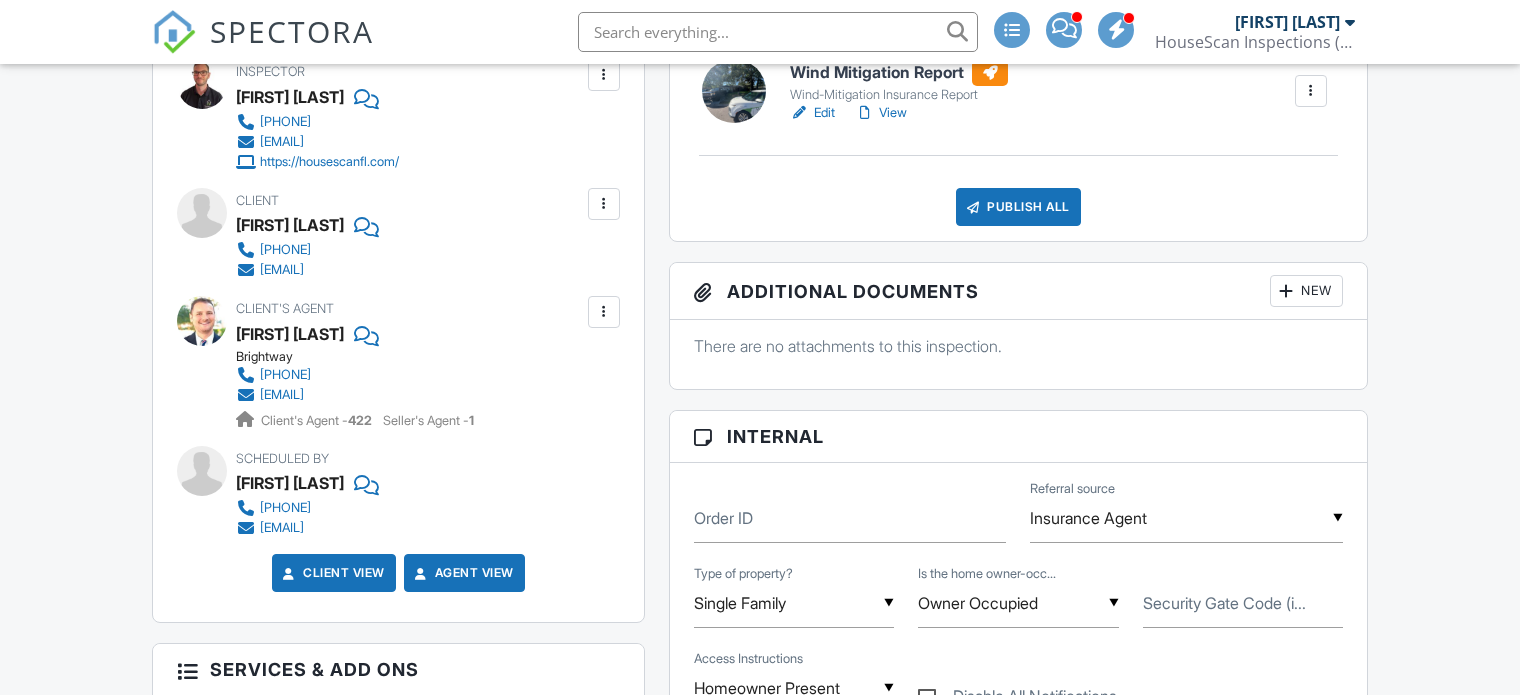 click on "View" at bounding box center [881, 113] 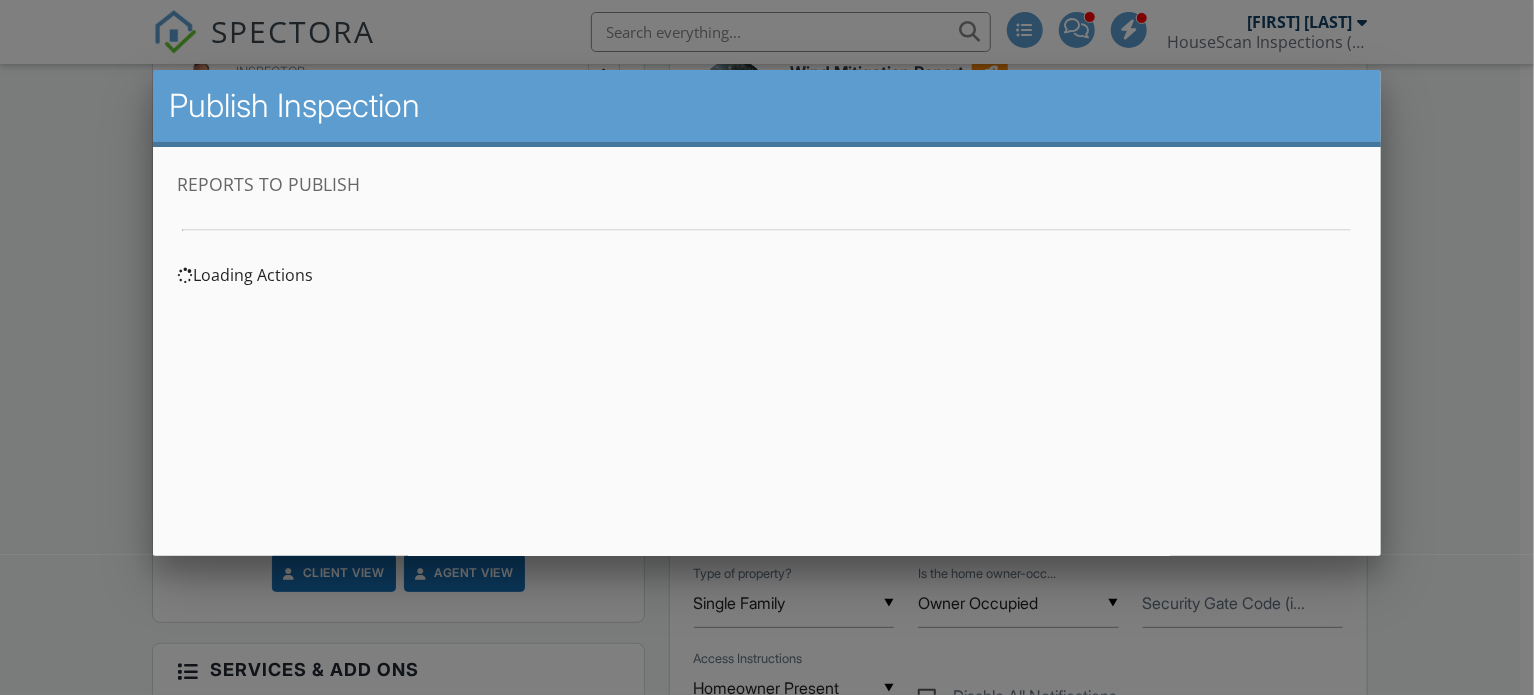 scroll, scrollTop: 0, scrollLeft: 0, axis: both 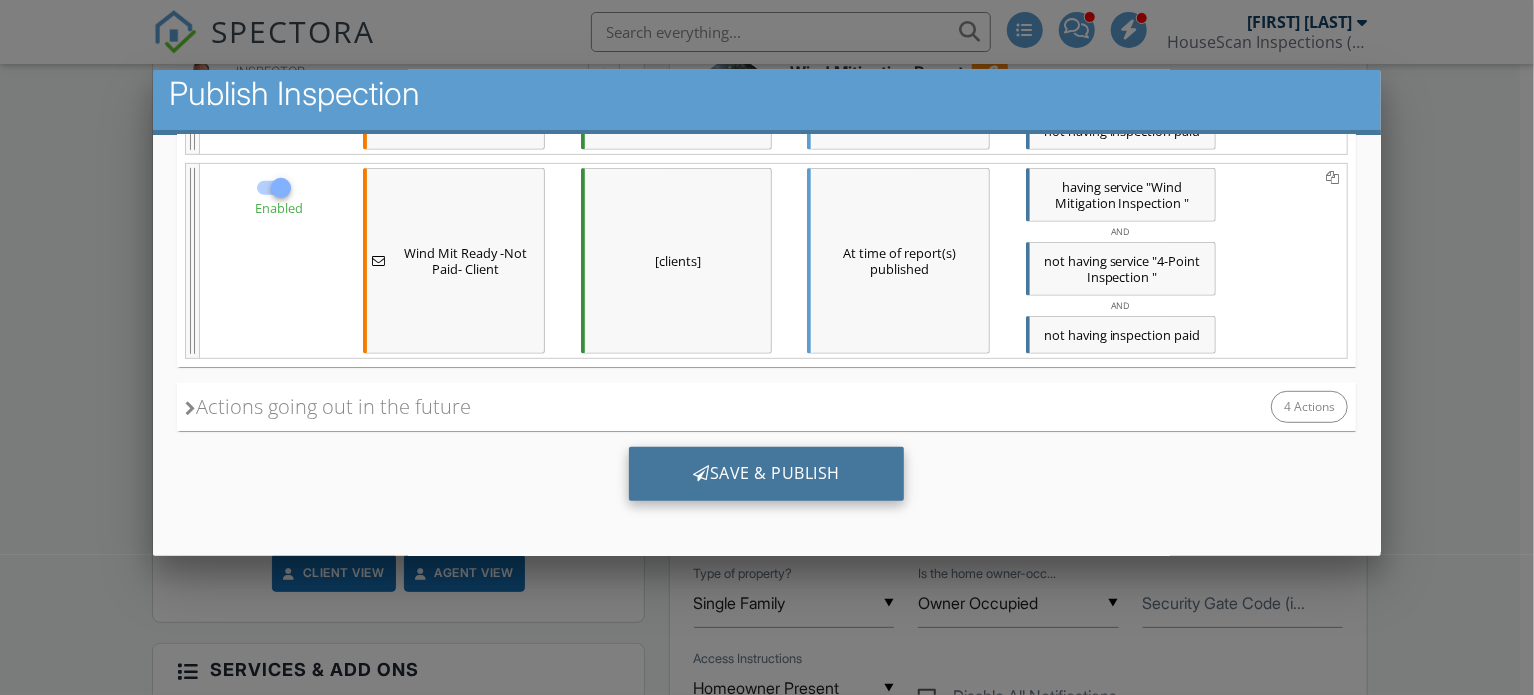 click on "Save & Publish" at bounding box center [766, 473] 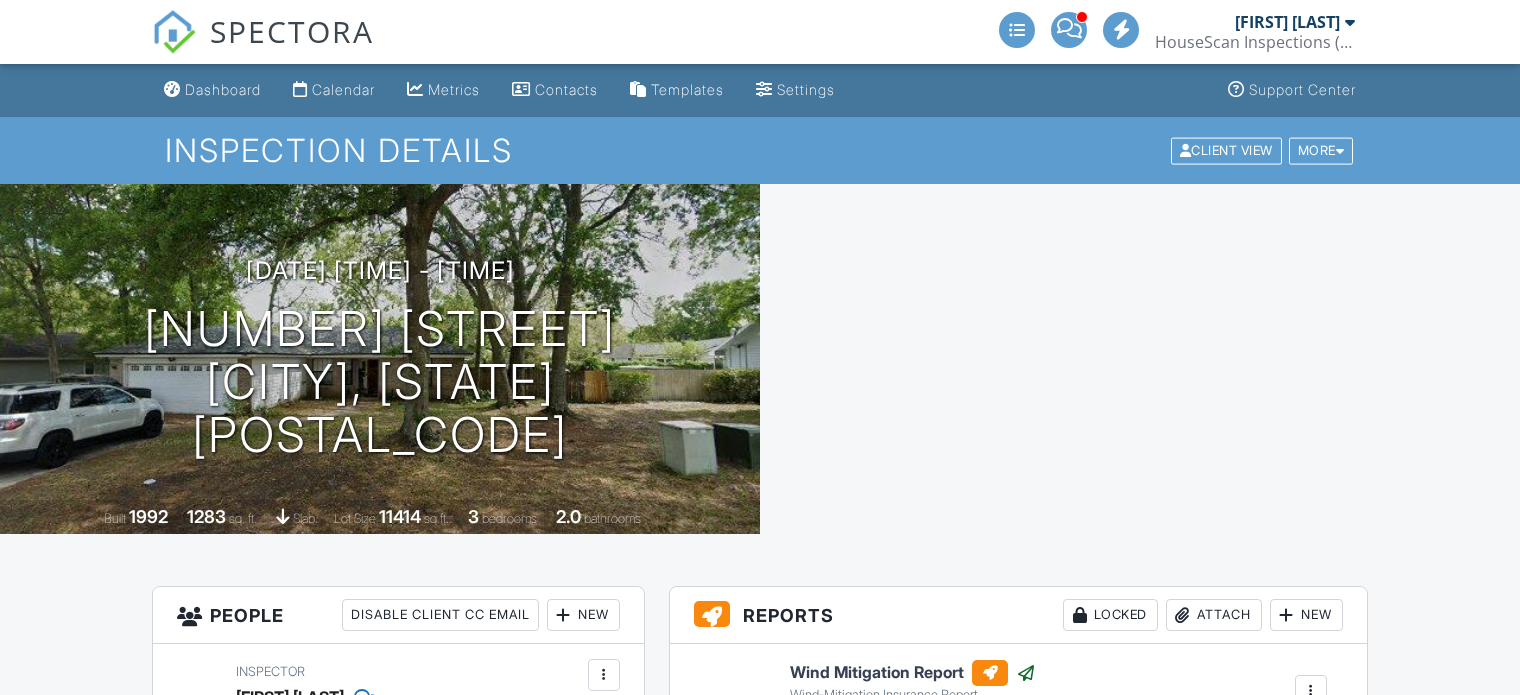 scroll, scrollTop: 0, scrollLeft: 0, axis: both 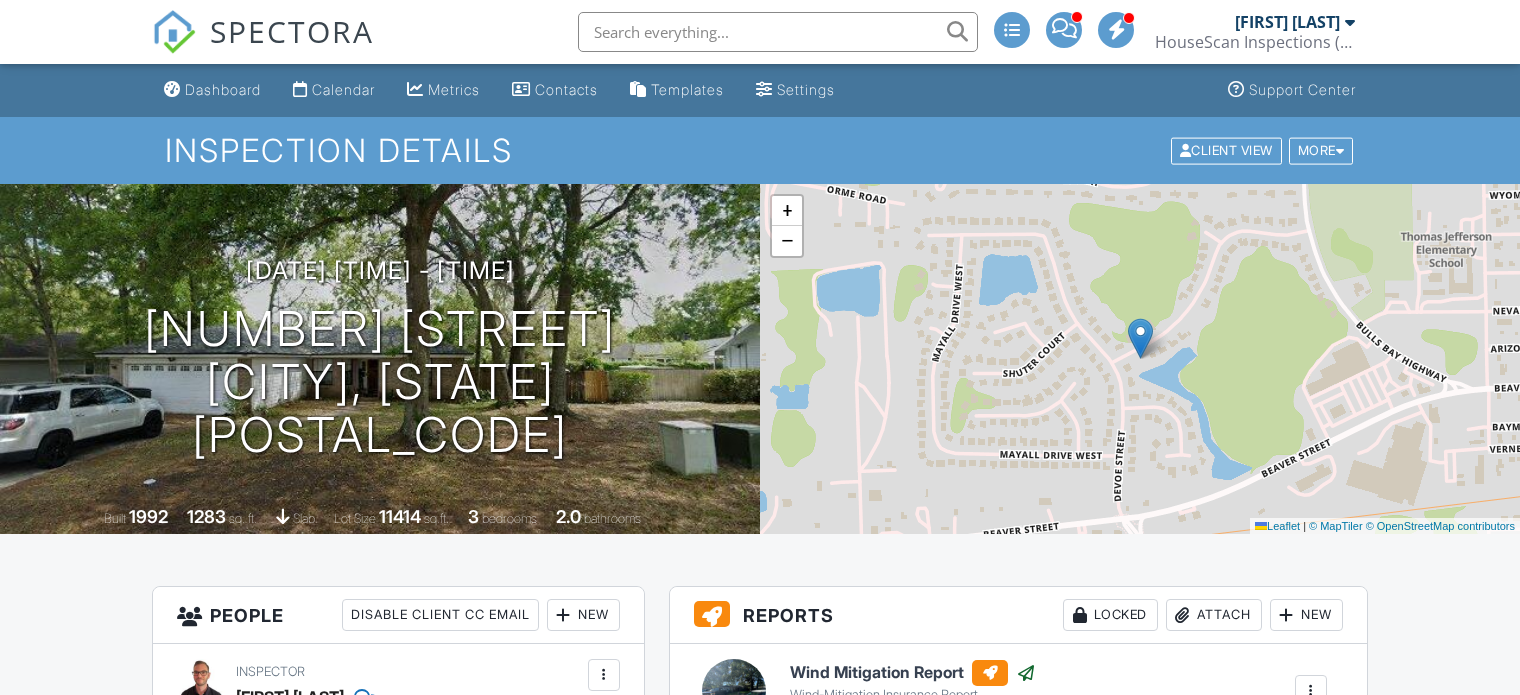 click on "SPECTORA" at bounding box center (292, 31) 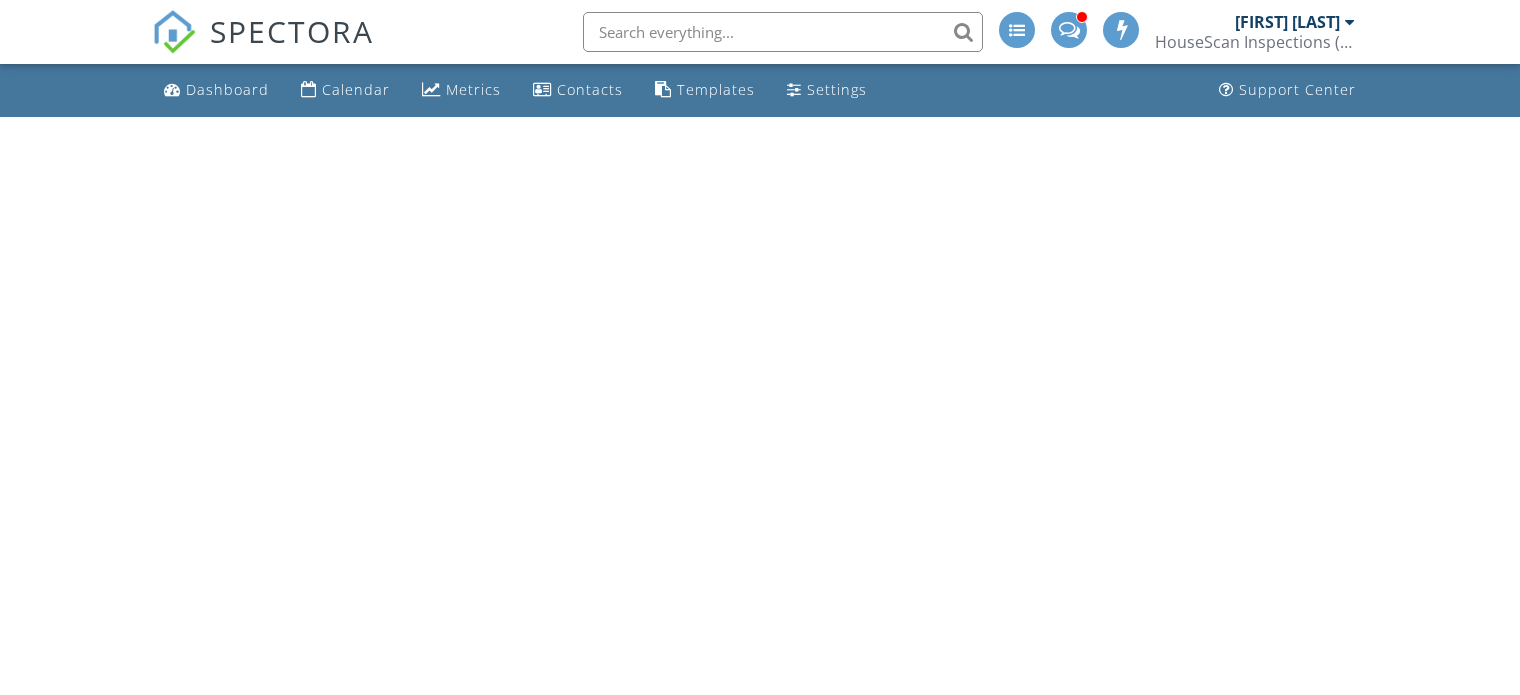 scroll, scrollTop: 0, scrollLeft: 0, axis: both 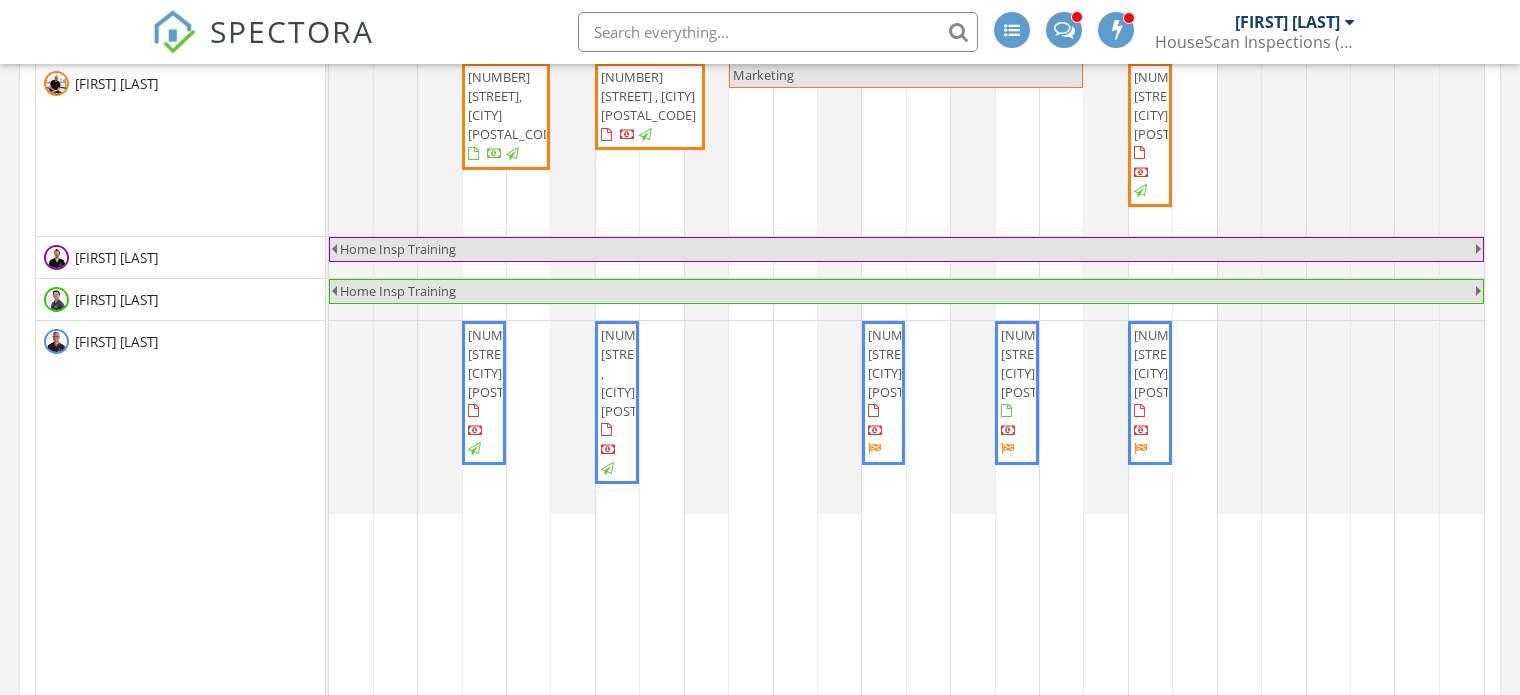 click on "4736 Astral St, Jacksonville 32205" at bounding box center [915, 364] 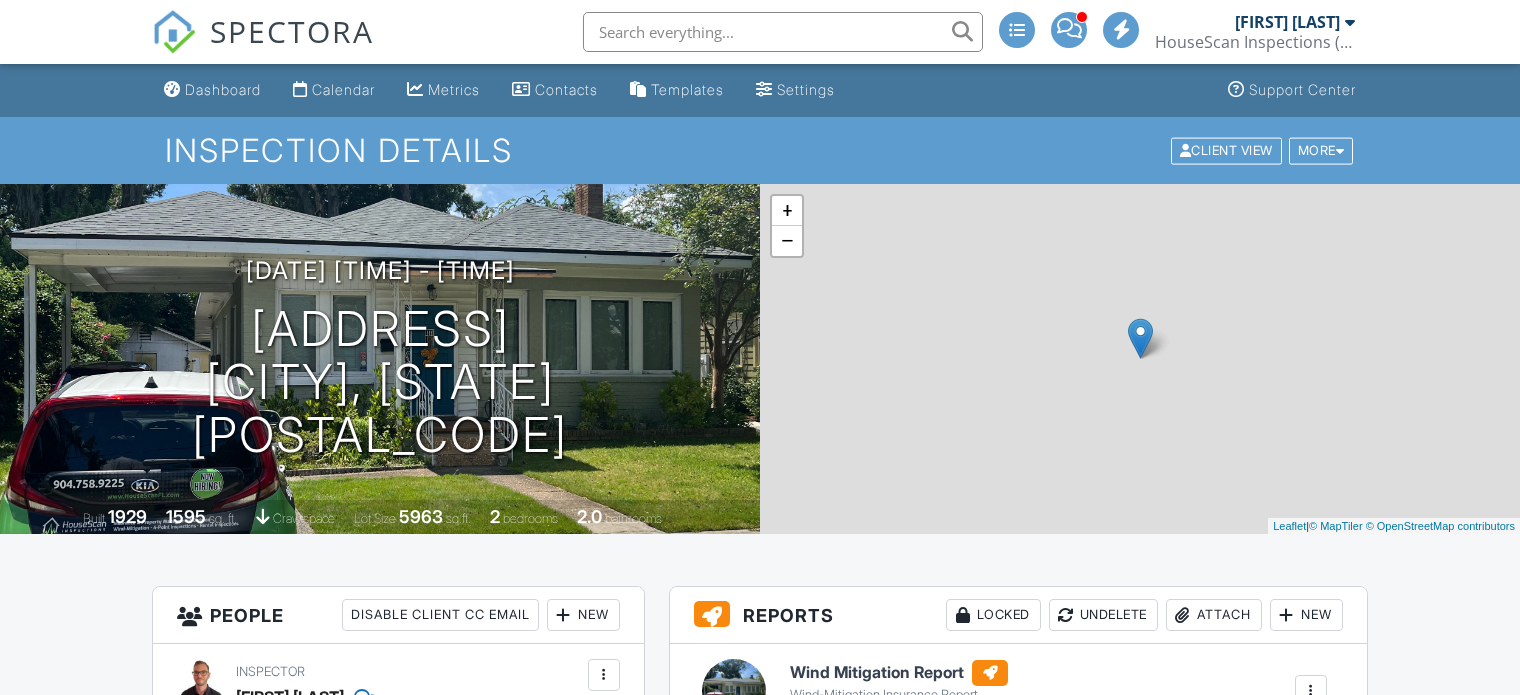 scroll, scrollTop: 400, scrollLeft: 0, axis: vertical 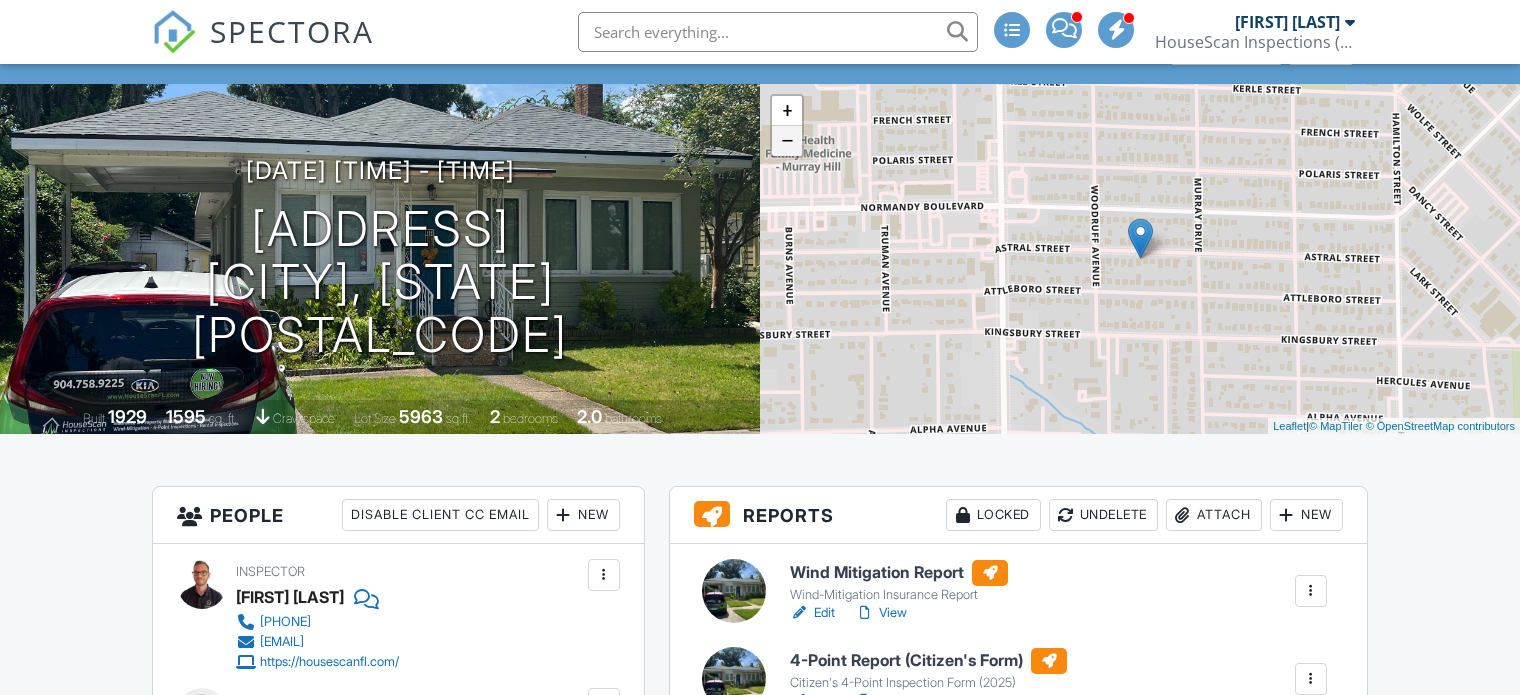 click on "−" at bounding box center [787, 141] 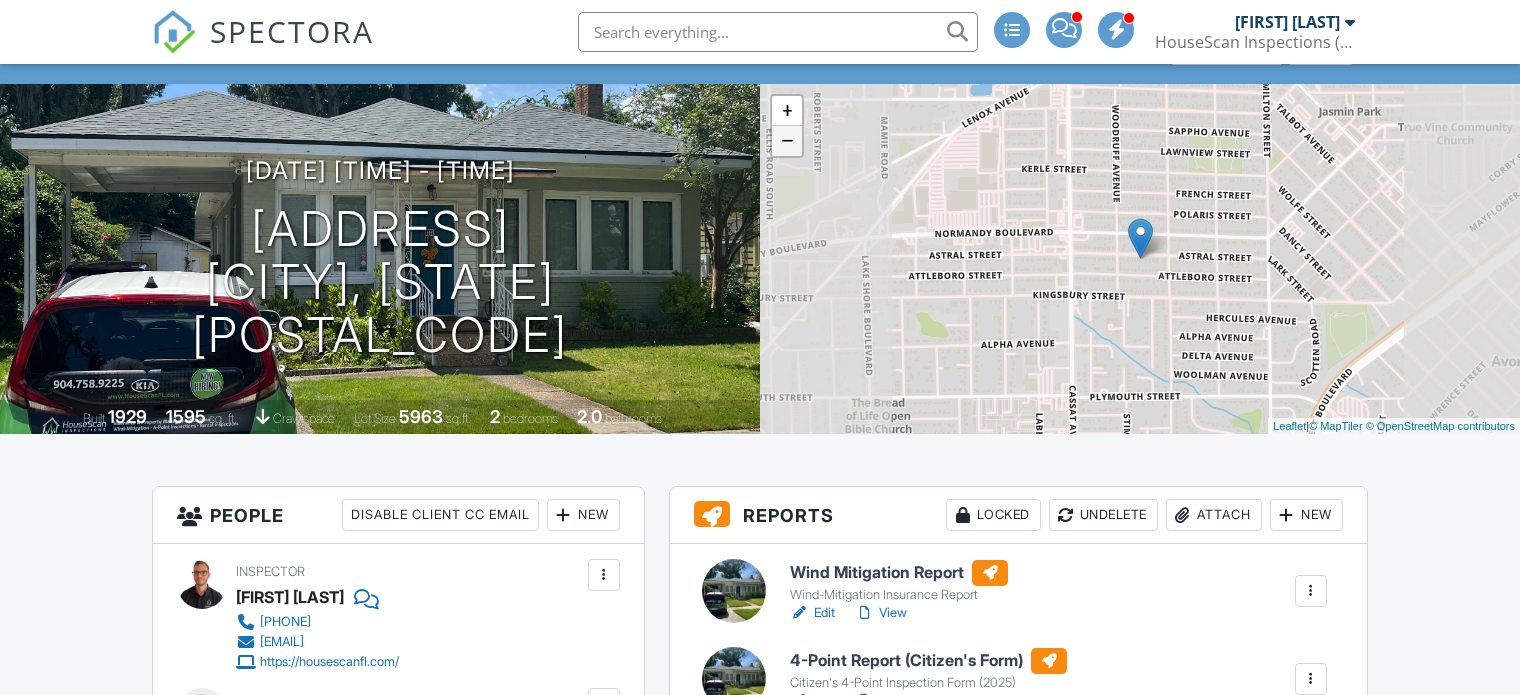 click on "−" at bounding box center (787, 141) 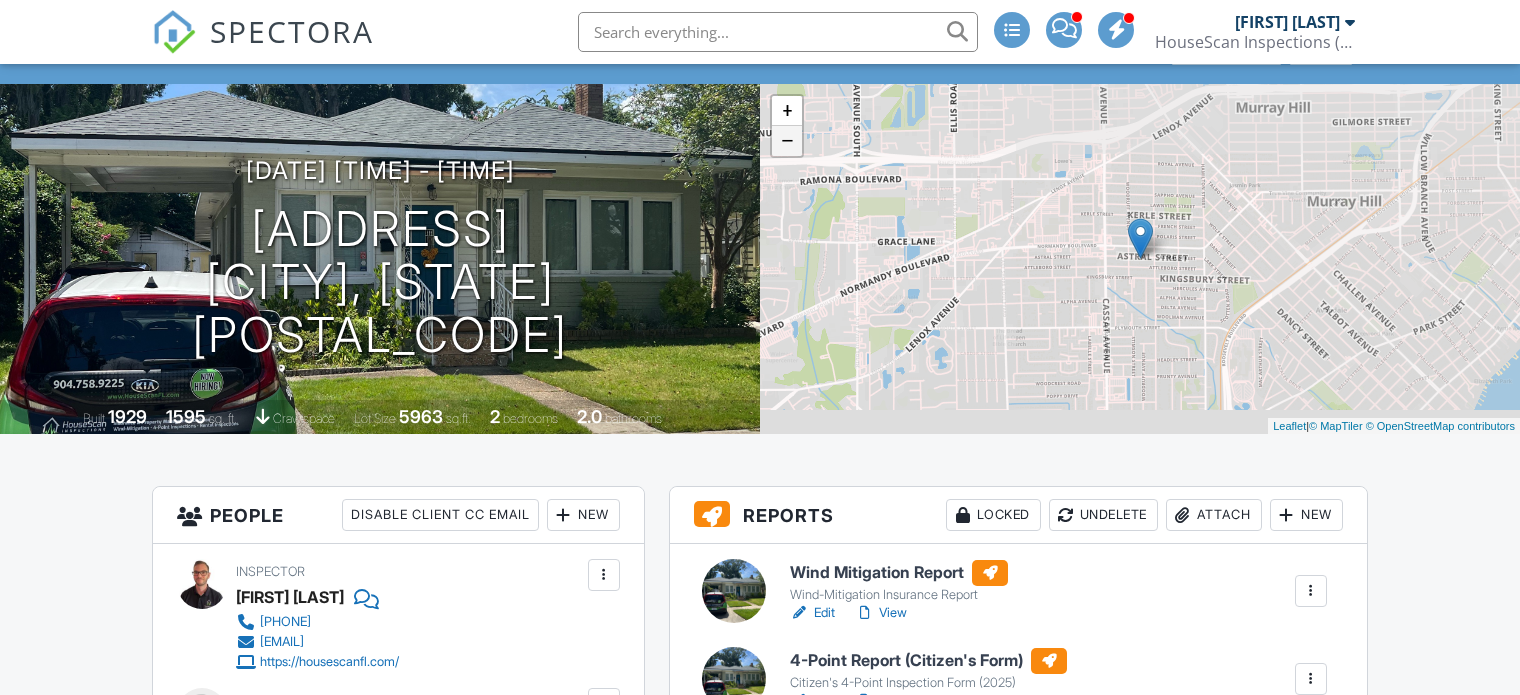 click on "−" at bounding box center (787, 141) 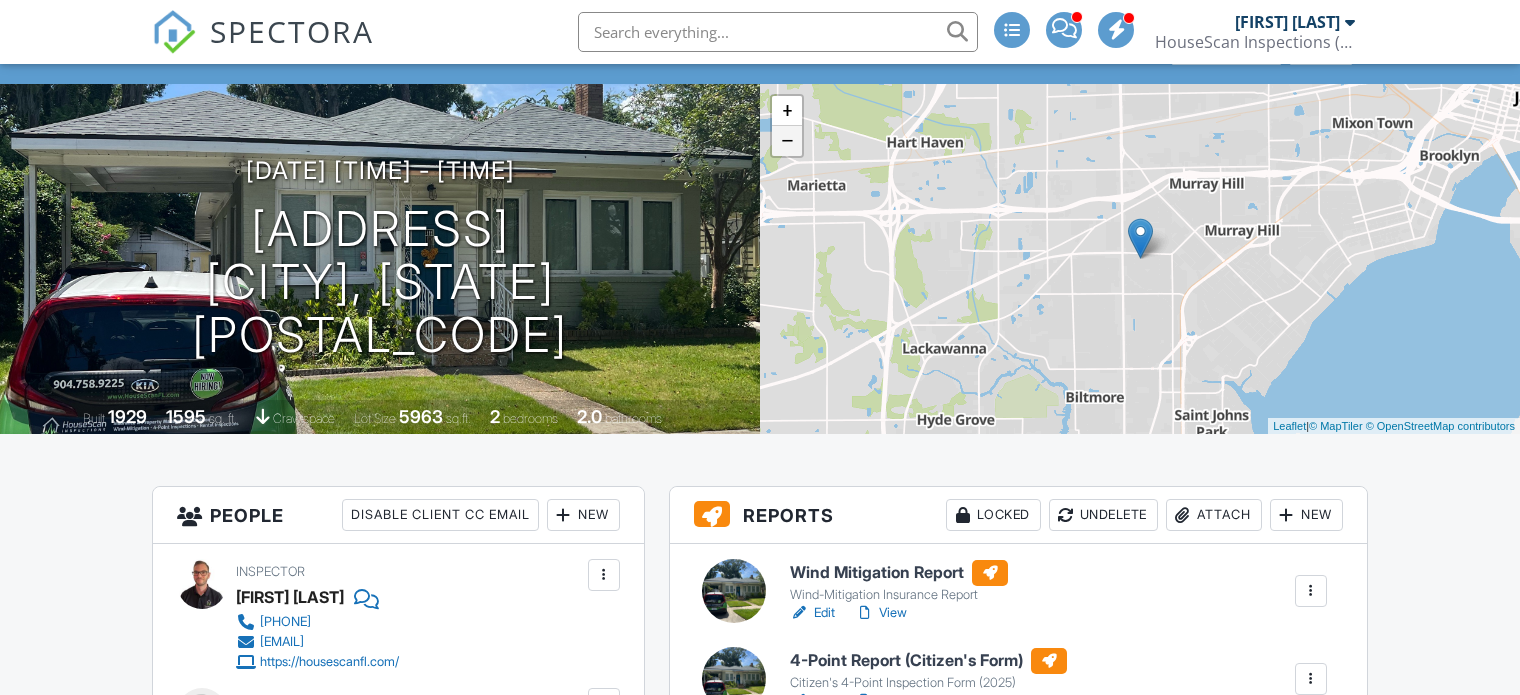 click on "−" at bounding box center [787, 141] 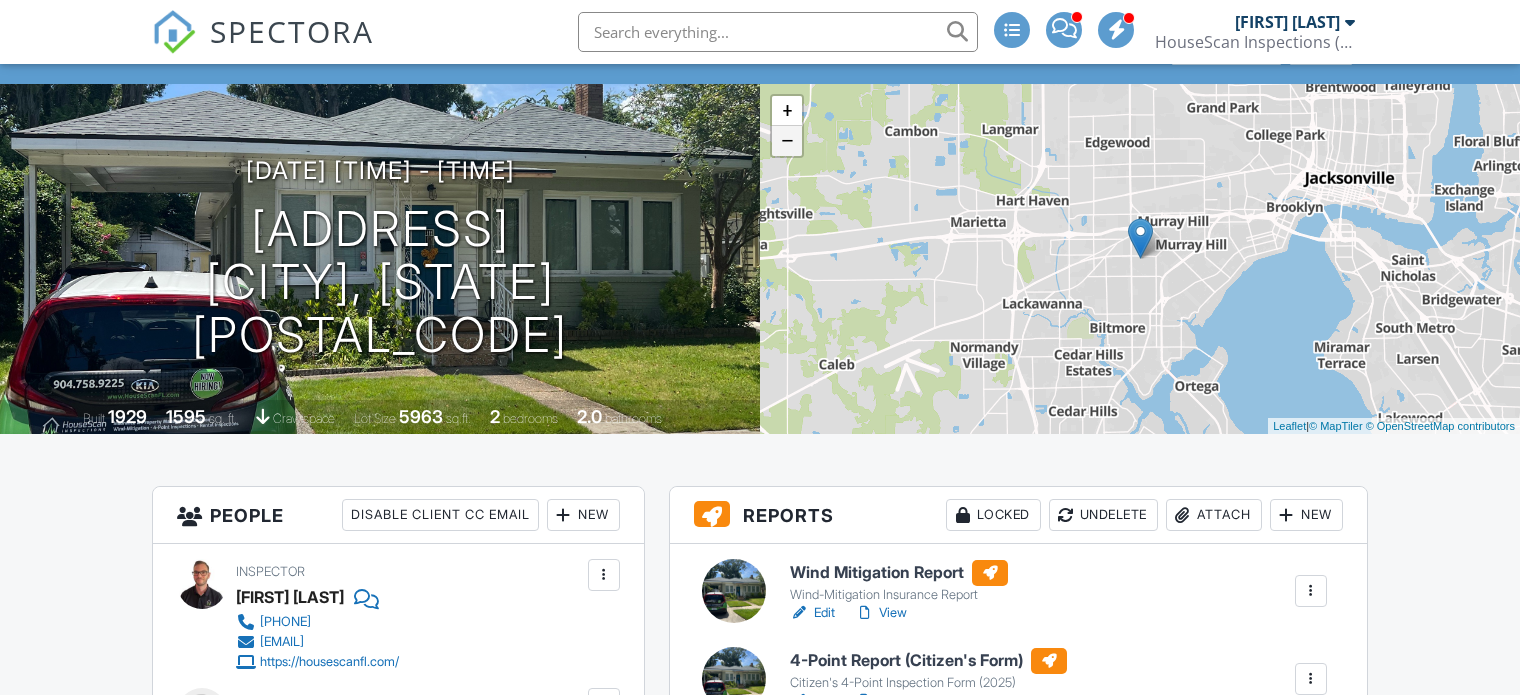 click on "−" at bounding box center (787, 141) 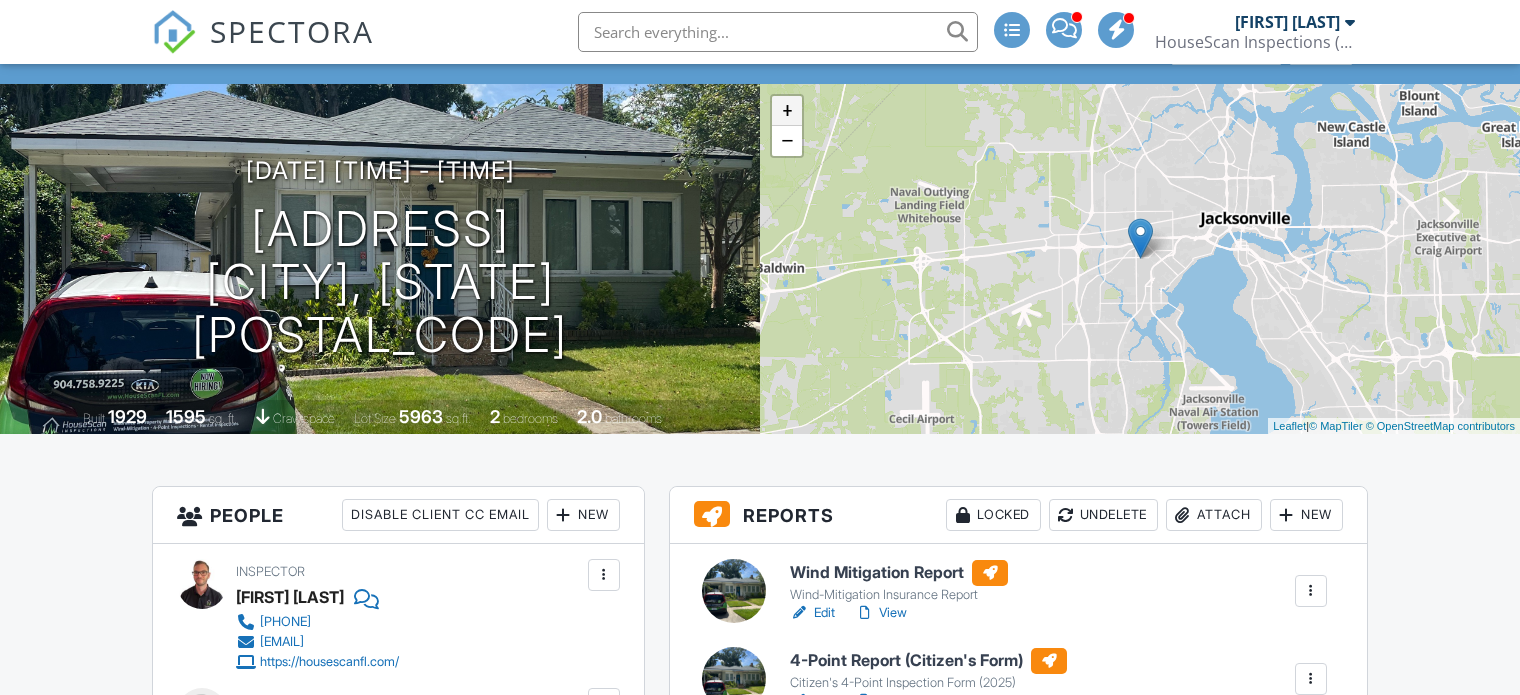 click on "+" at bounding box center [787, 111] 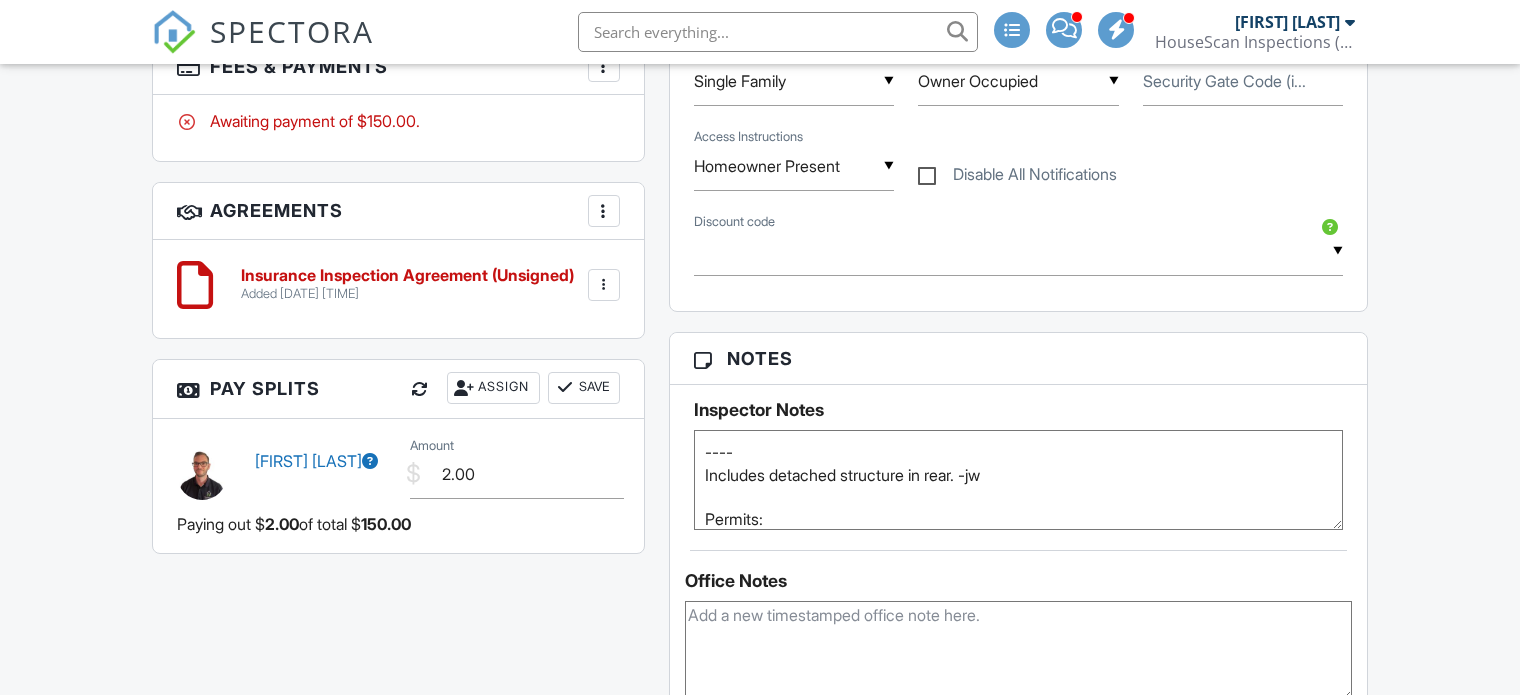 scroll, scrollTop: 1300, scrollLeft: 0, axis: vertical 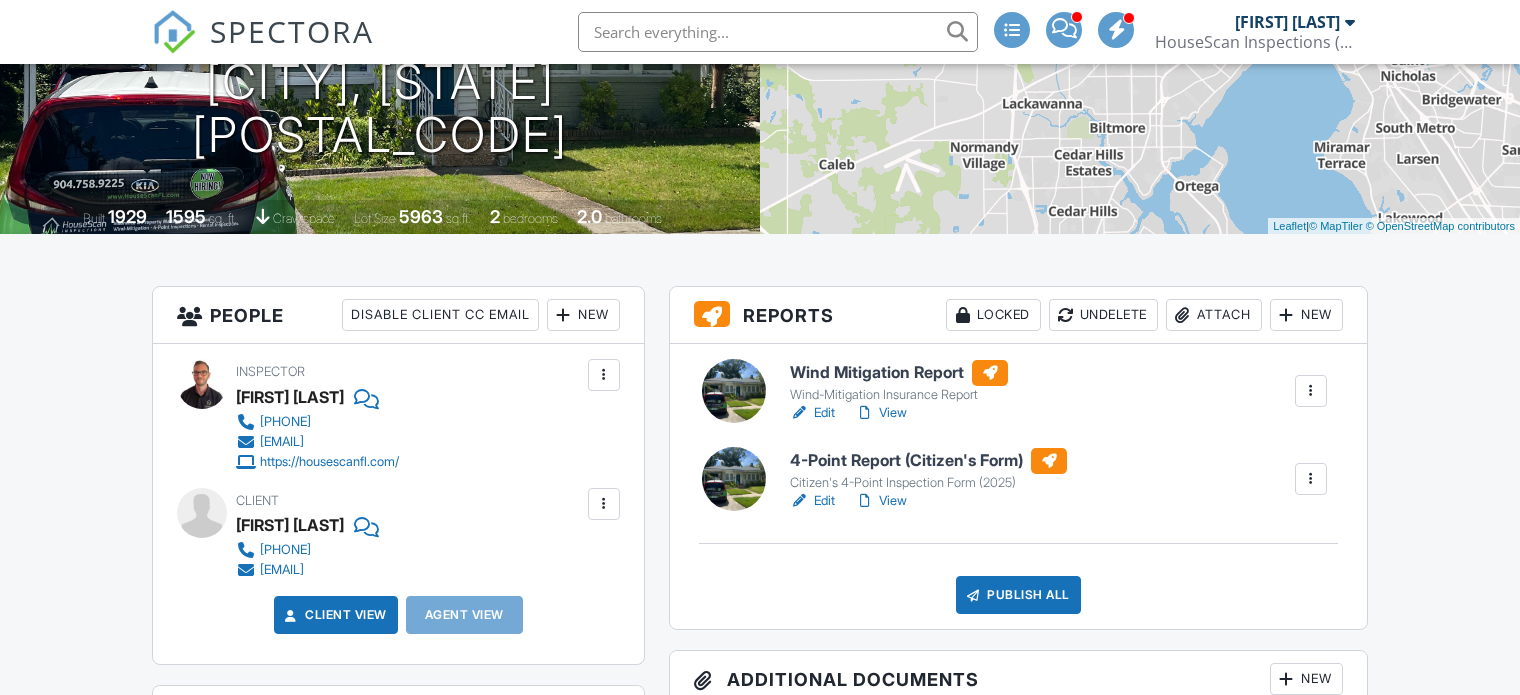 click on "View" at bounding box center [881, 413] 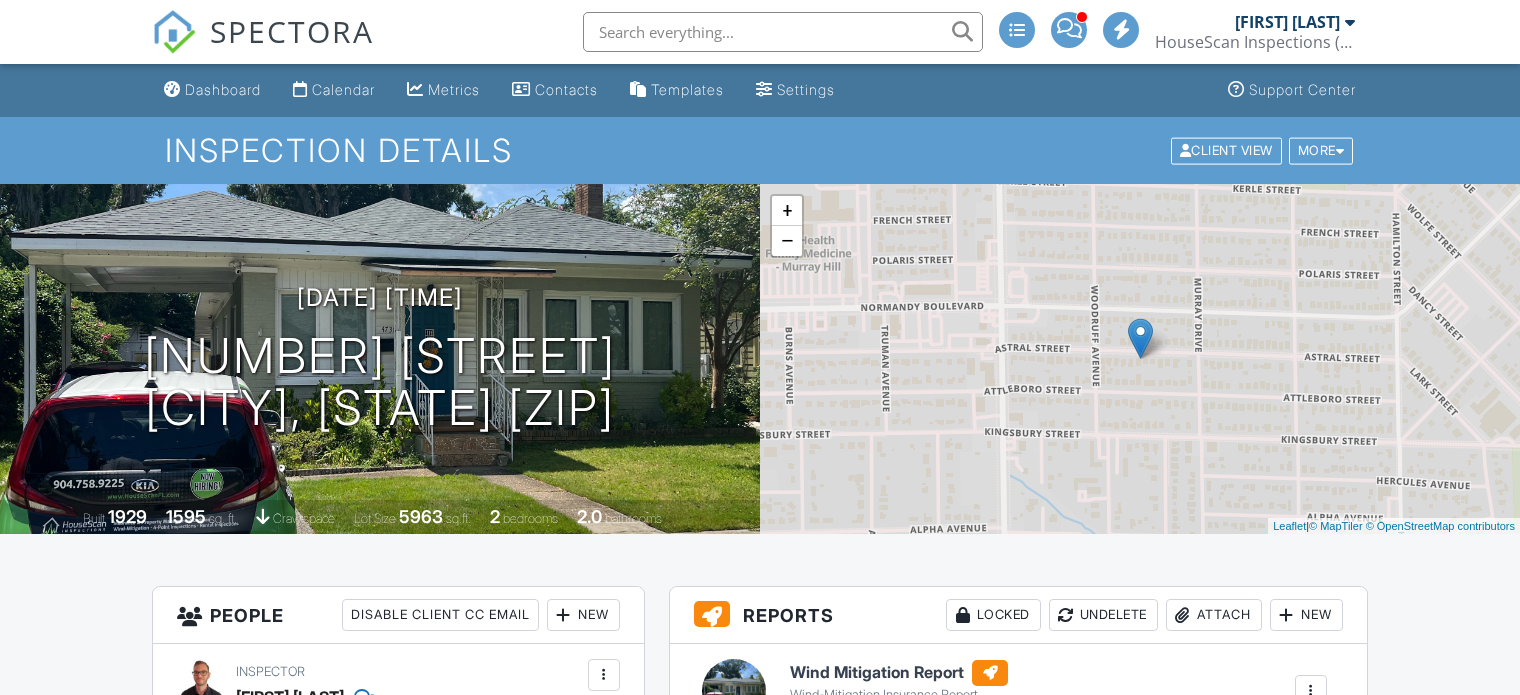 click on "Wind Mitigation Report" at bounding box center (899, 673) 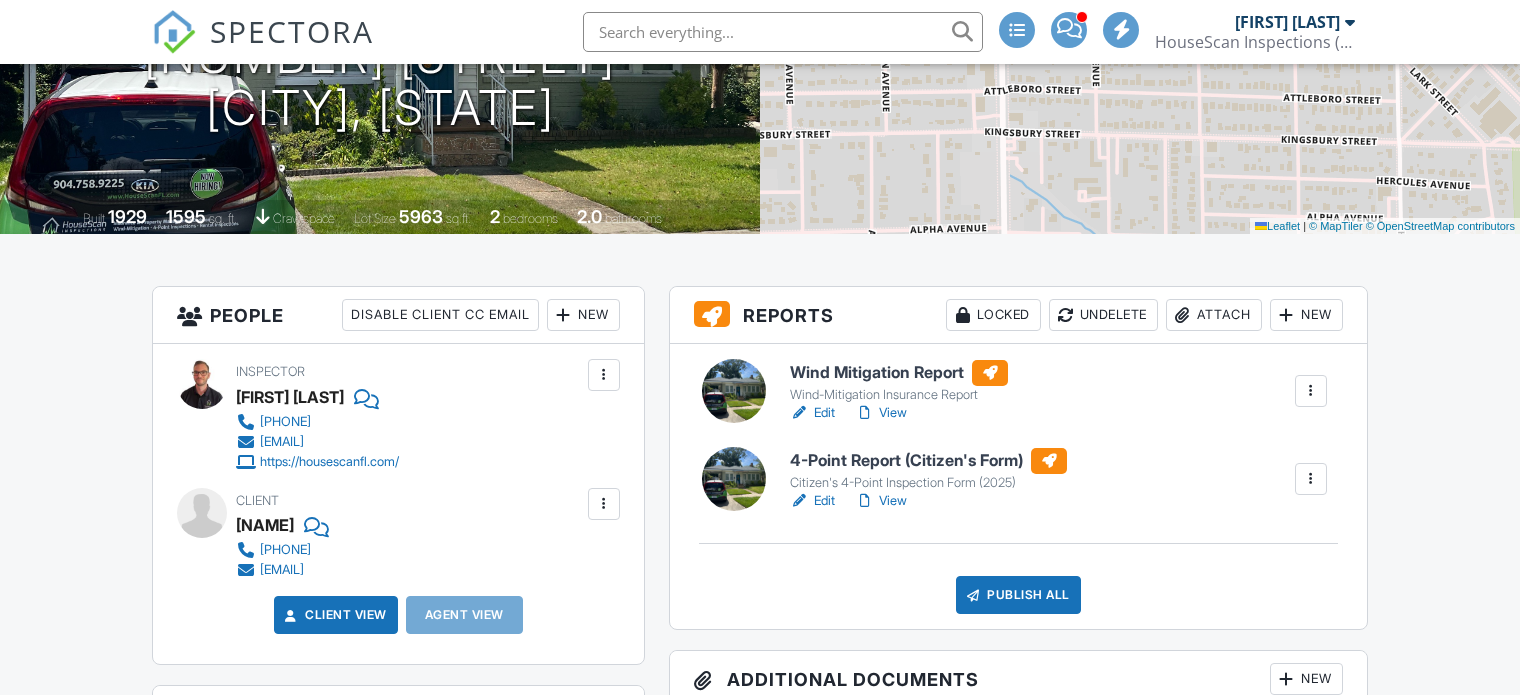 scroll, scrollTop: 300, scrollLeft: 0, axis: vertical 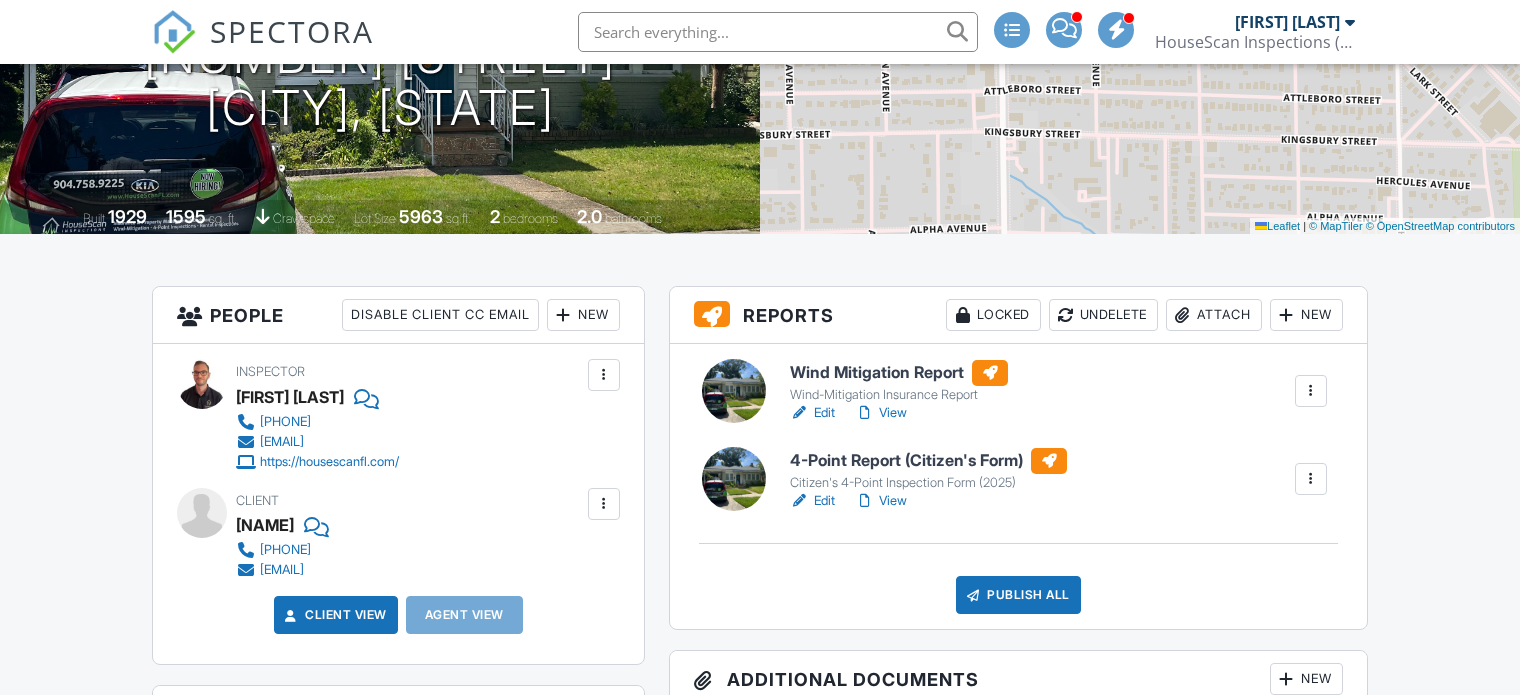 click on "View" at bounding box center [881, 413] 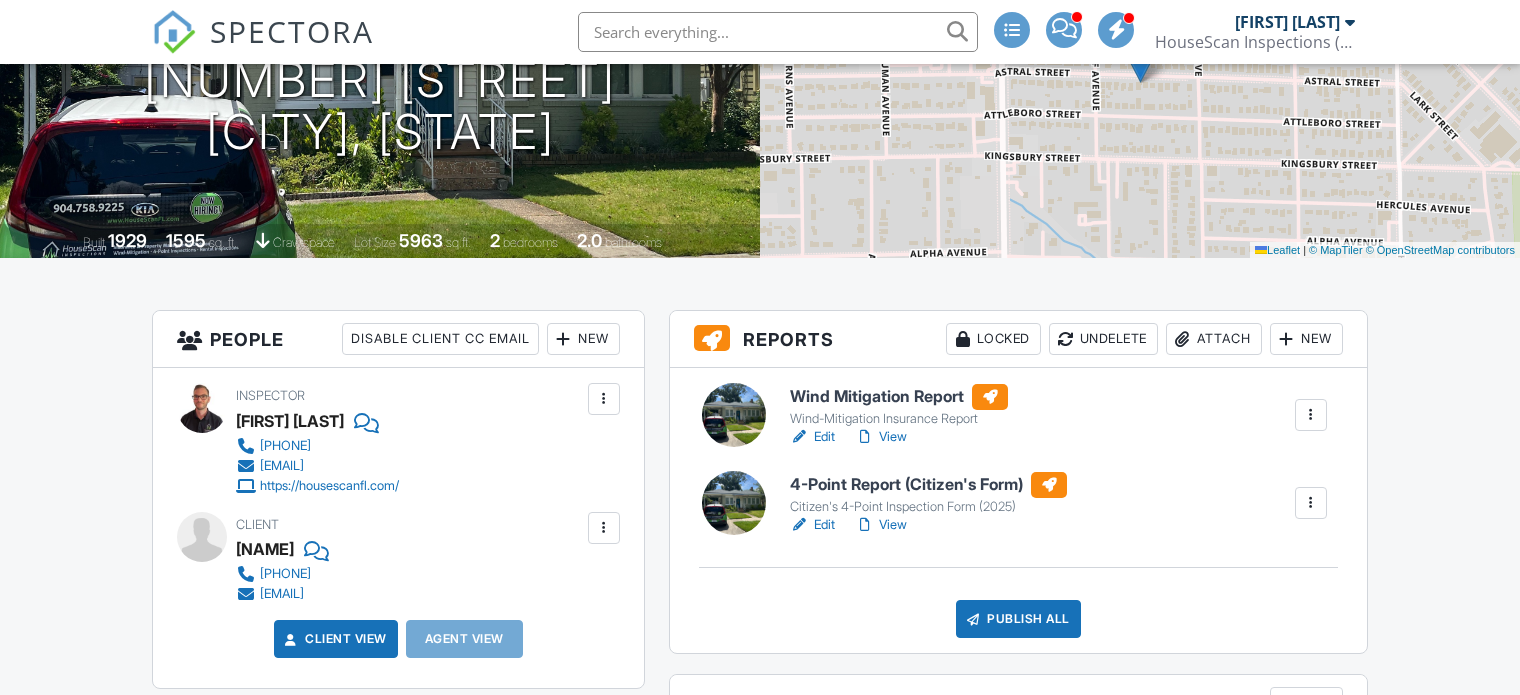 scroll, scrollTop: 300, scrollLeft: 0, axis: vertical 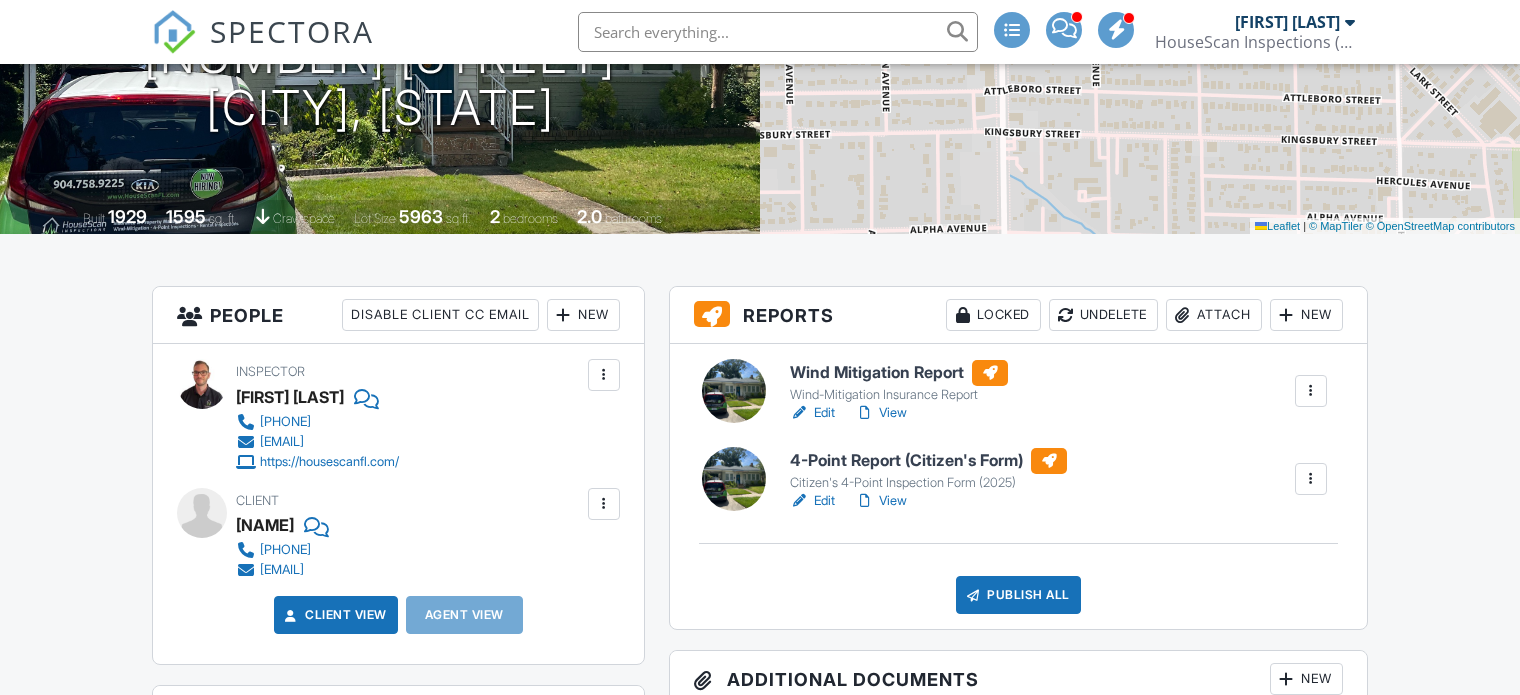 click on "View" at bounding box center (881, 501) 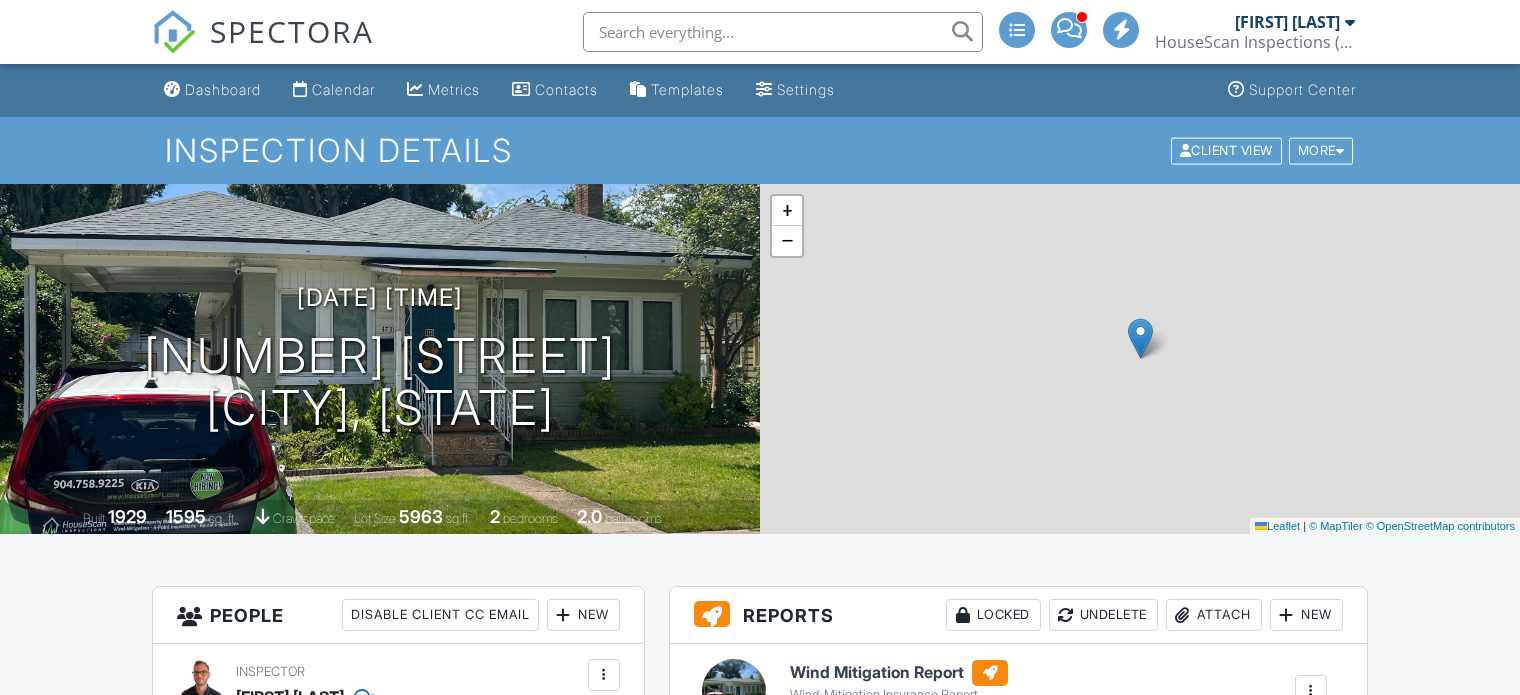 scroll, scrollTop: 400, scrollLeft: 0, axis: vertical 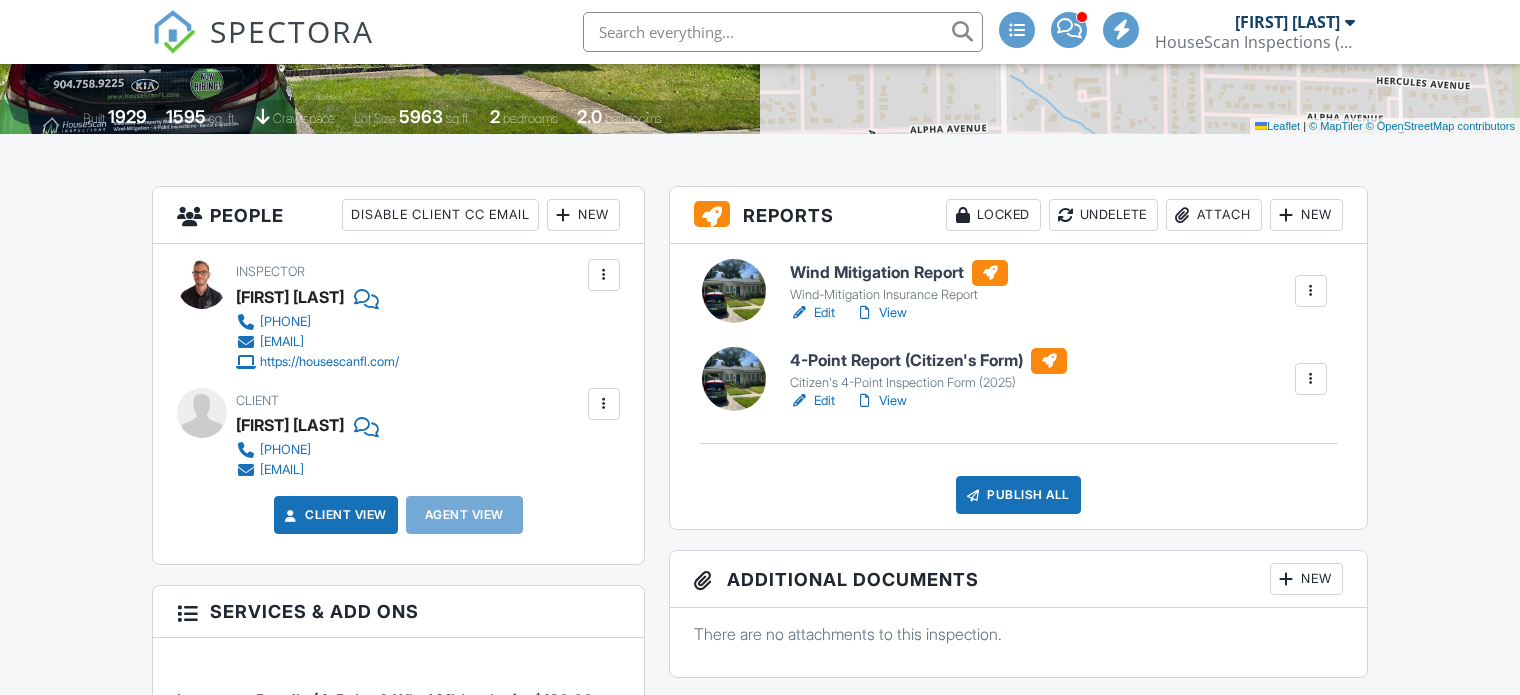 click on "View" at bounding box center (881, 401) 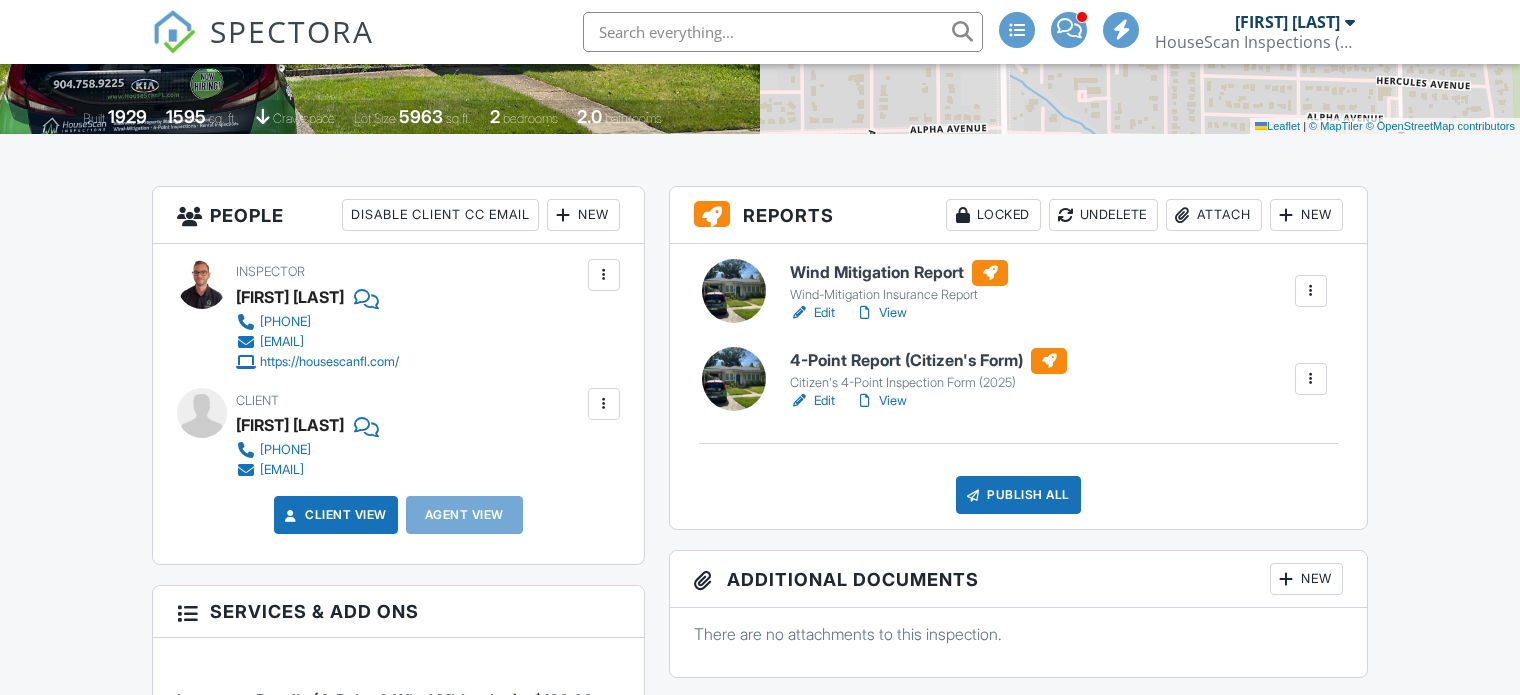click on "4-Point Report (Citizen's Form)" at bounding box center (928, 361) 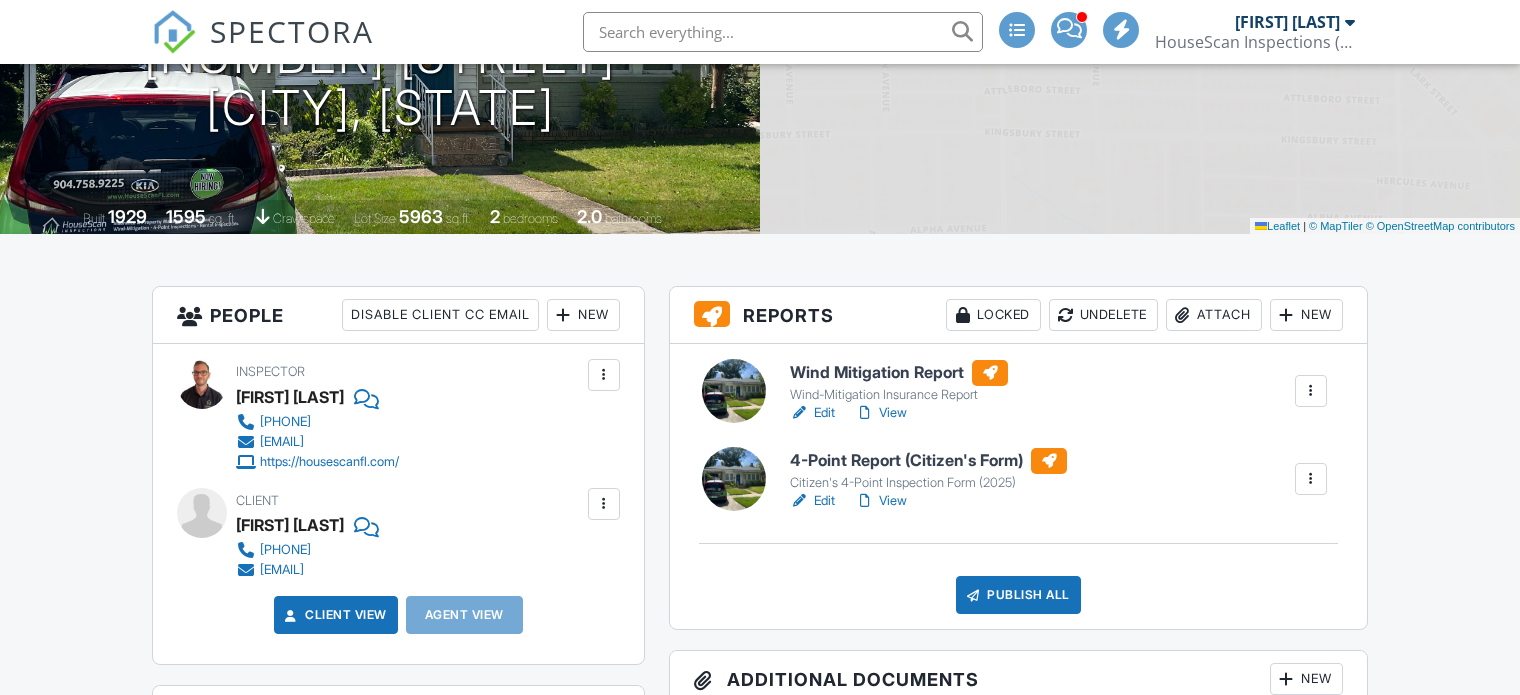 click on "View" at bounding box center [881, 501] 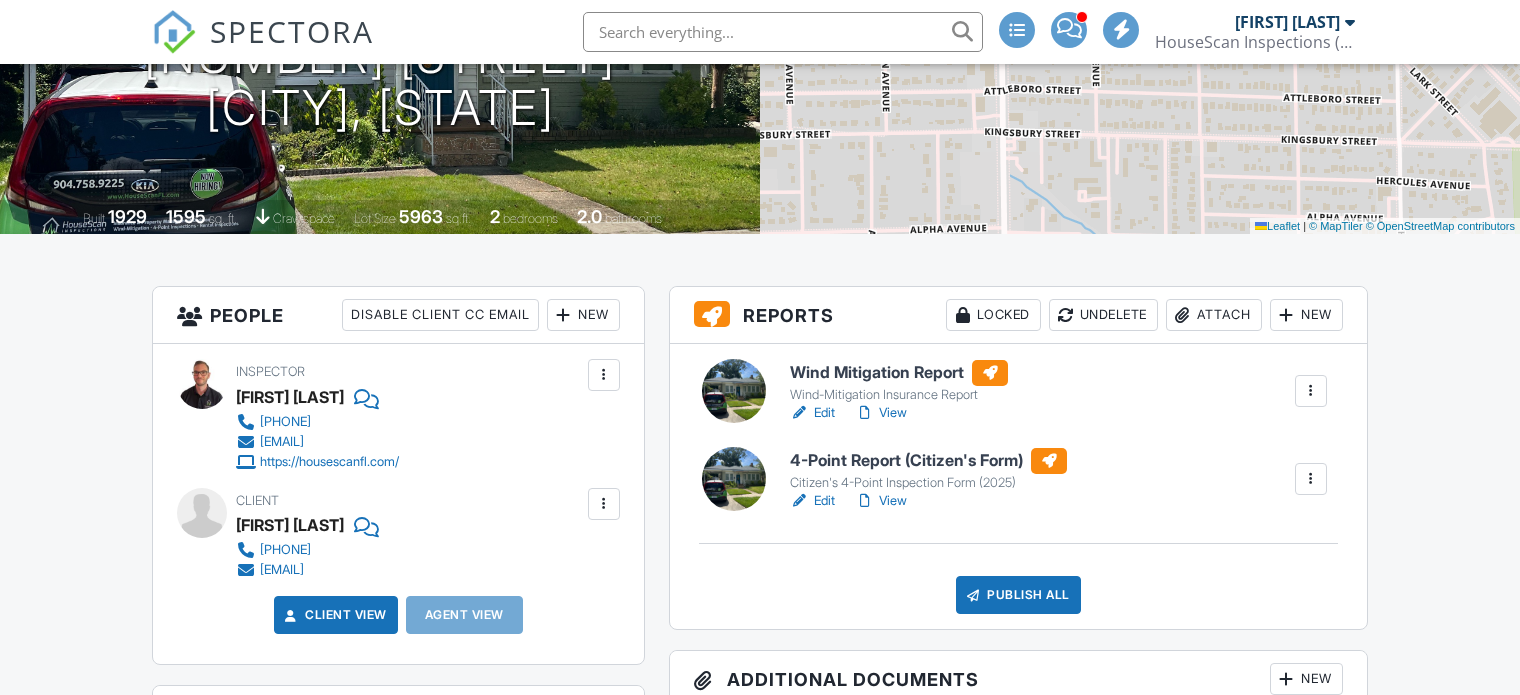 scroll, scrollTop: 300, scrollLeft: 0, axis: vertical 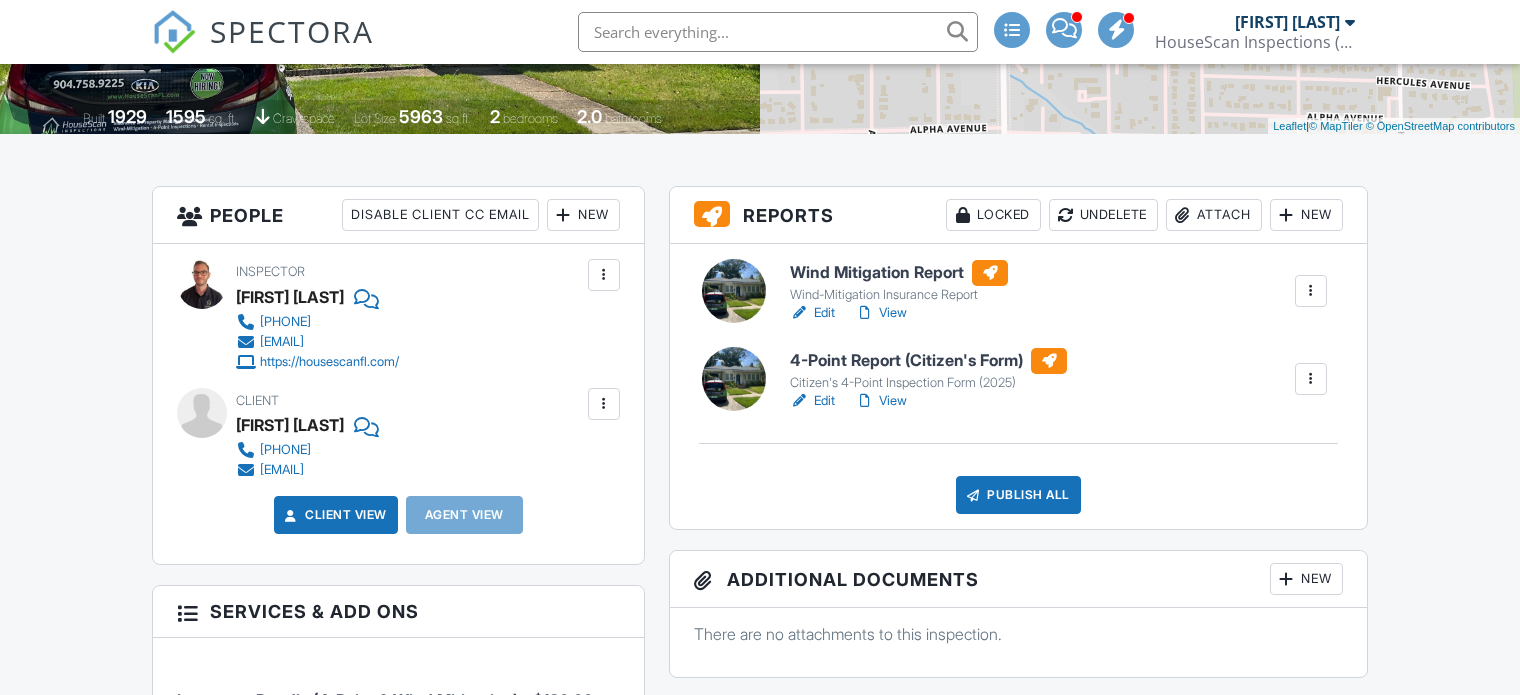 click on "View" at bounding box center [881, 401] 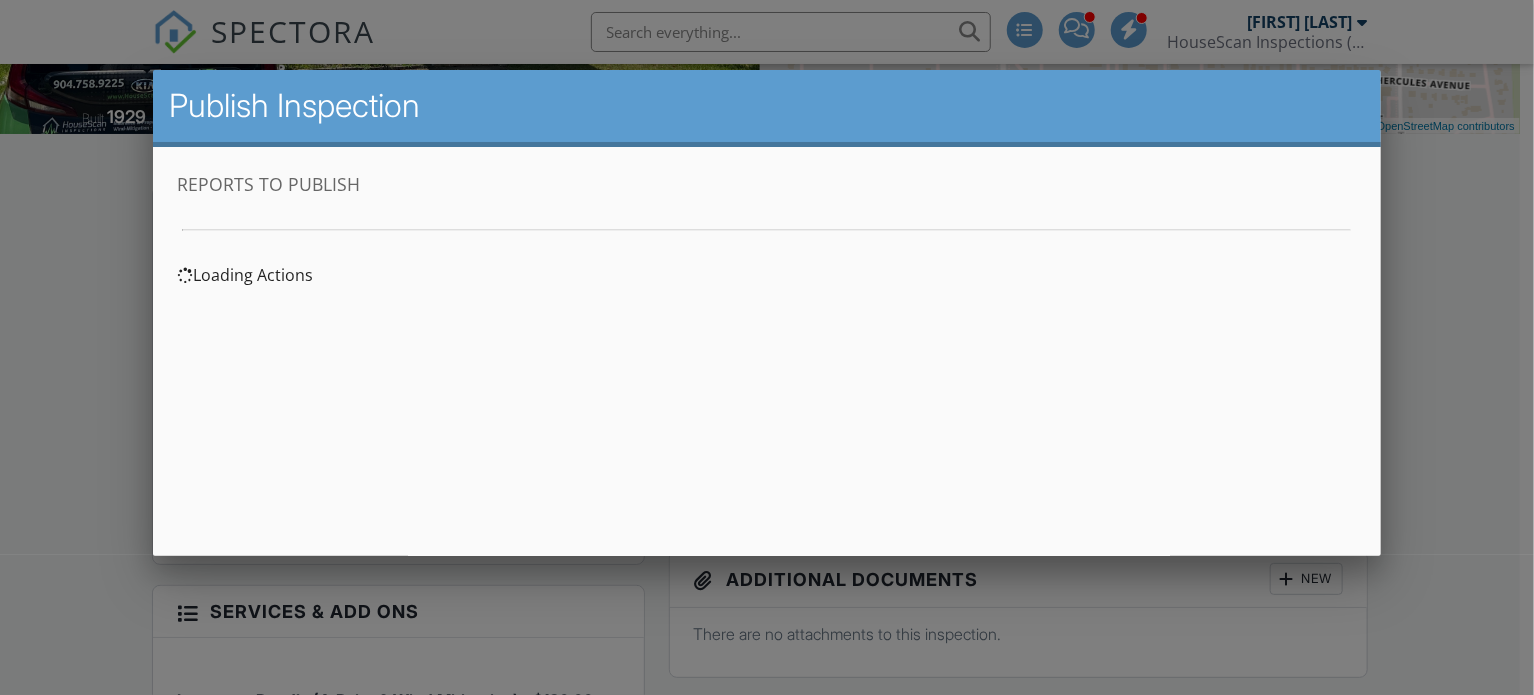 scroll, scrollTop: 0, scrollLeft: 0, axis: both 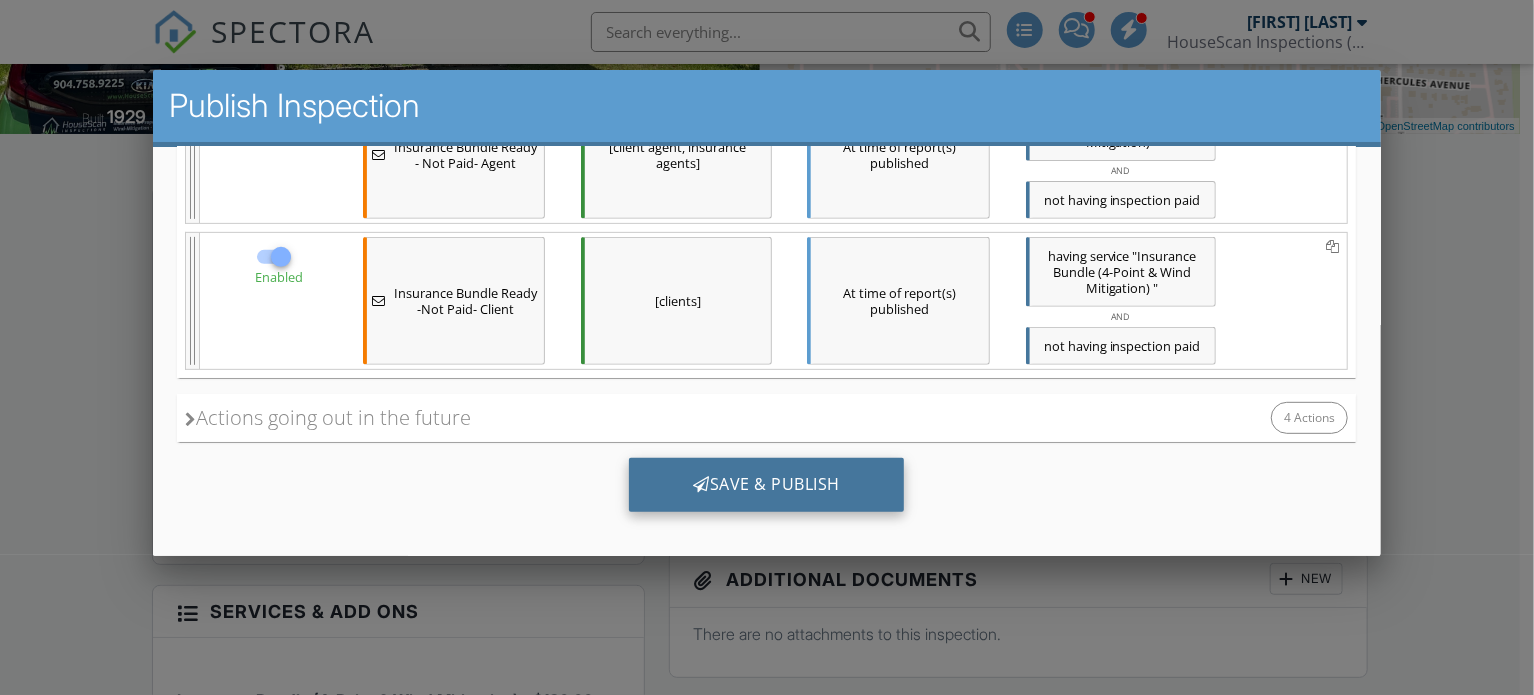 click on "Save & Publish" at bounding box center [766, 484] 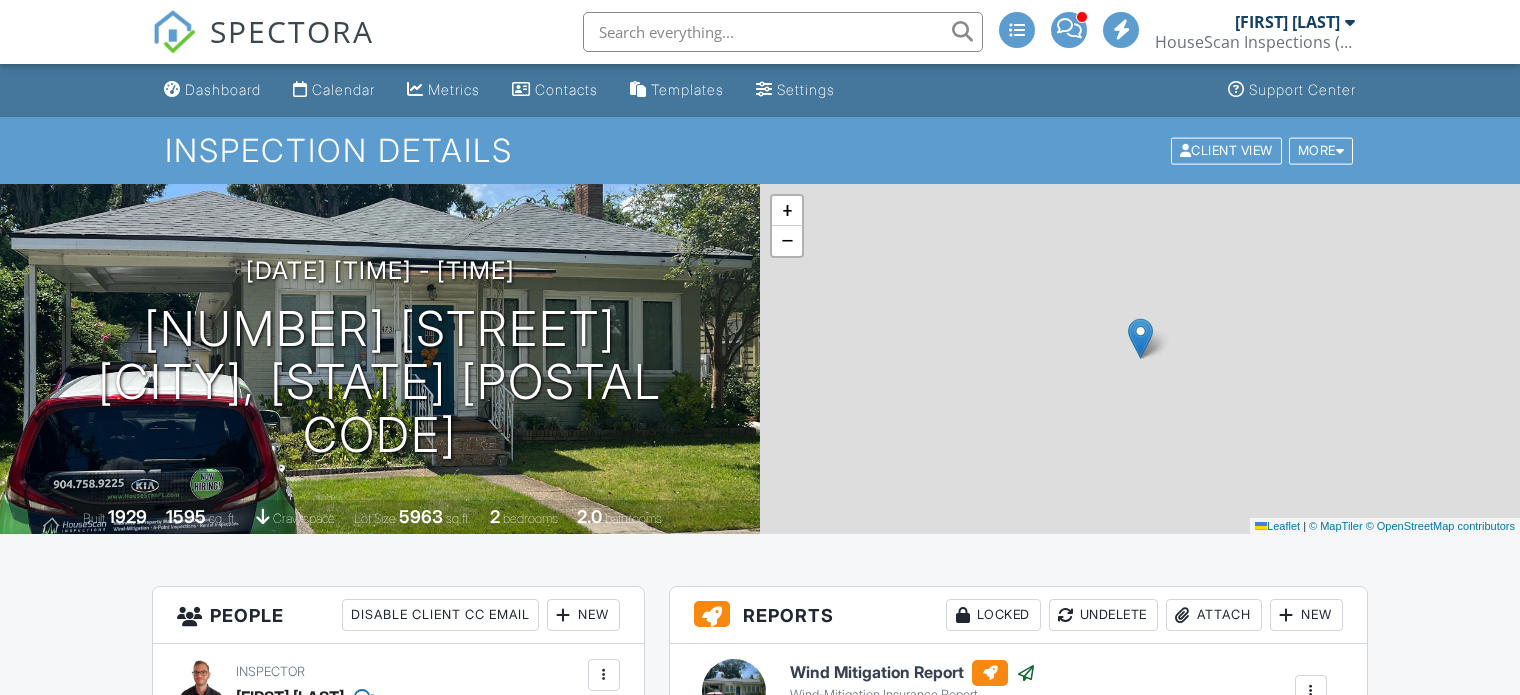 scroll, scrollTop: 0, scrollLeft: 0, axis: both 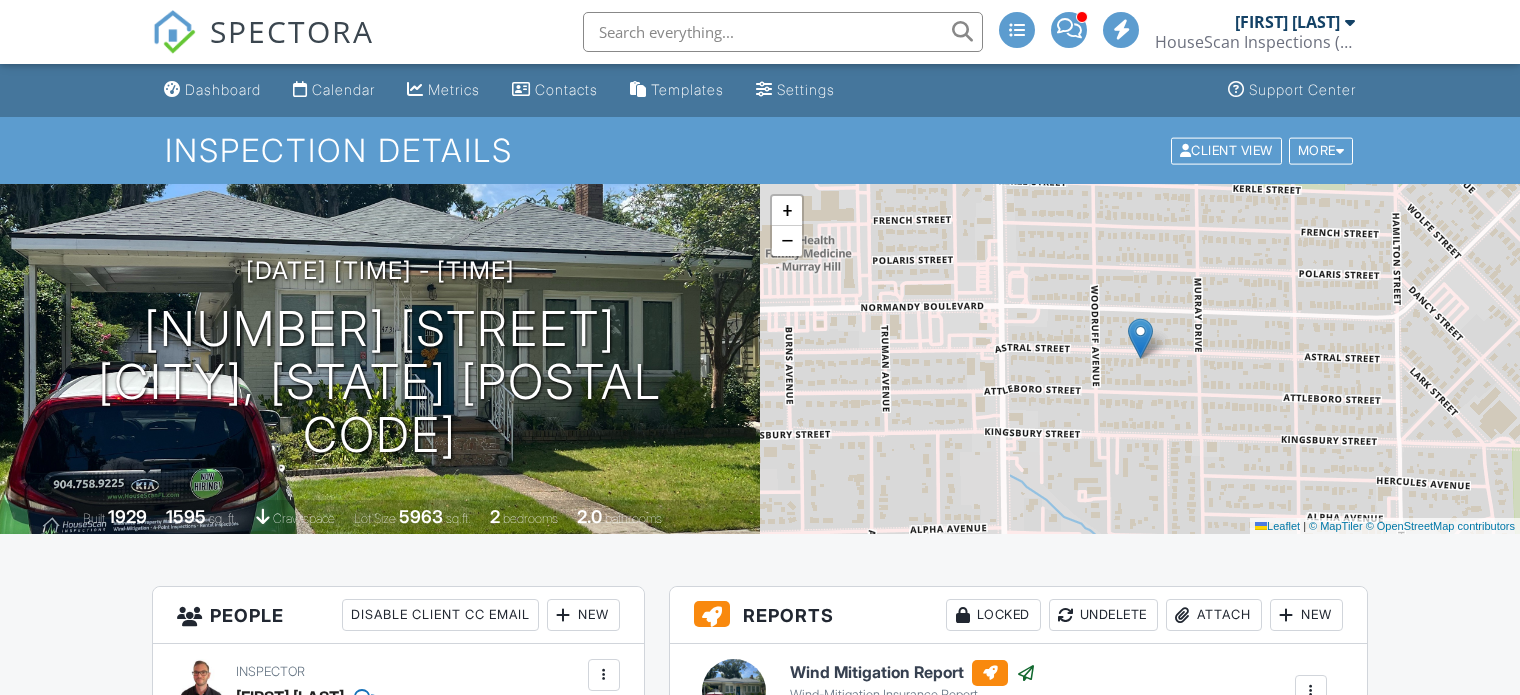 click on "SPECTORA" at bounding box center (292, 31) 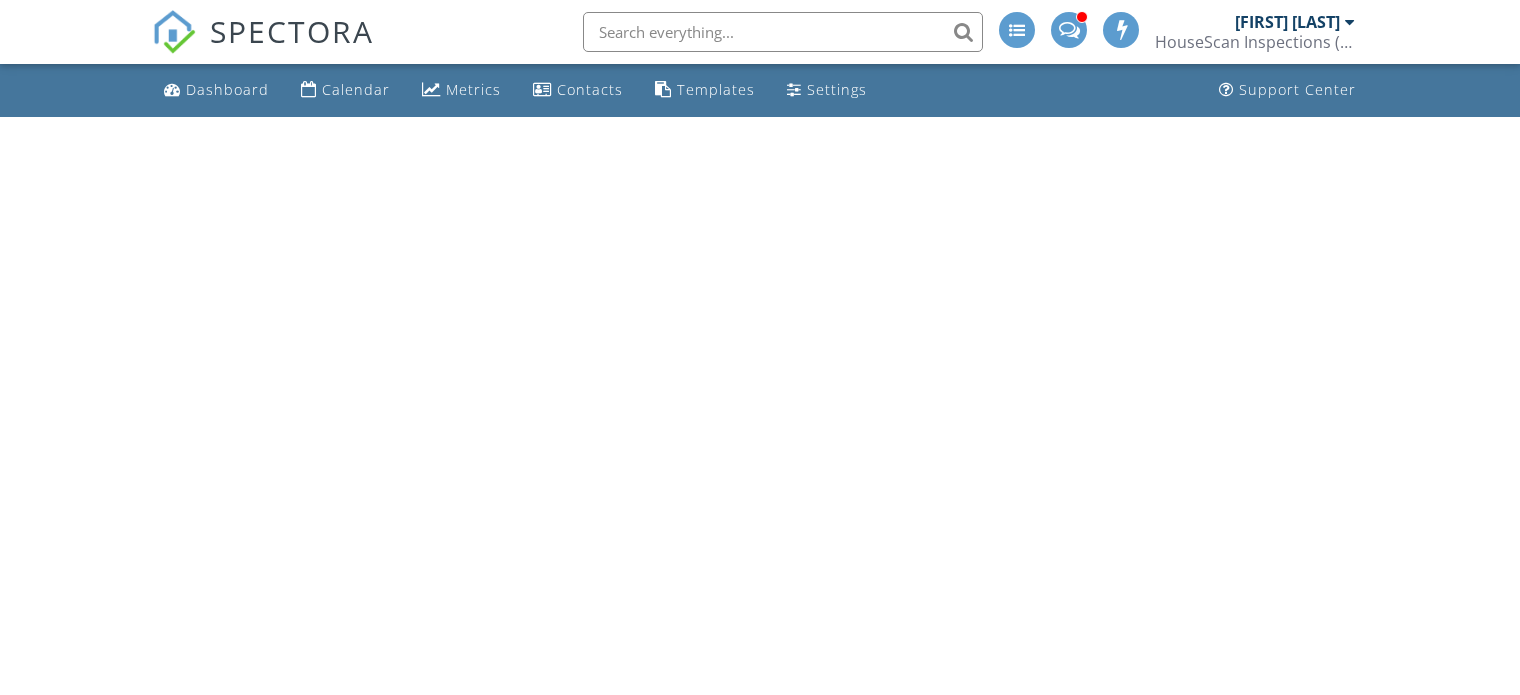 scroll, scrollTop: 0, scrollLeft: 0, axis: both 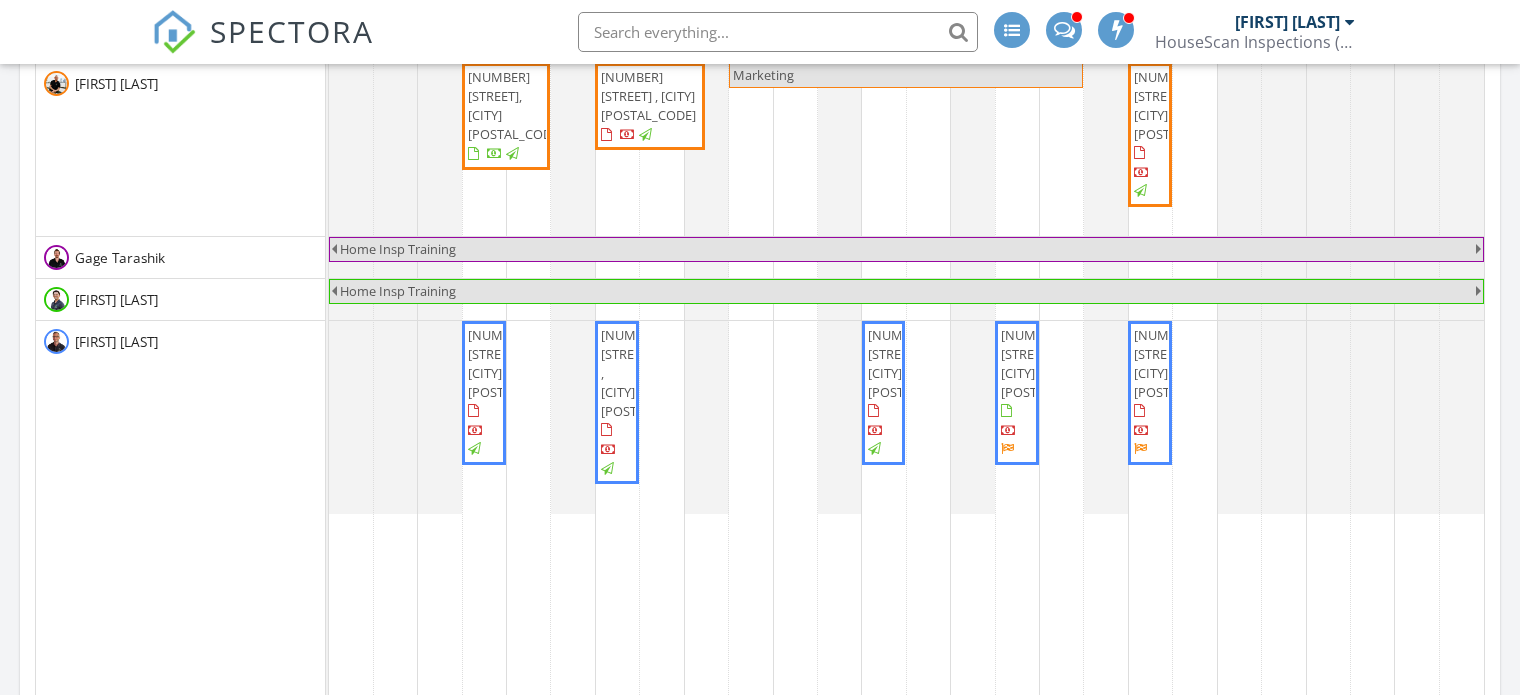 click at bounding box center (1036, 393) 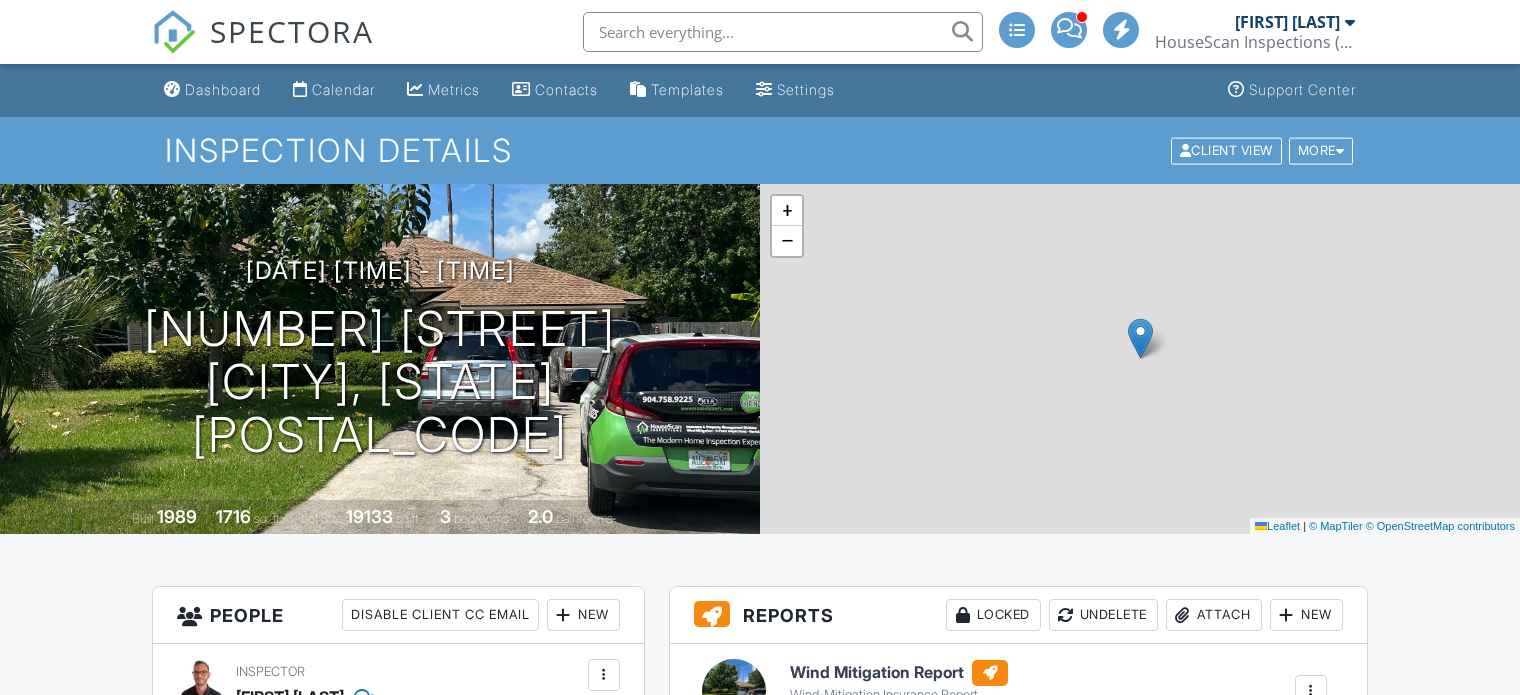 scroll, scrollTop: 0, scrollLeft: 0, axis: both 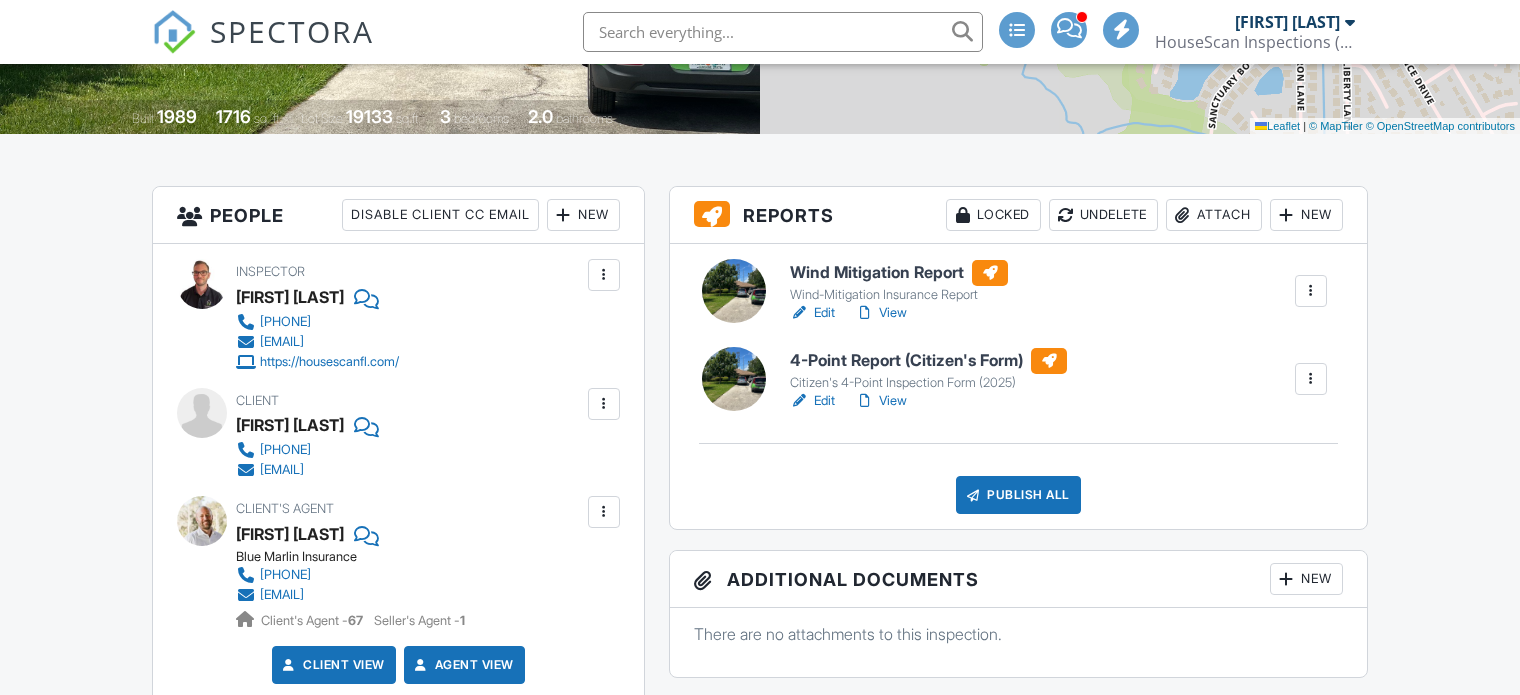click on "View" at bounding box center (881, 313) 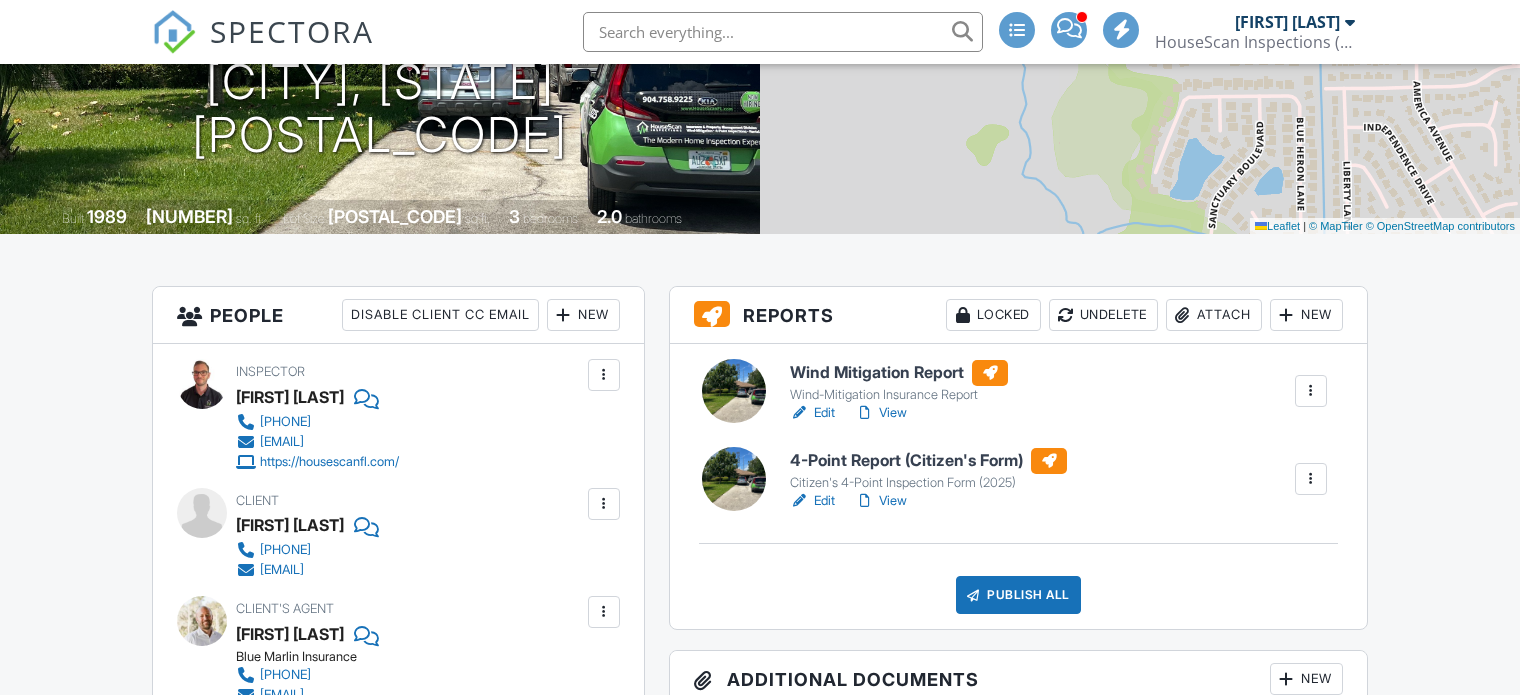 scroll, scrollTop: 300, scrollLeft: 0, axis: vertical 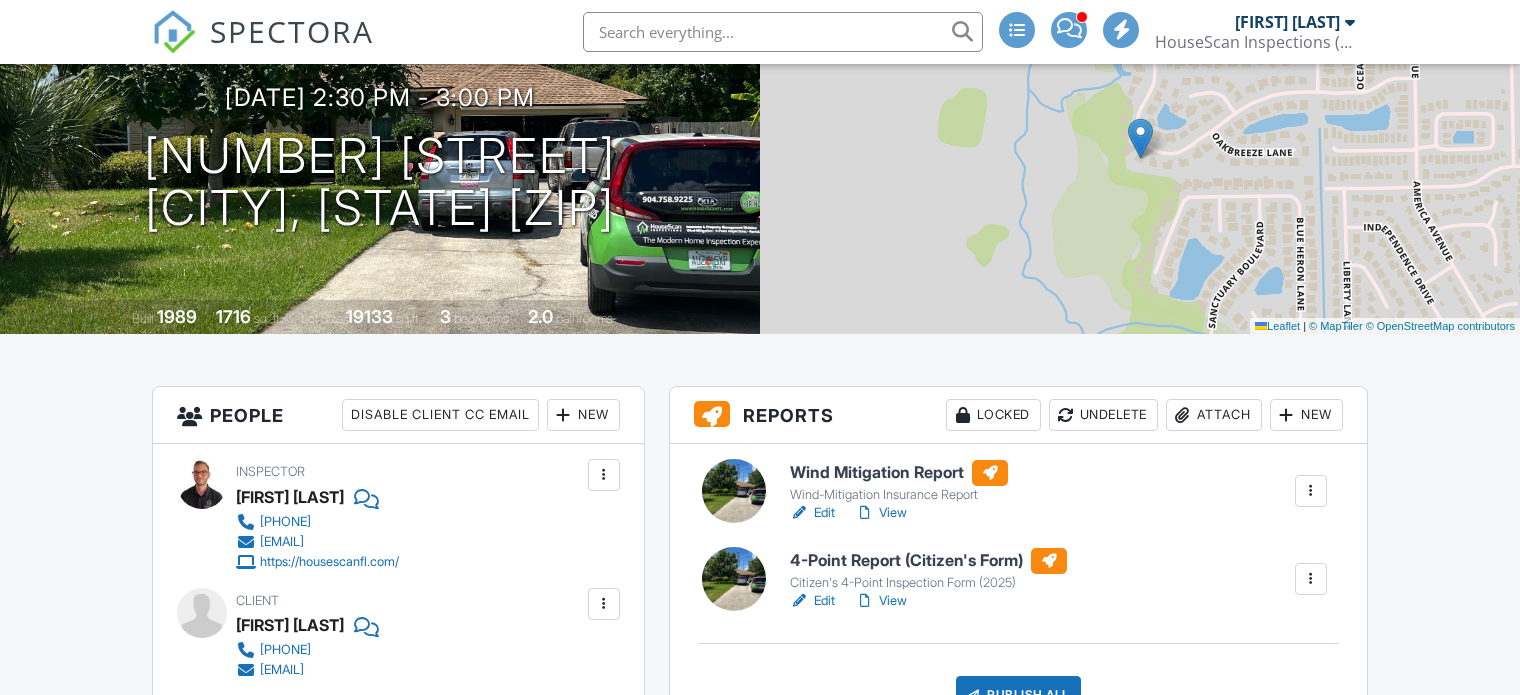 click on "View" at bounding box center (881, 601) 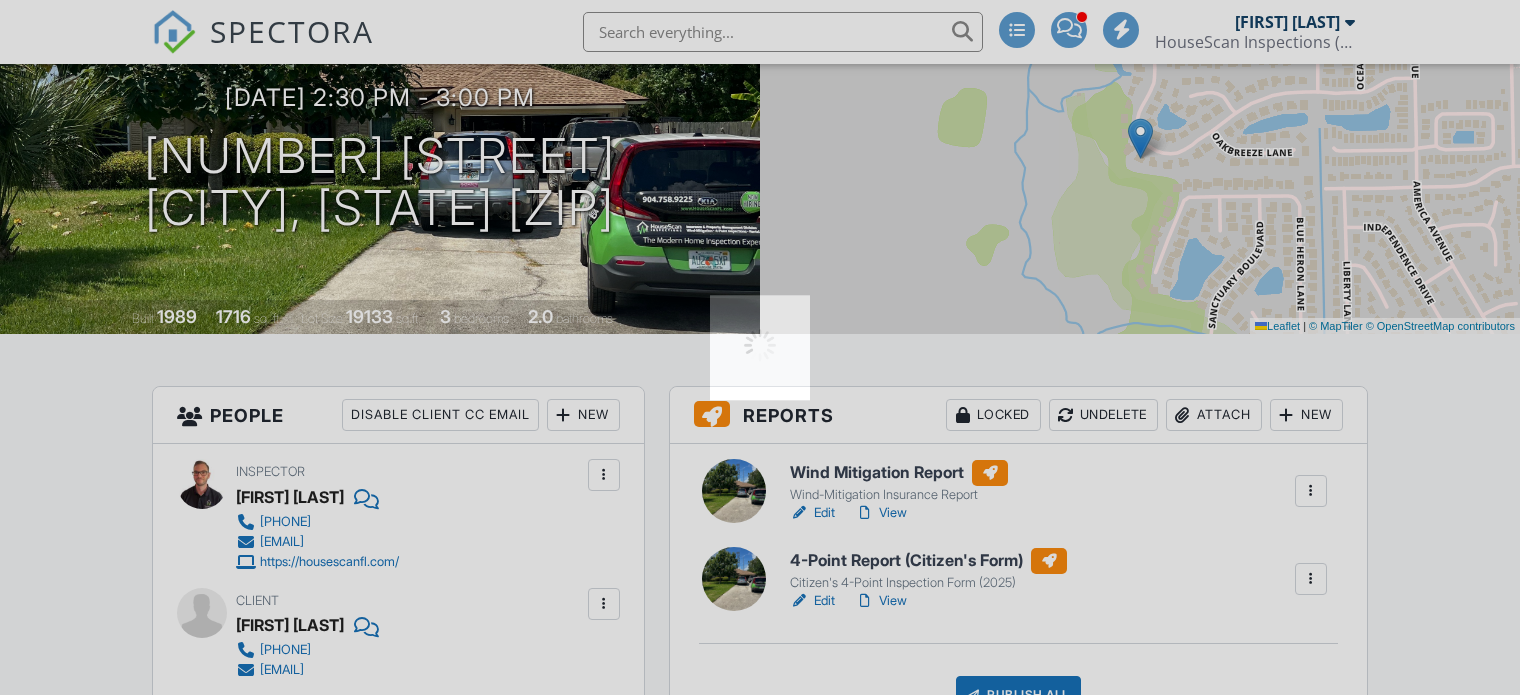 scroll, scrollTop: 0, scrollLeft: 0, axis: both 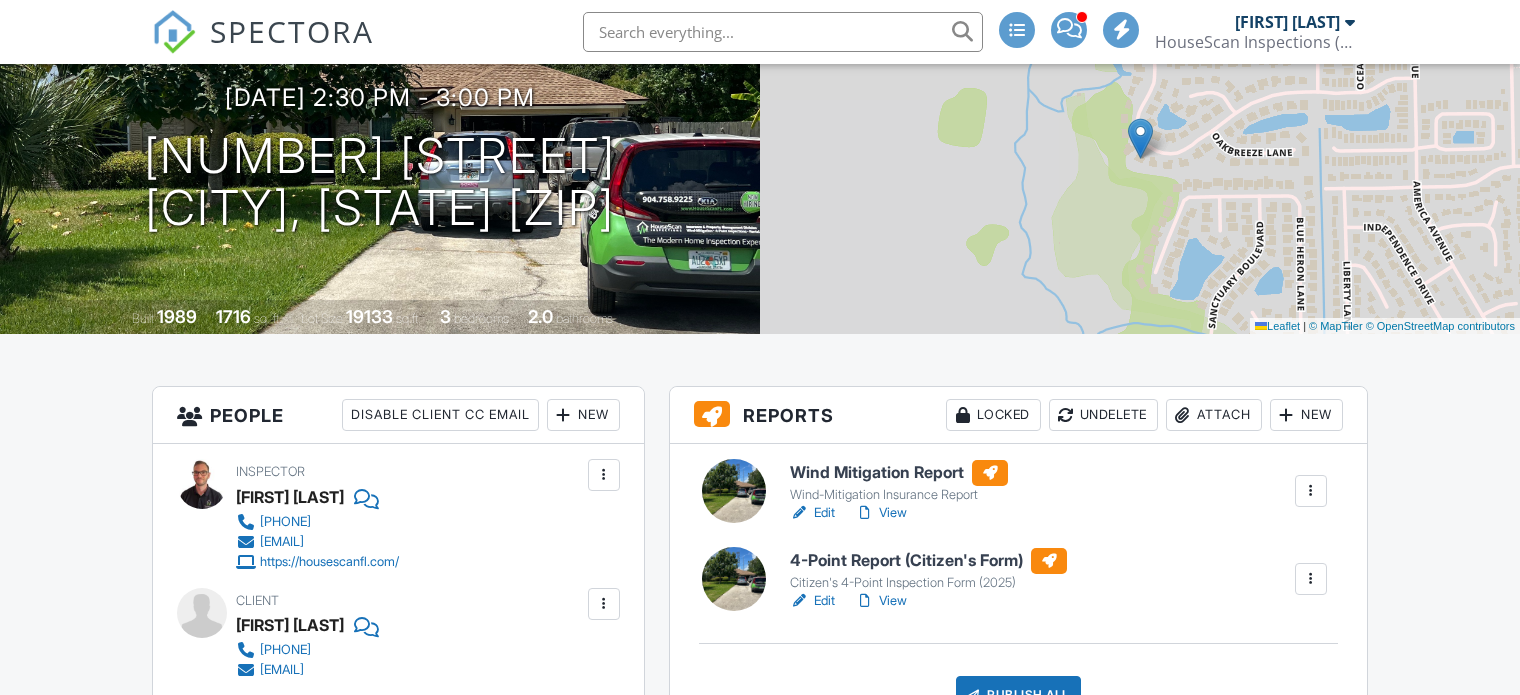 click on "4-Point Report (Citizen's Form)" at bounding box center [928, 561] 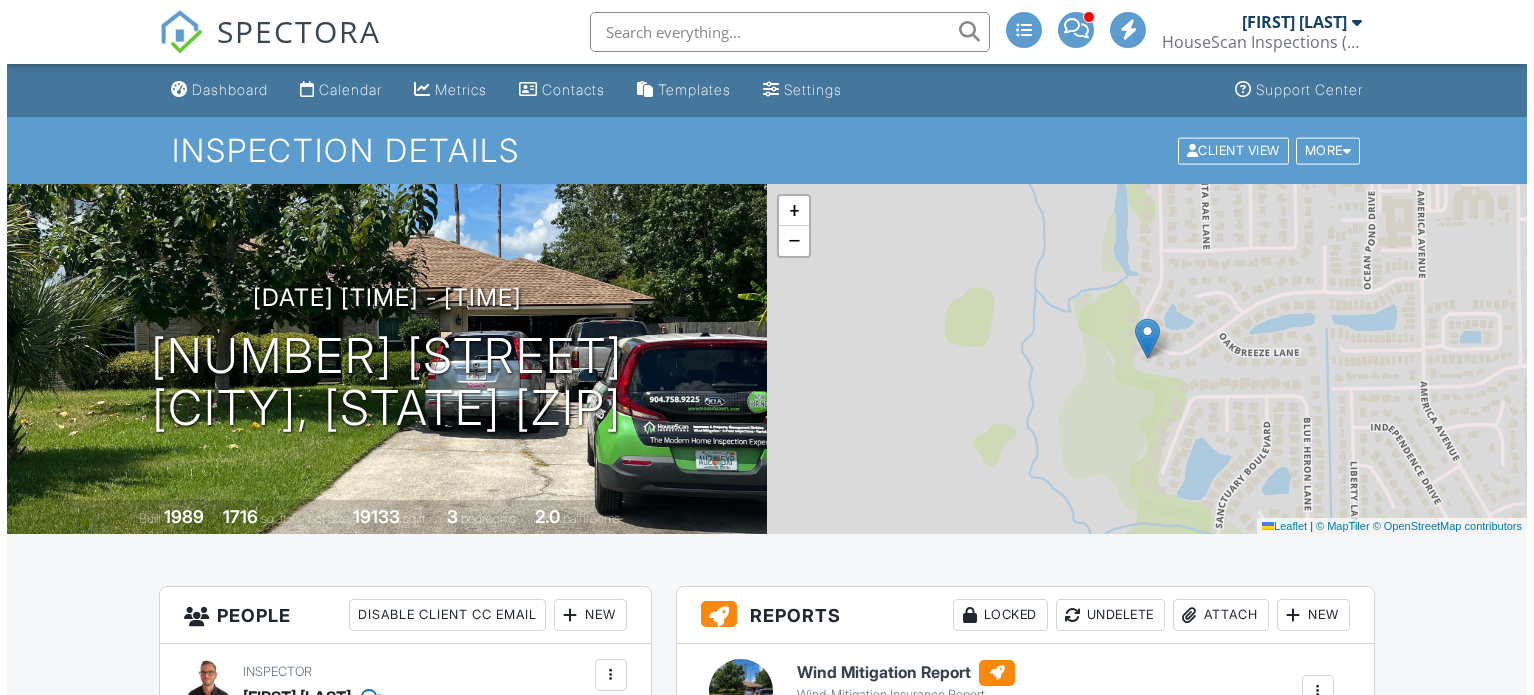 scroll, scrollTop: 400, scrollLeft: 0, axis: vertical 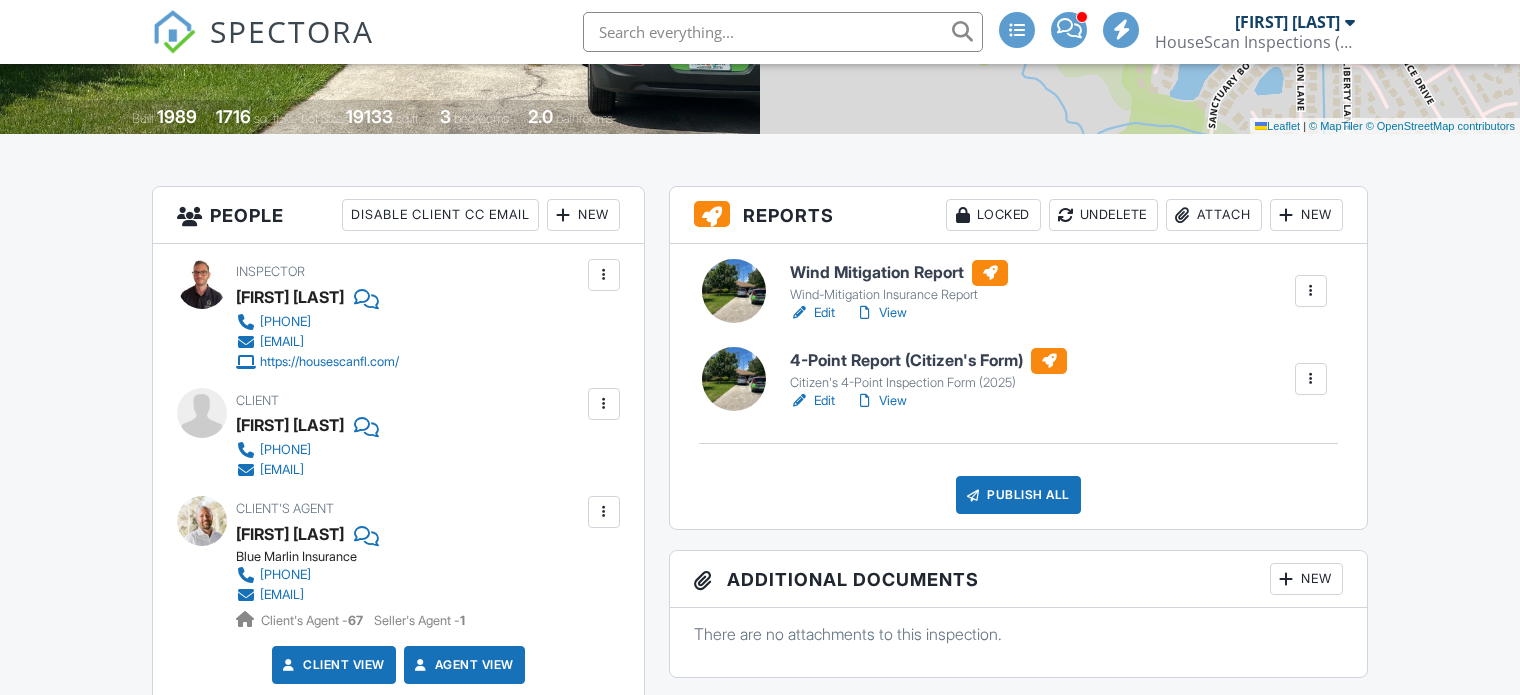 click on "Publish All" at bounding box center (1018, 495) 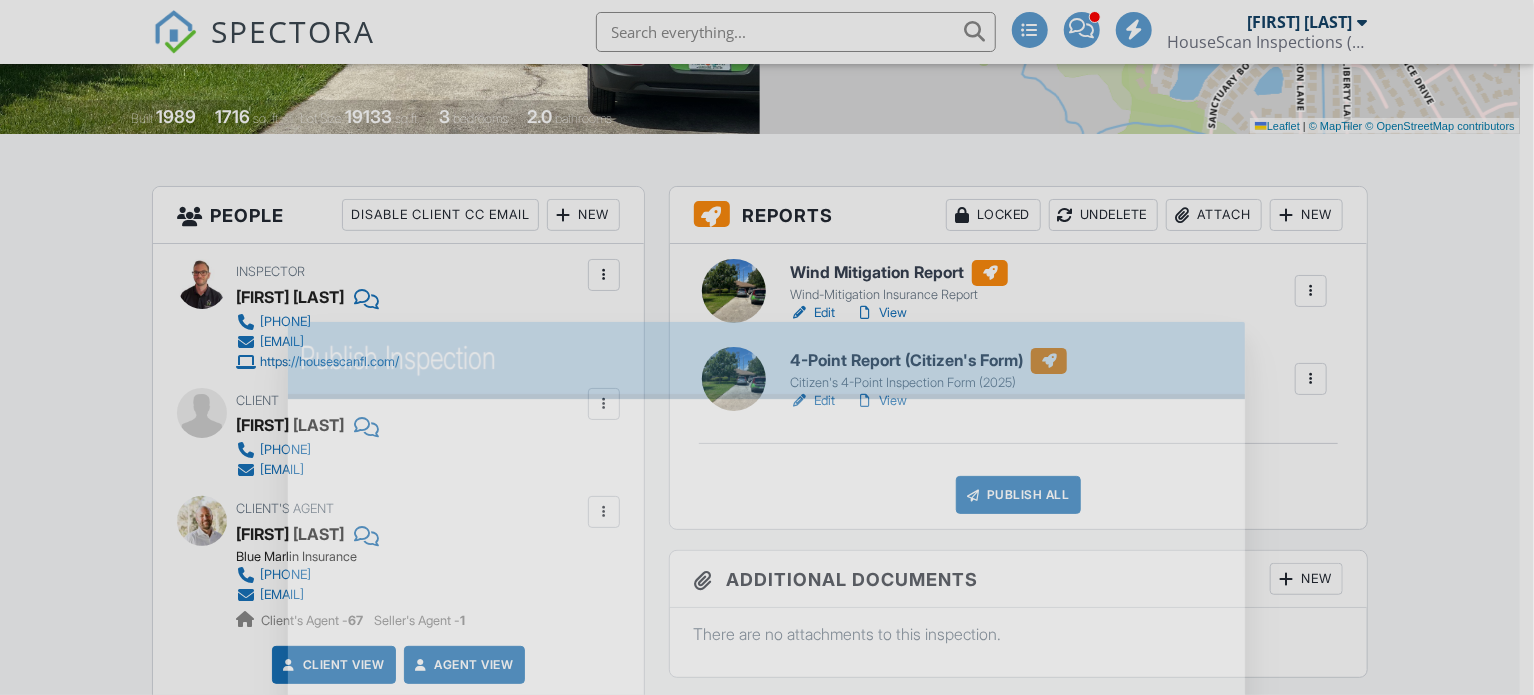 scroll, scrollTop: 400, scrollLeft: 0, axis: vertical 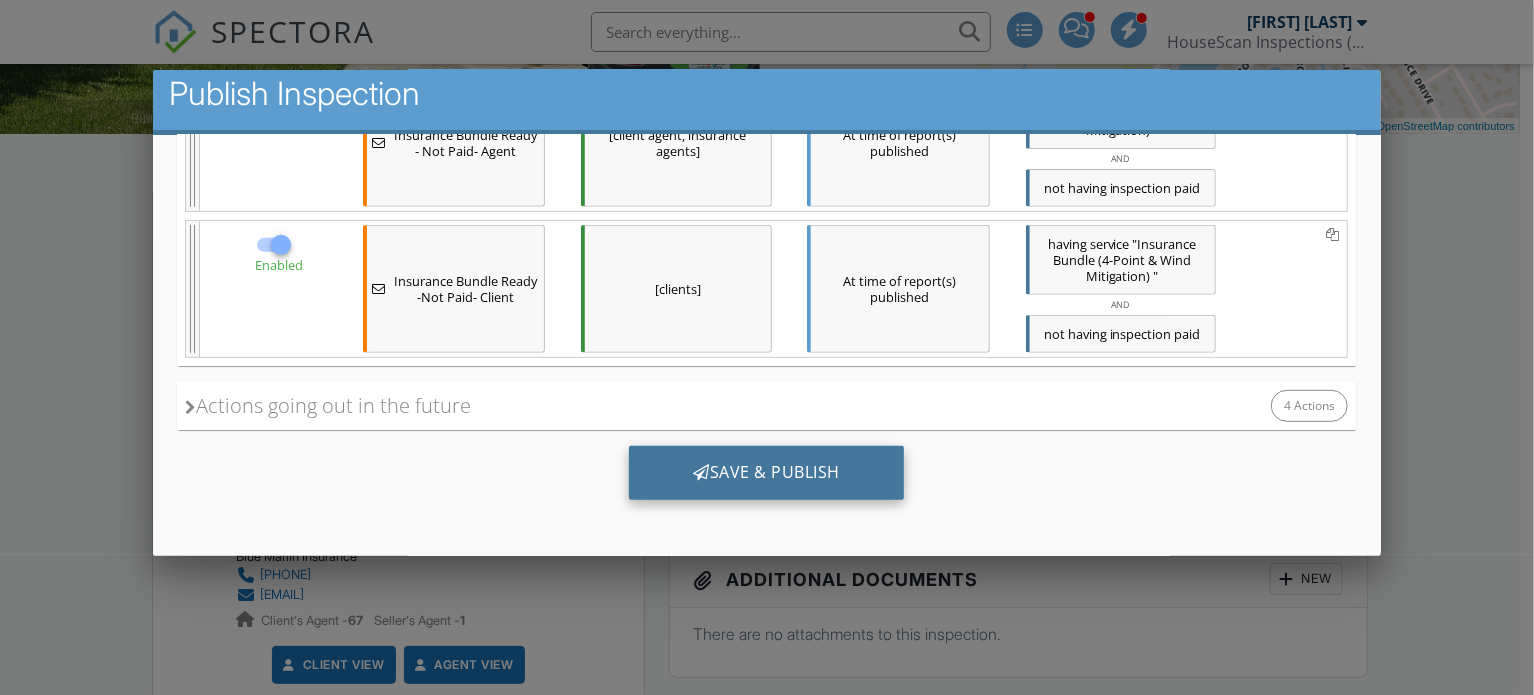 click on "Save & Publish" at bounding box center (766, 472) 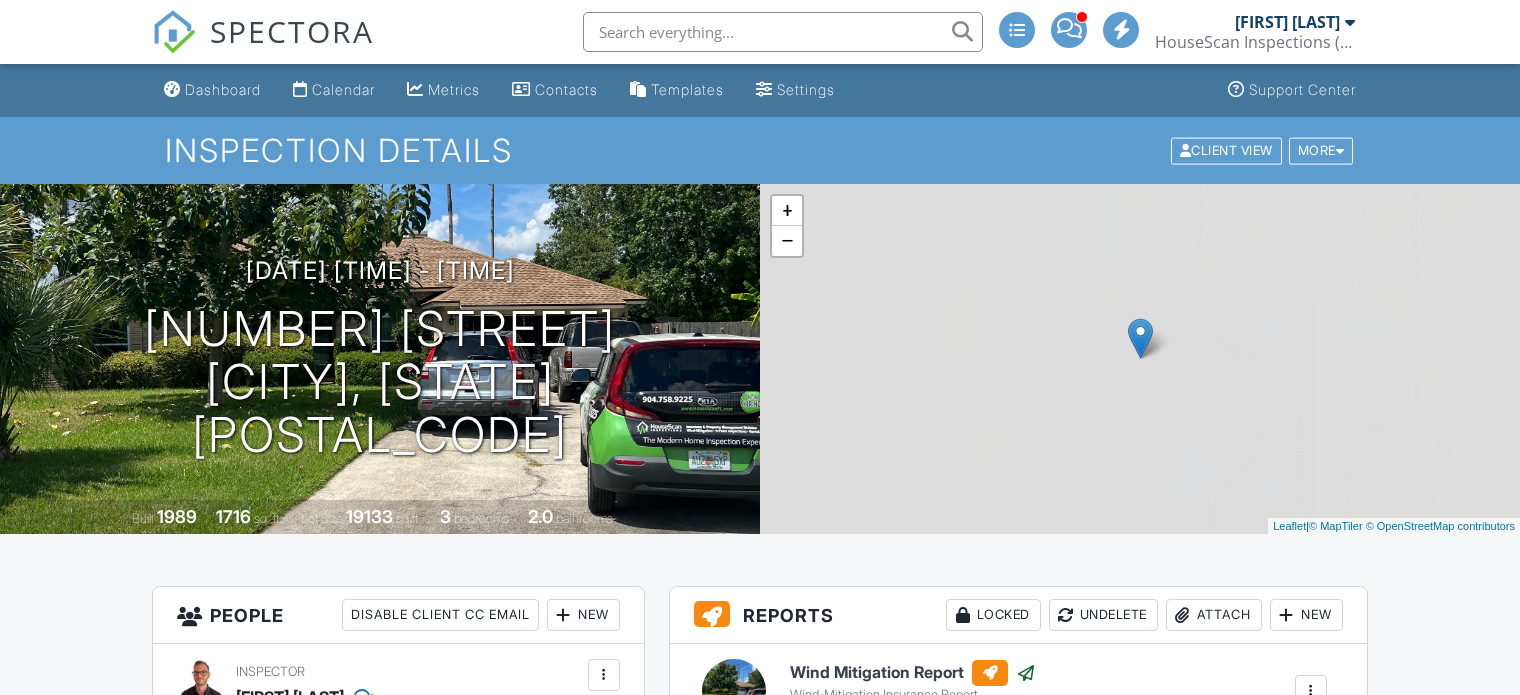 scroll, scrollTop: 0, scrollLeft: 0, axis: both 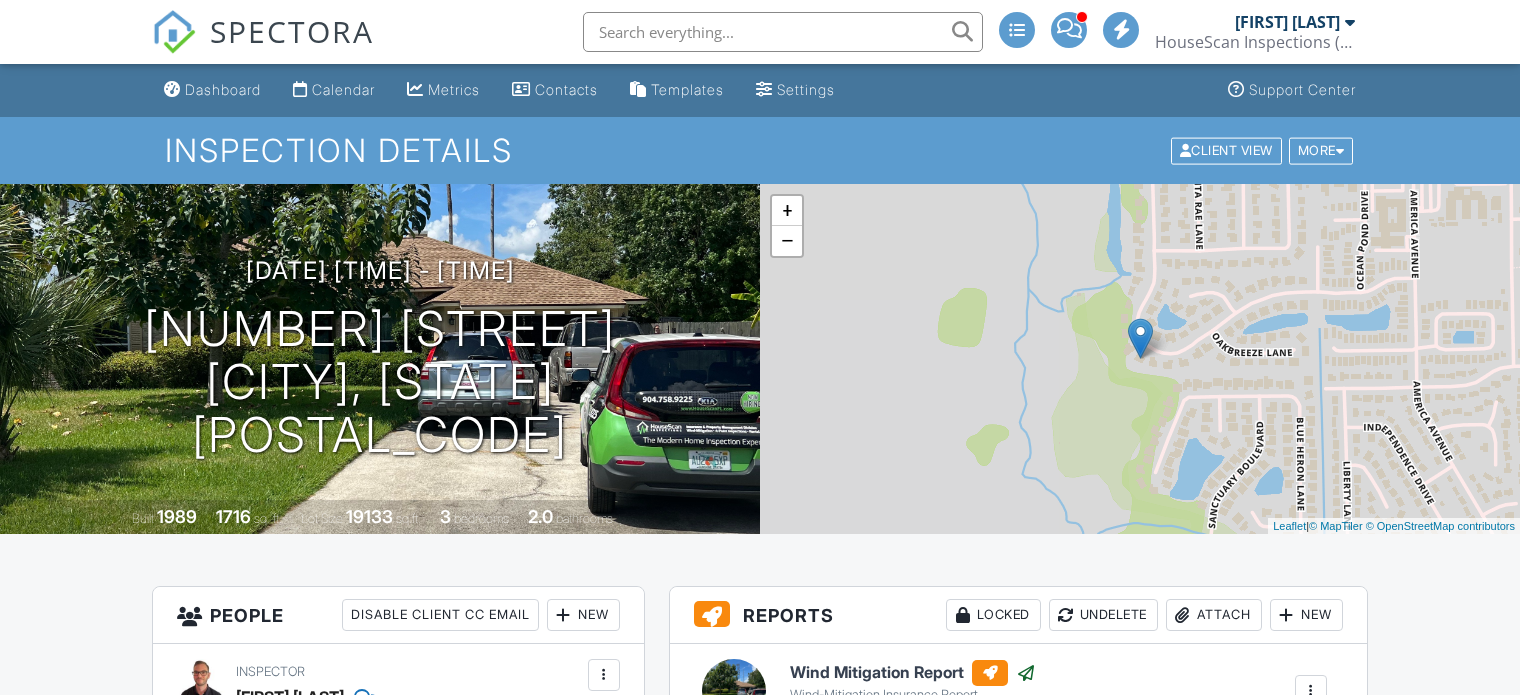 click on "SPECTORA" at bounding box center (292, 31) 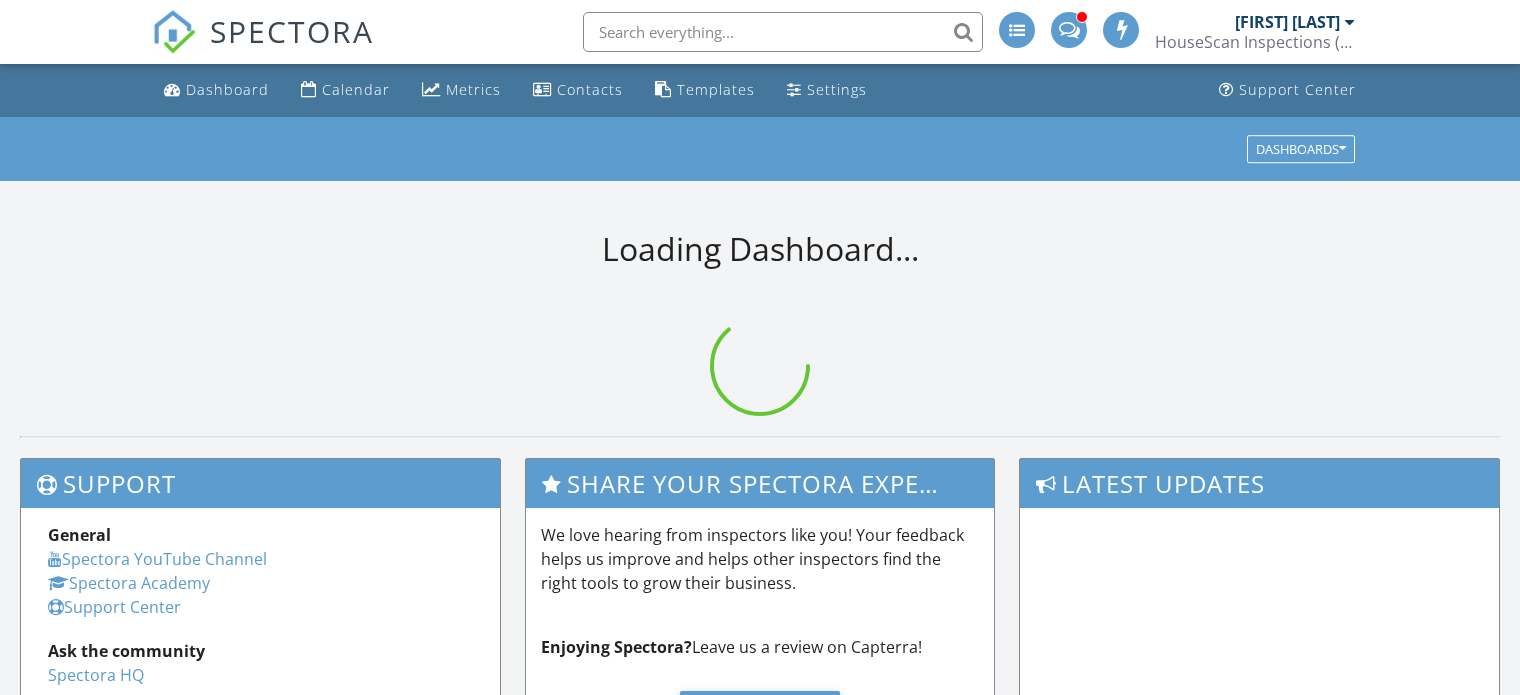 scroll, scrollTop: 0, scrollLeft: 0, axis: both 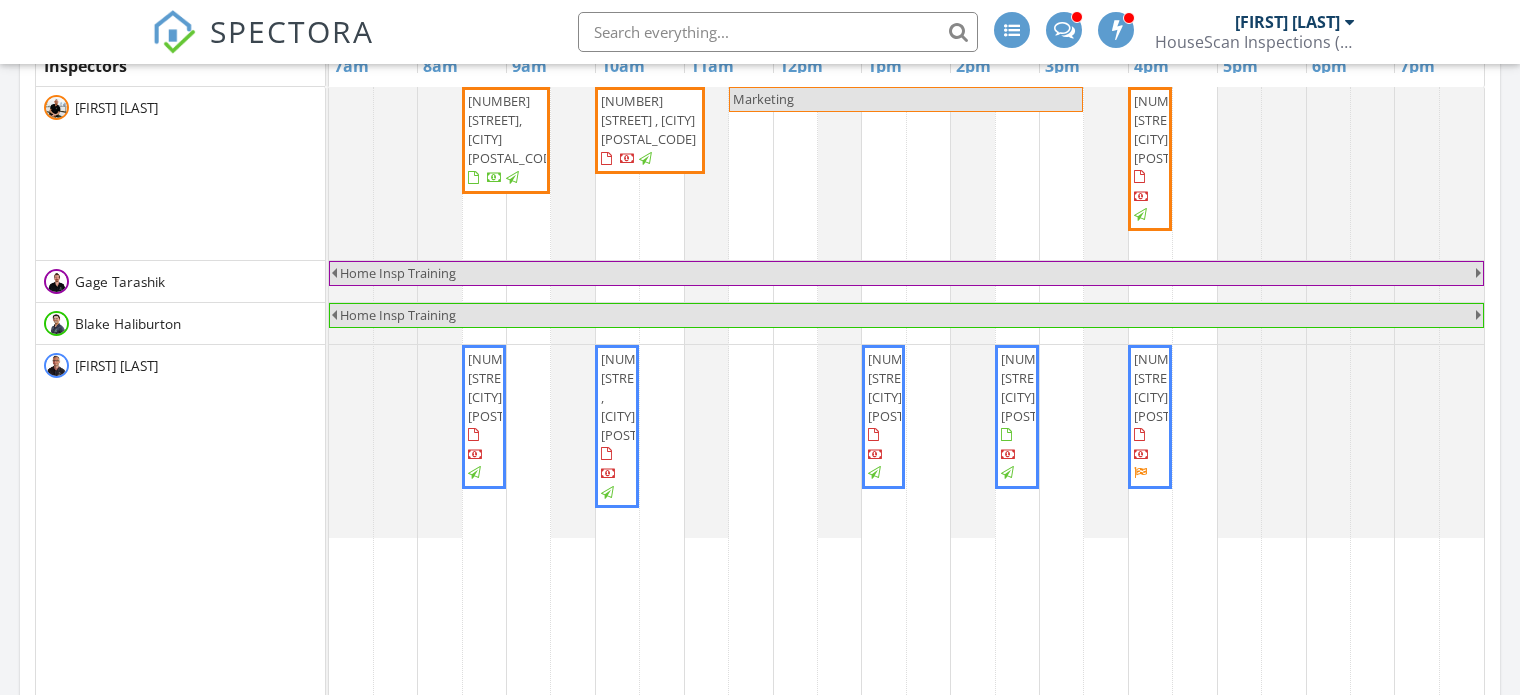 click on "[NUMBER] [STREET], [CITY] [POSTAL_CODE]" at bounding box center (1181, 388) 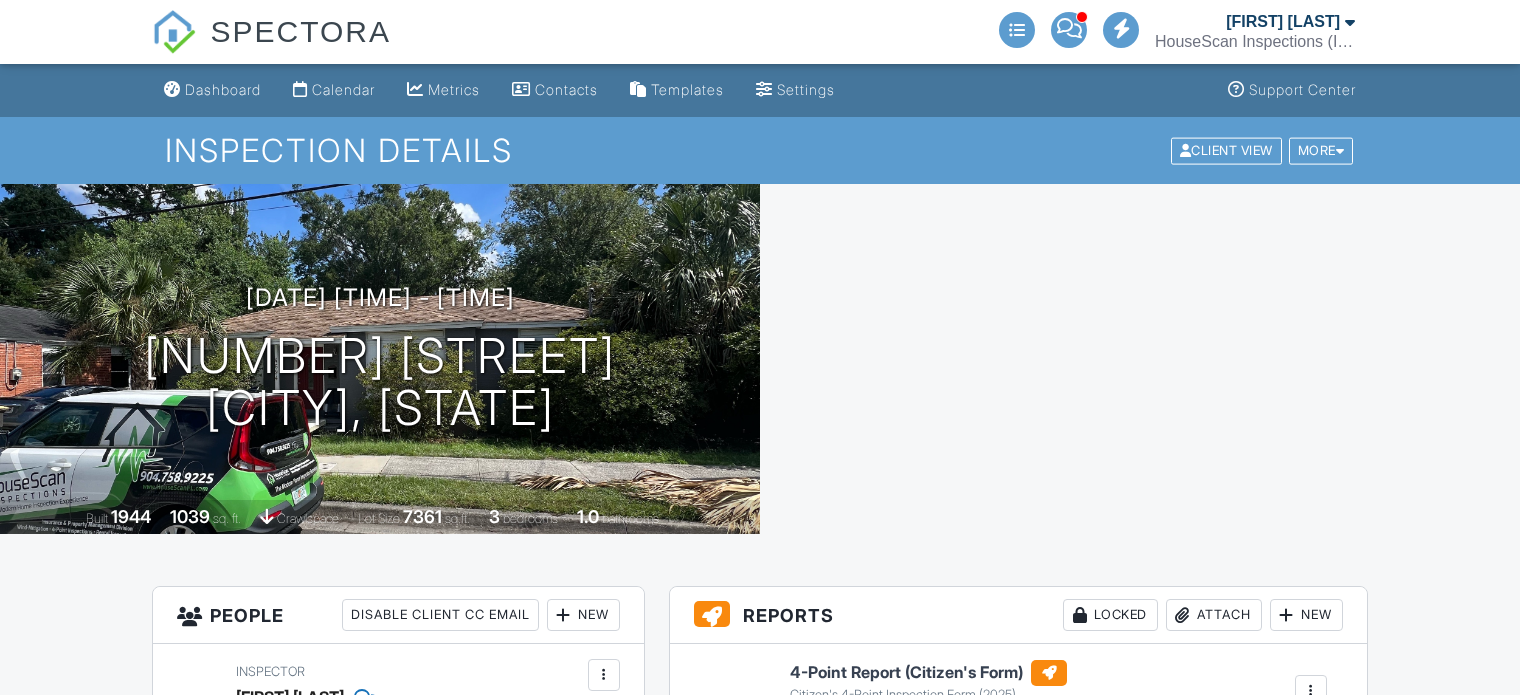 scroll, scrollTop: 200, scrollLeft: 0, axis: vertical 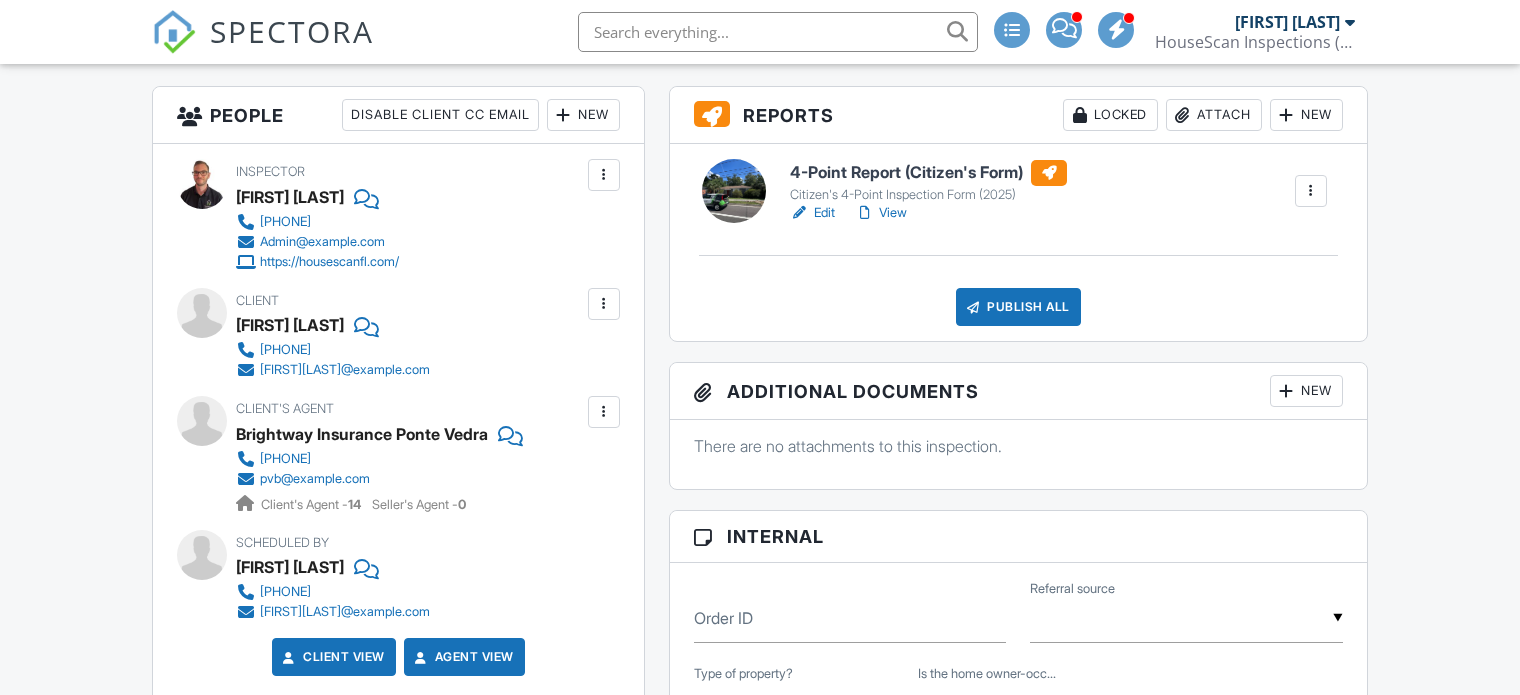 click on "View" at bounding box center (881, 213) 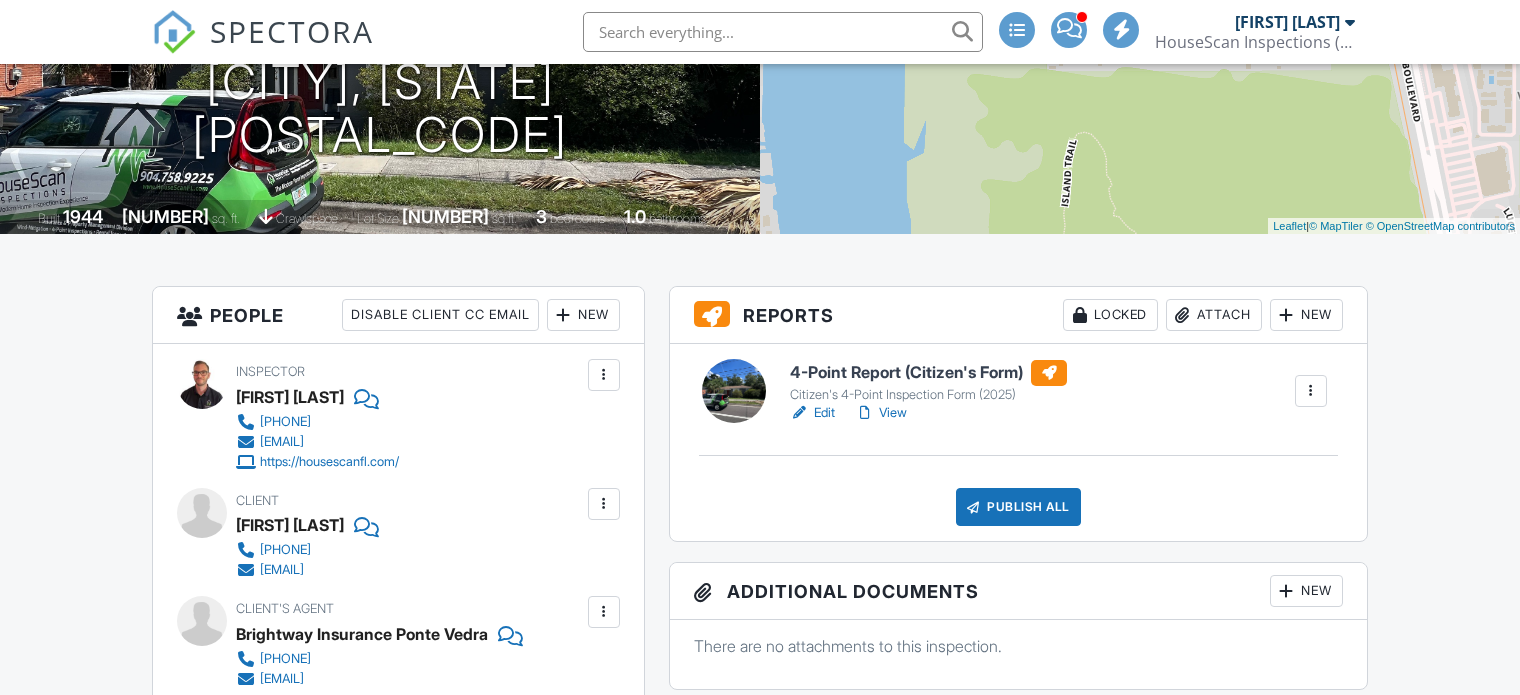 scroll, scrollTop: 300, scrollLeft: 0, axis: vertical 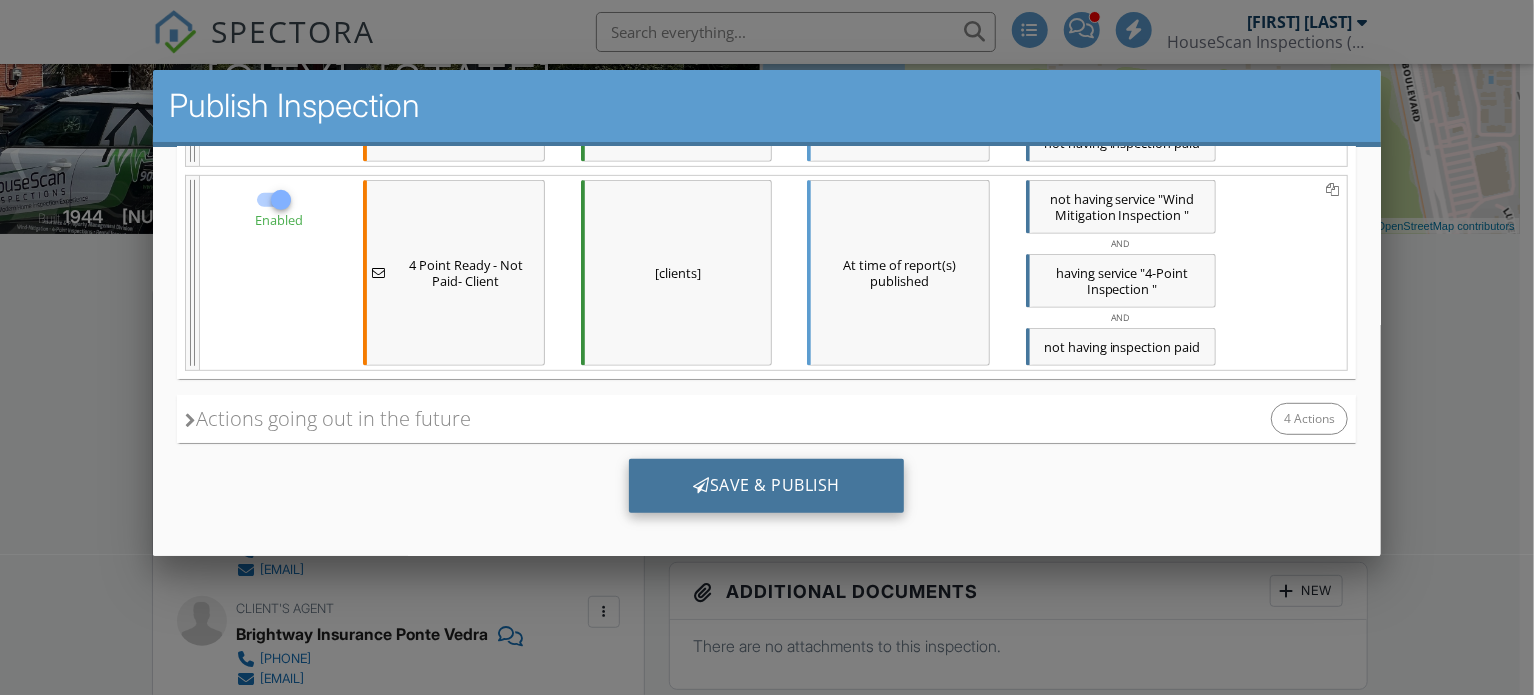 click on "Save & Publish" at bounding box center [766, 485] 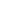 click on "SPECTORA" at bounding box center (68, 93) 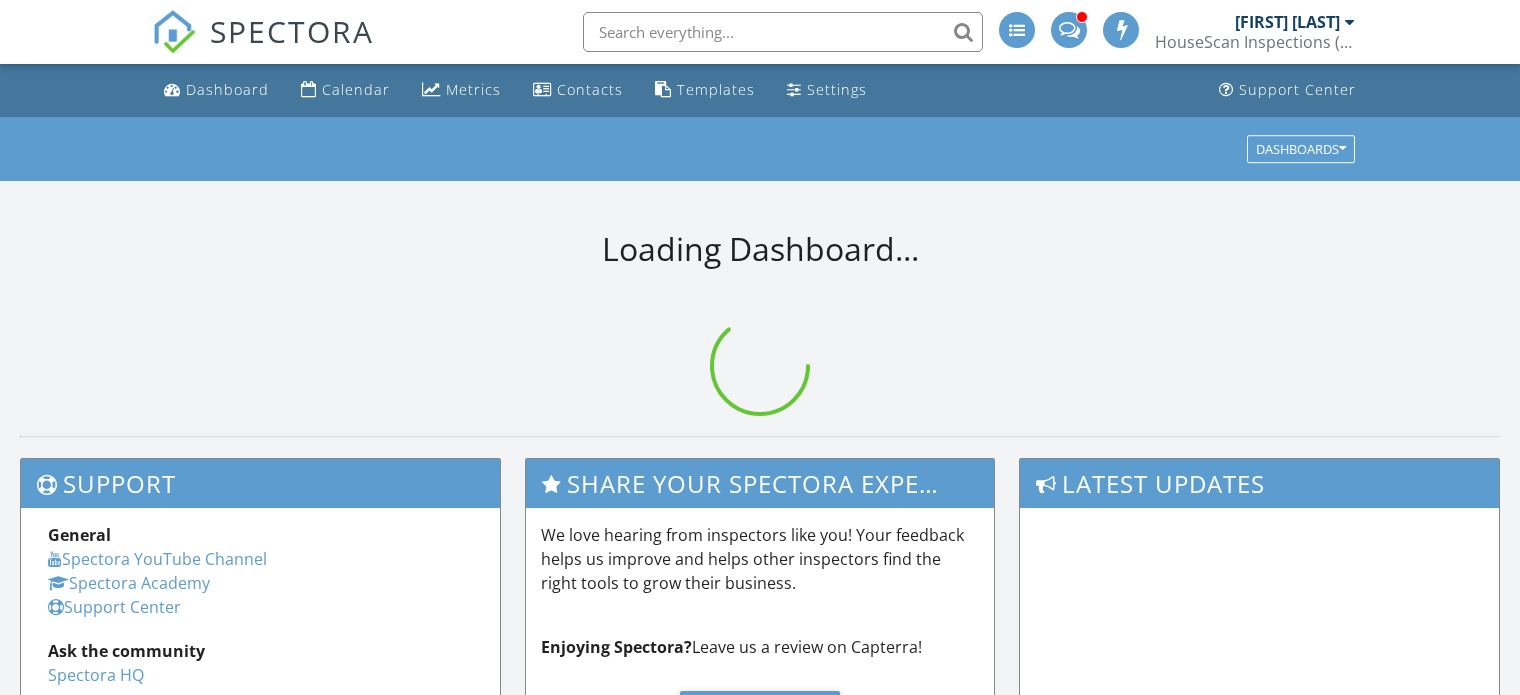scroll, scrollTop: 0, scrollLeft: 0, axis: both 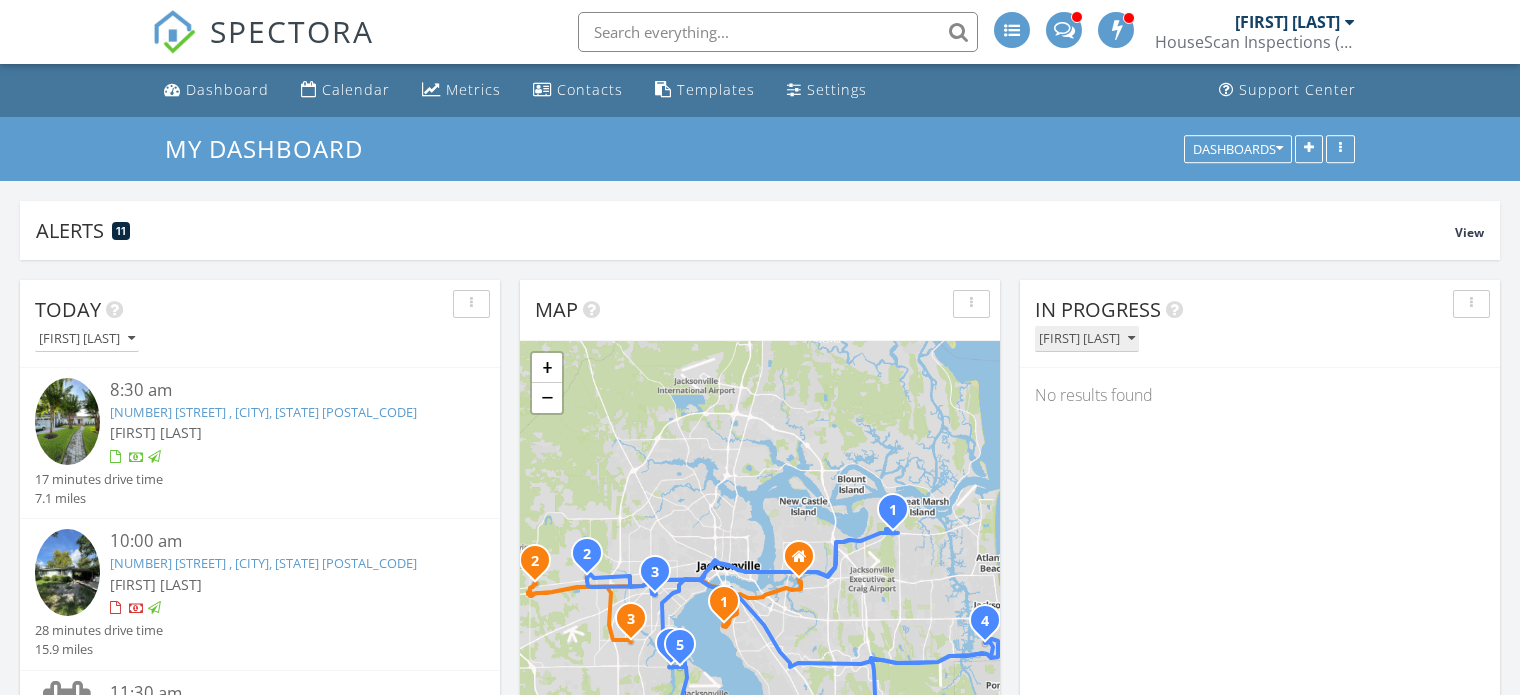 click on "[FIRST] [LAST]" at bounding box center [1087, 339] 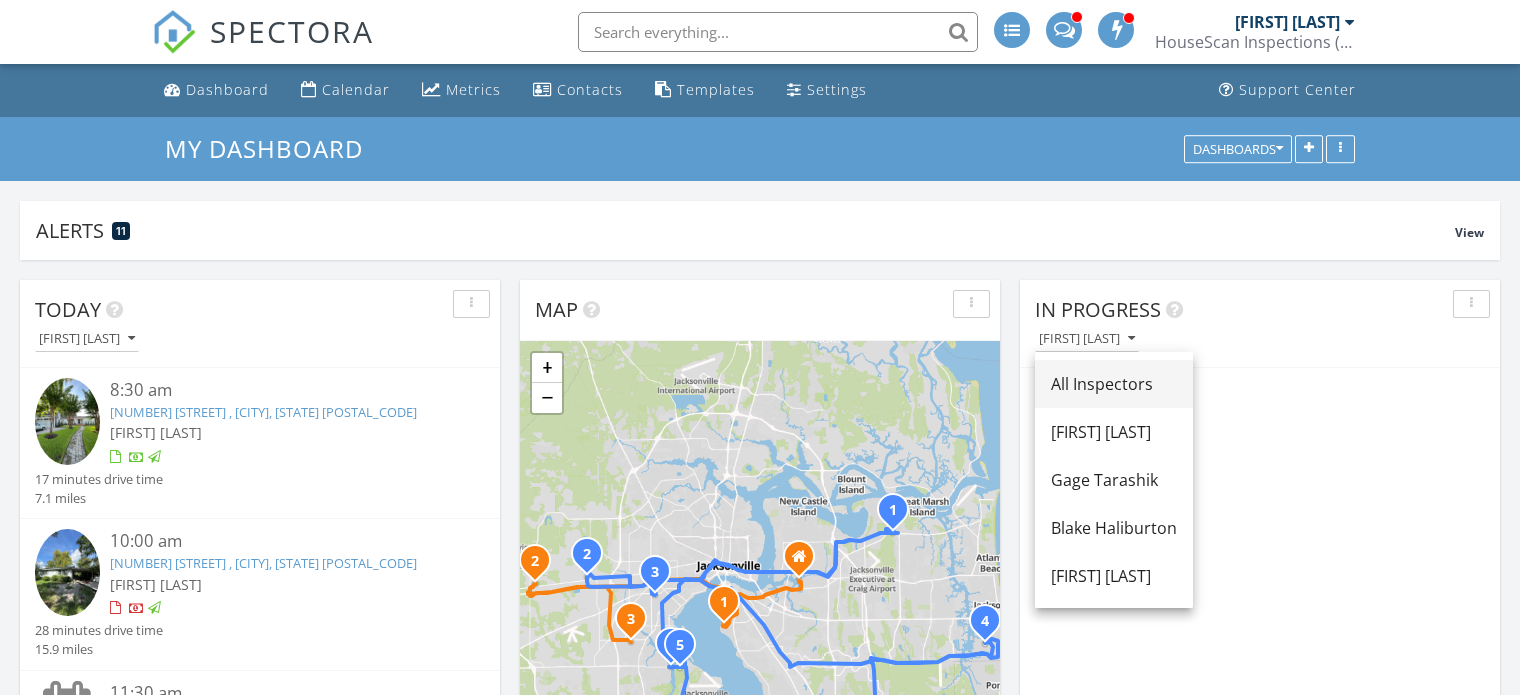 click on "All Inspectors" at bounding box center (1114, 384) 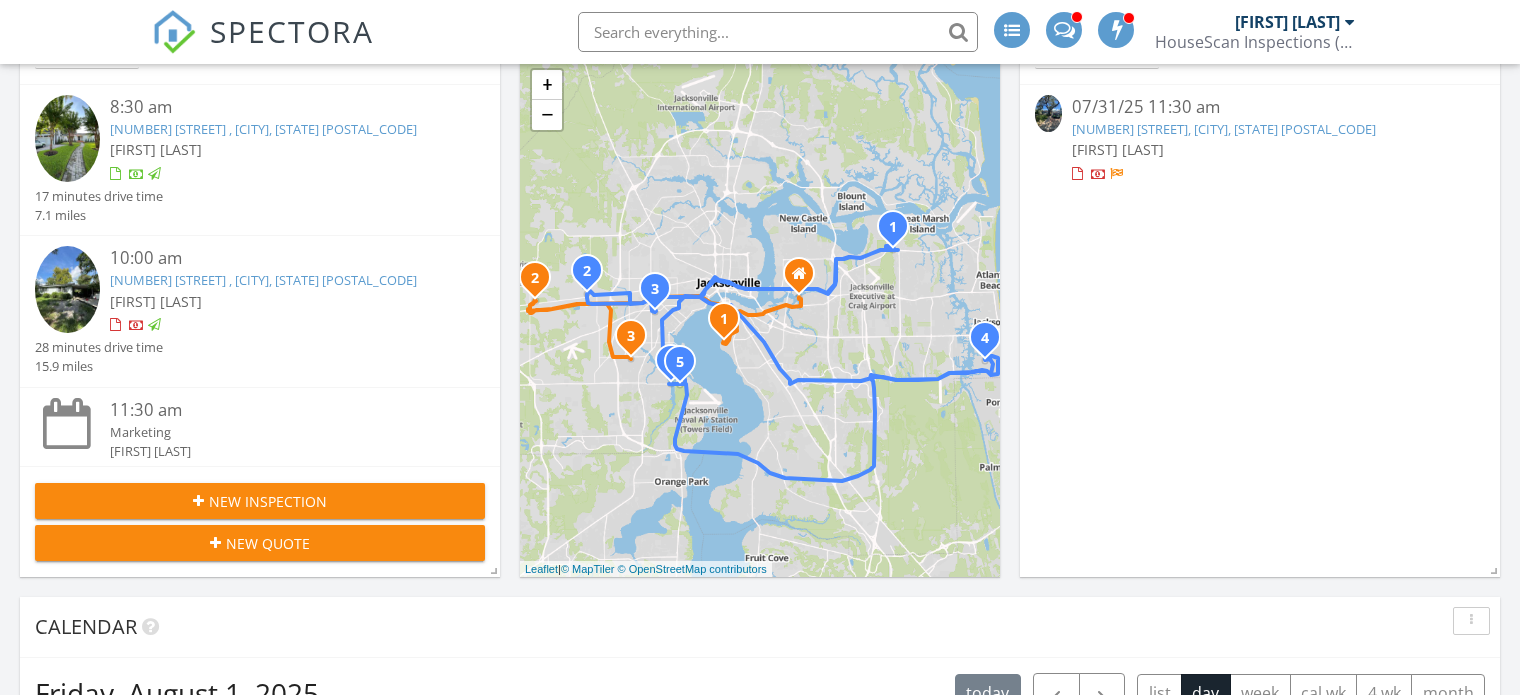 scroll, scrollTop: 200, scrollLeft: 0, axis: vertical 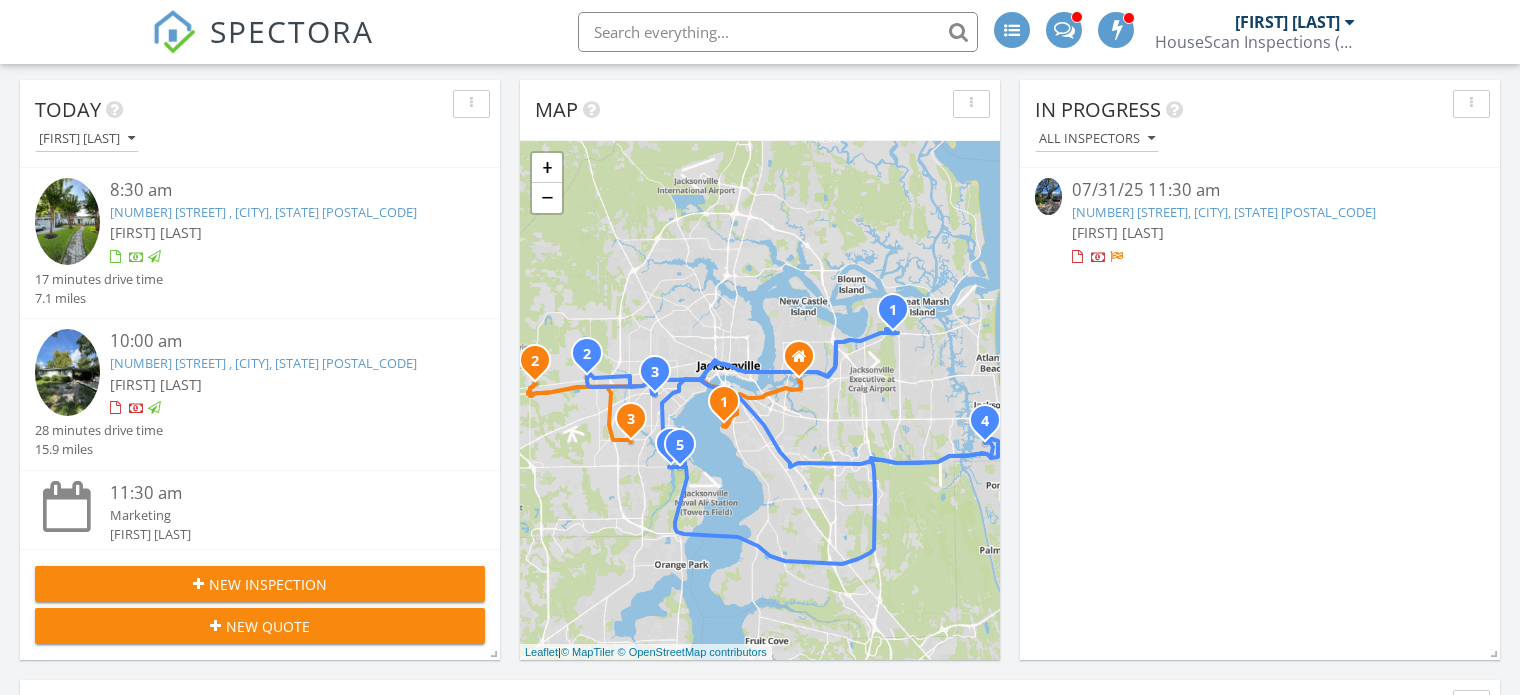 click on "2129 Kingswood Rd, Jacksonville, FL 32207" at bounding box center [1224, 212] 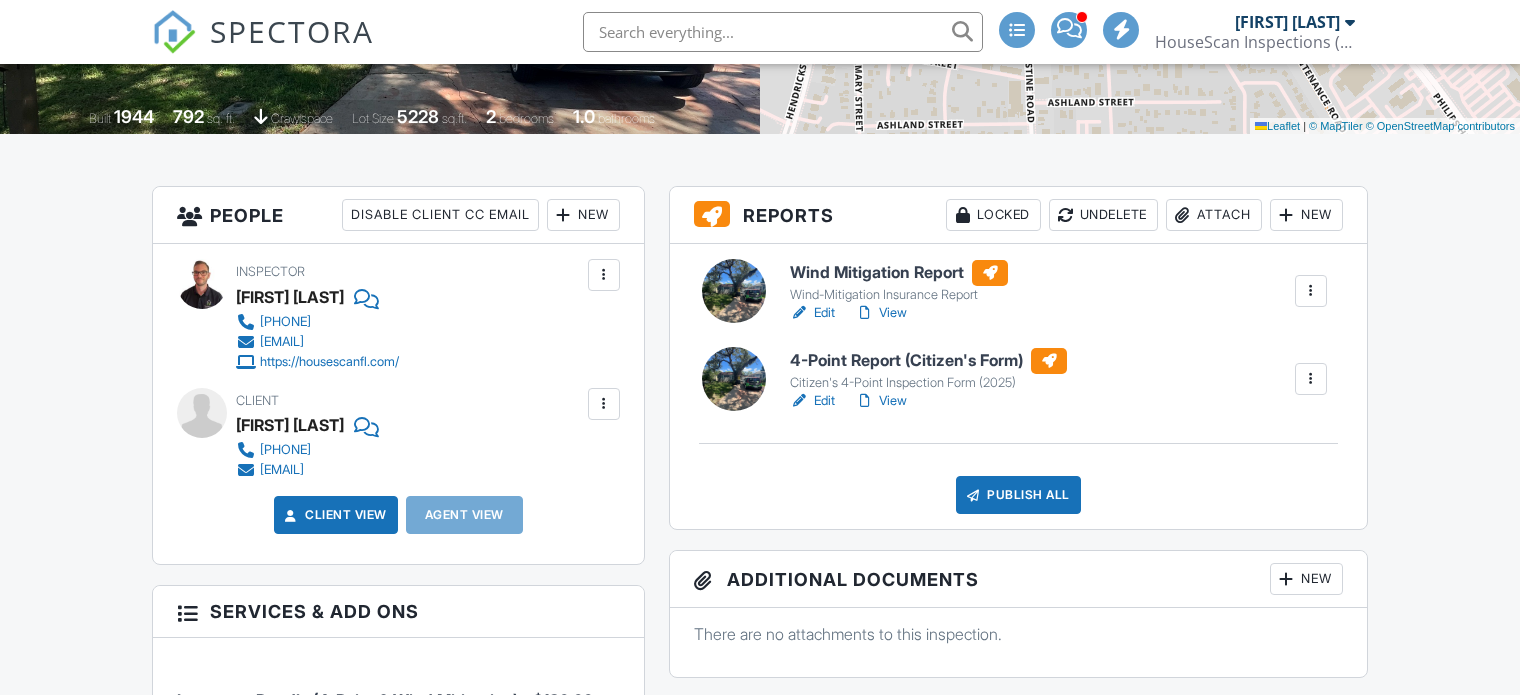scroll, scrollTop: 100, scrollLeft: 0, axis: vertical 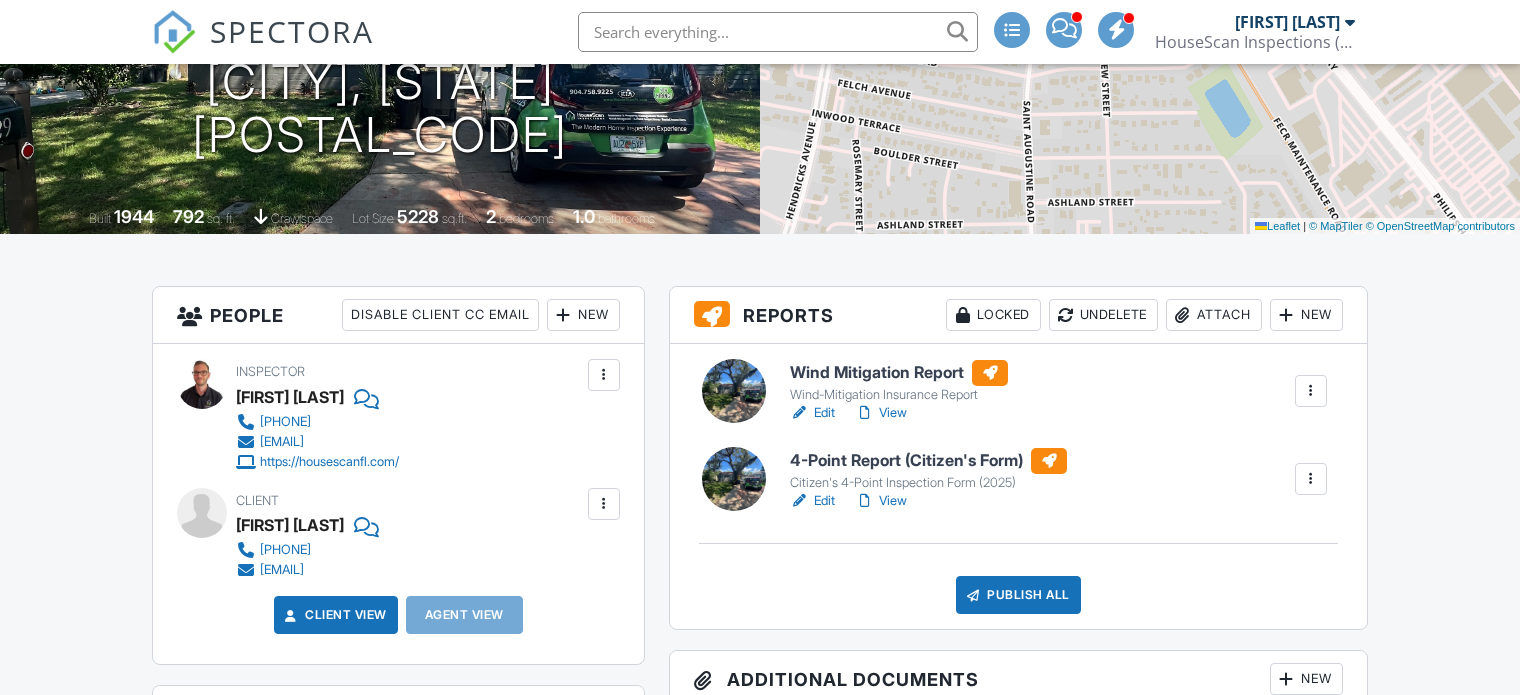 click on "View" at bounding box center [881, 413] 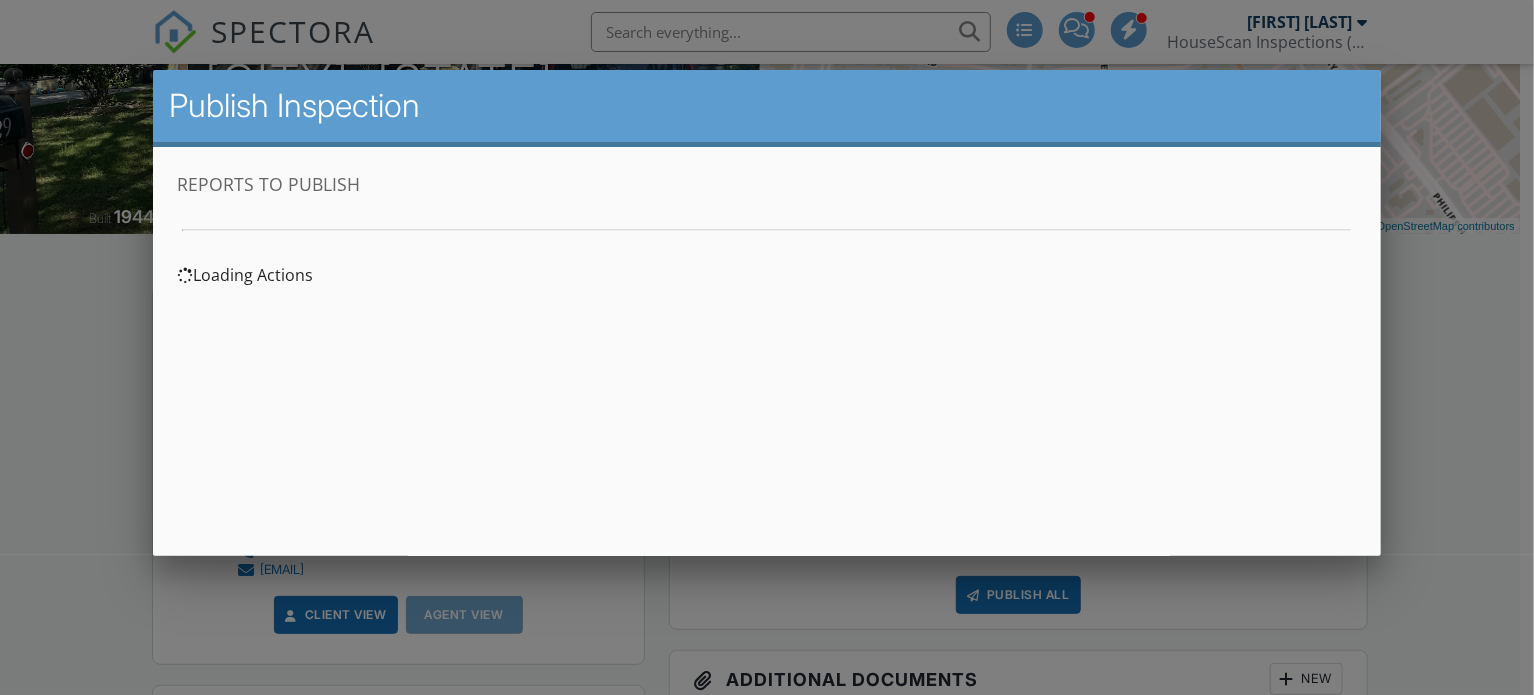 scroll, scrollTop: 0, scrollLeft: 0, axis: both 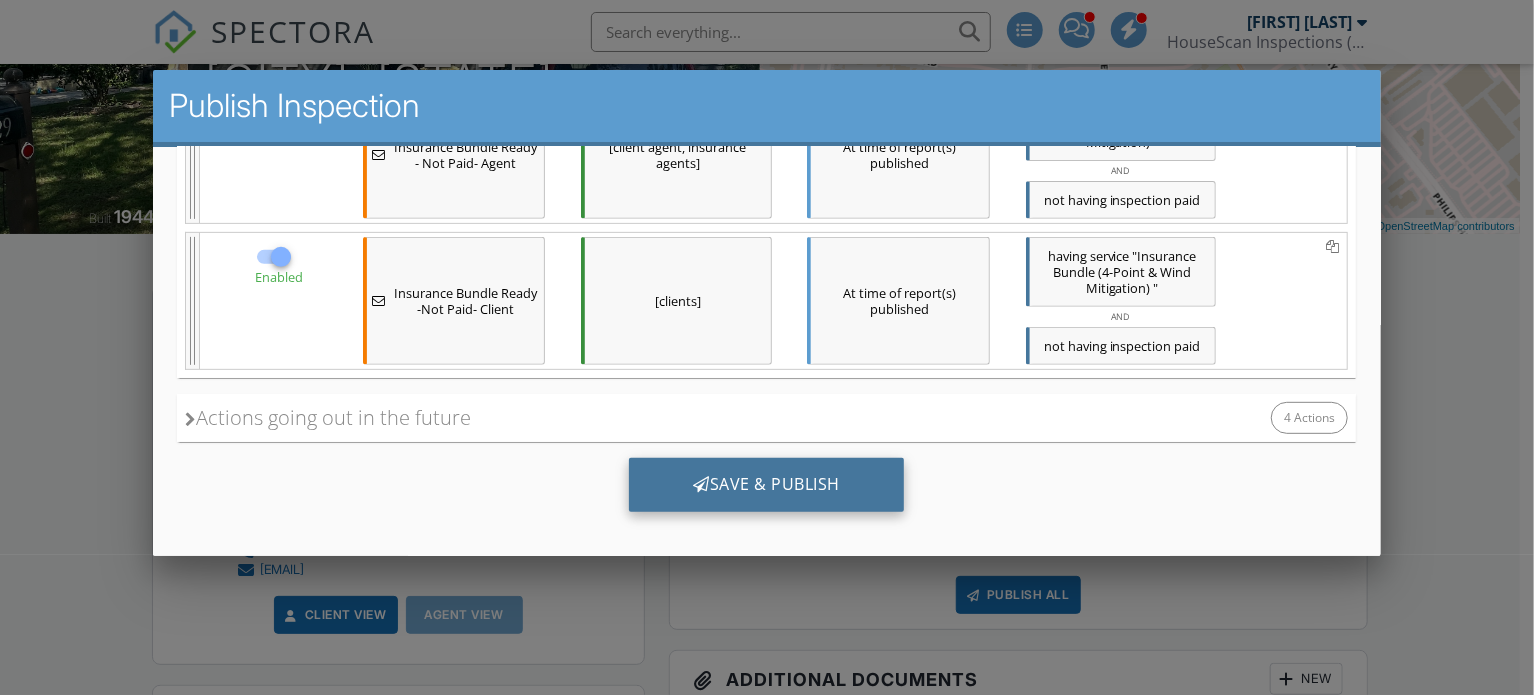 click on "Save & Publish" at bounding box center [766, 484] 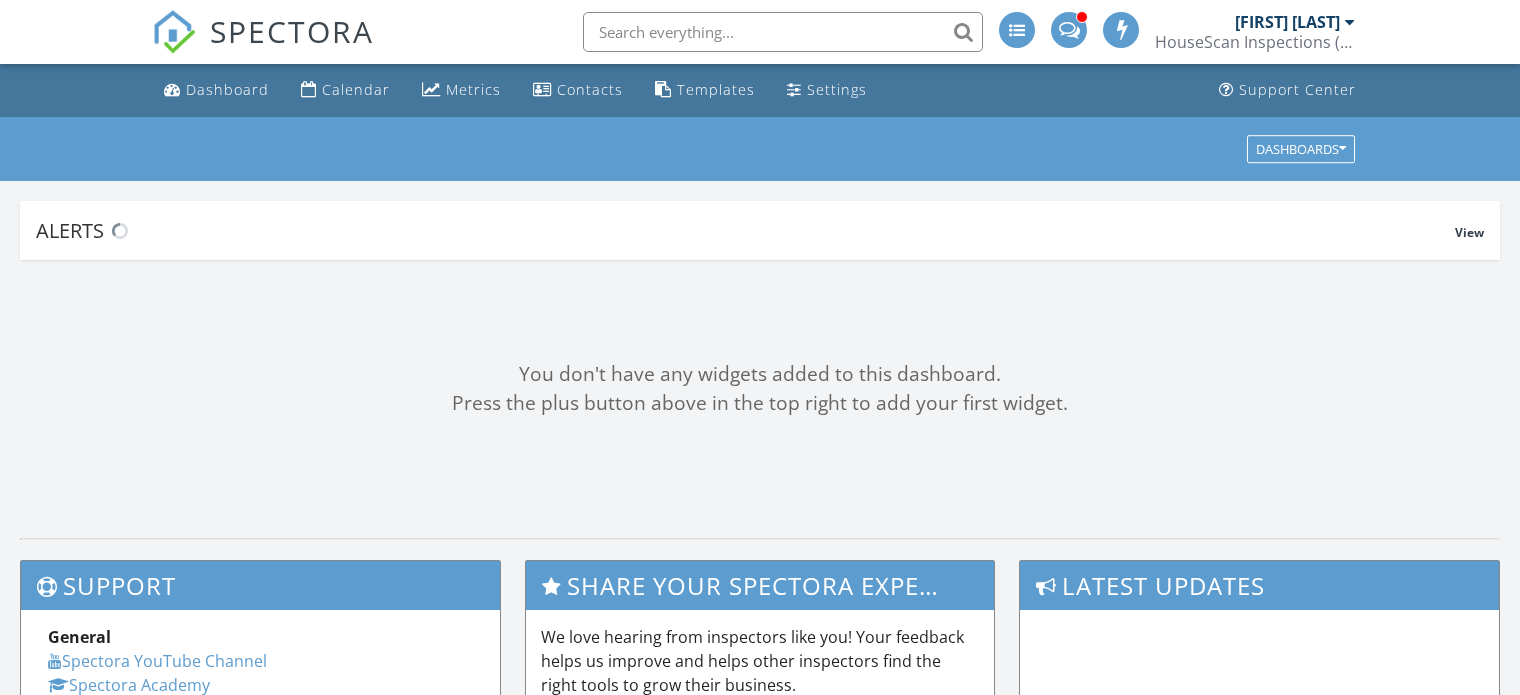 scroll, scrollTop: 0, scrollLeft: 0, axis: both 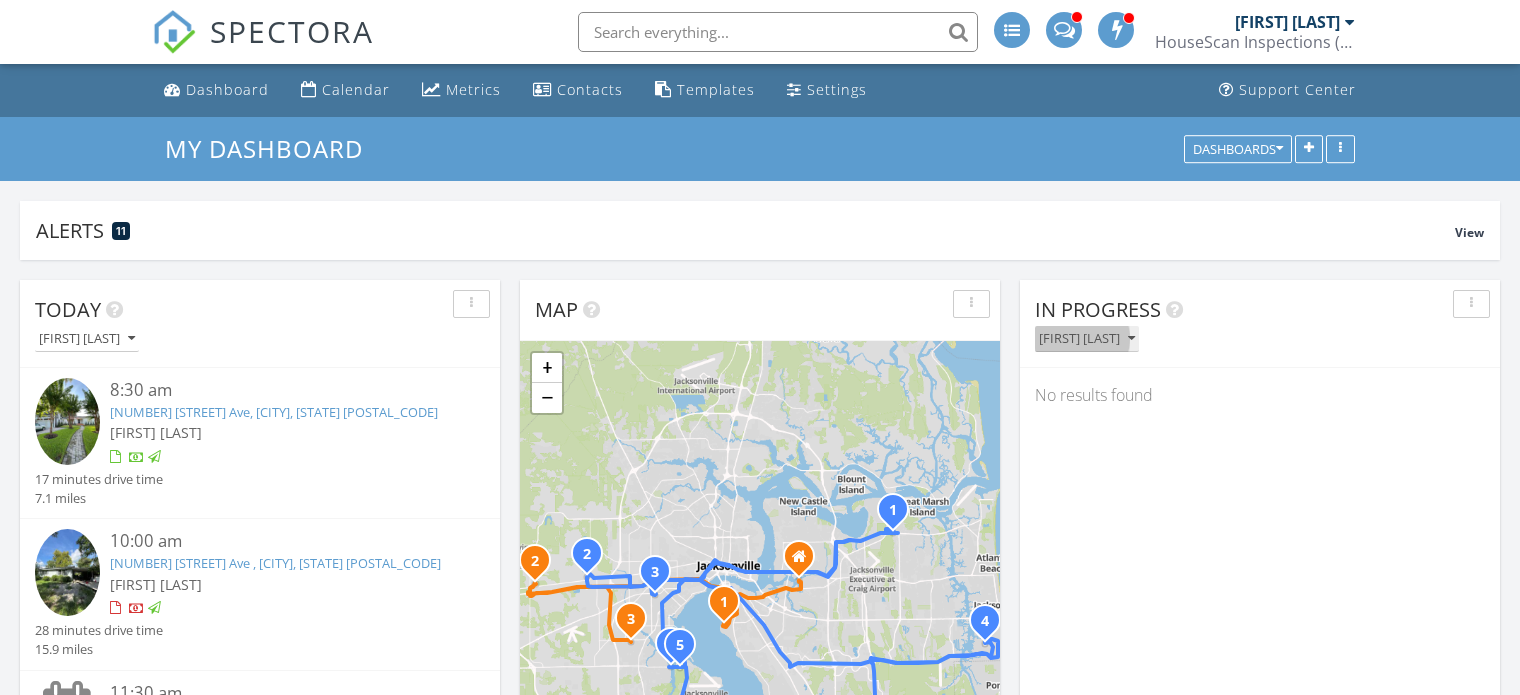 click on "[FIRST] [LAST]" at bounding box center [1087, 339] 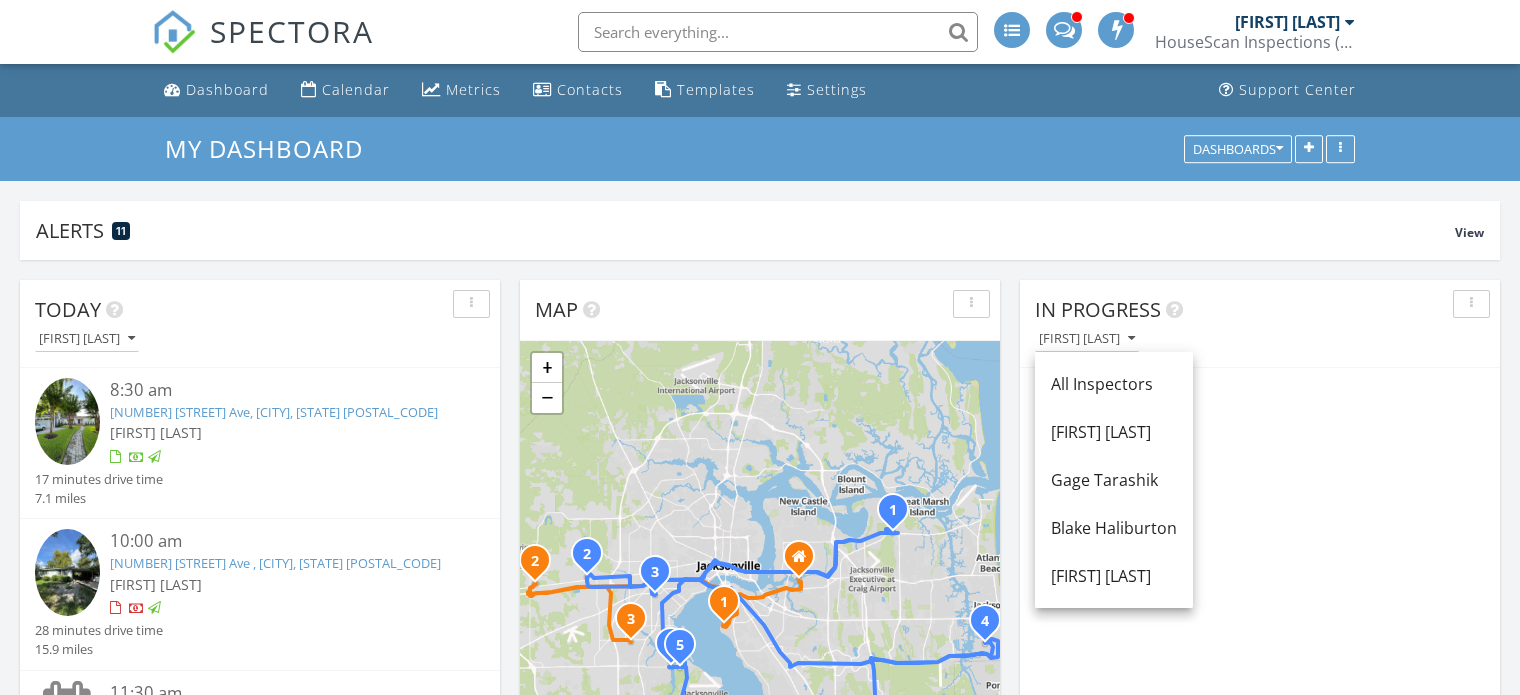 click on "All Inspectors" at bounding box center [1114, 384] 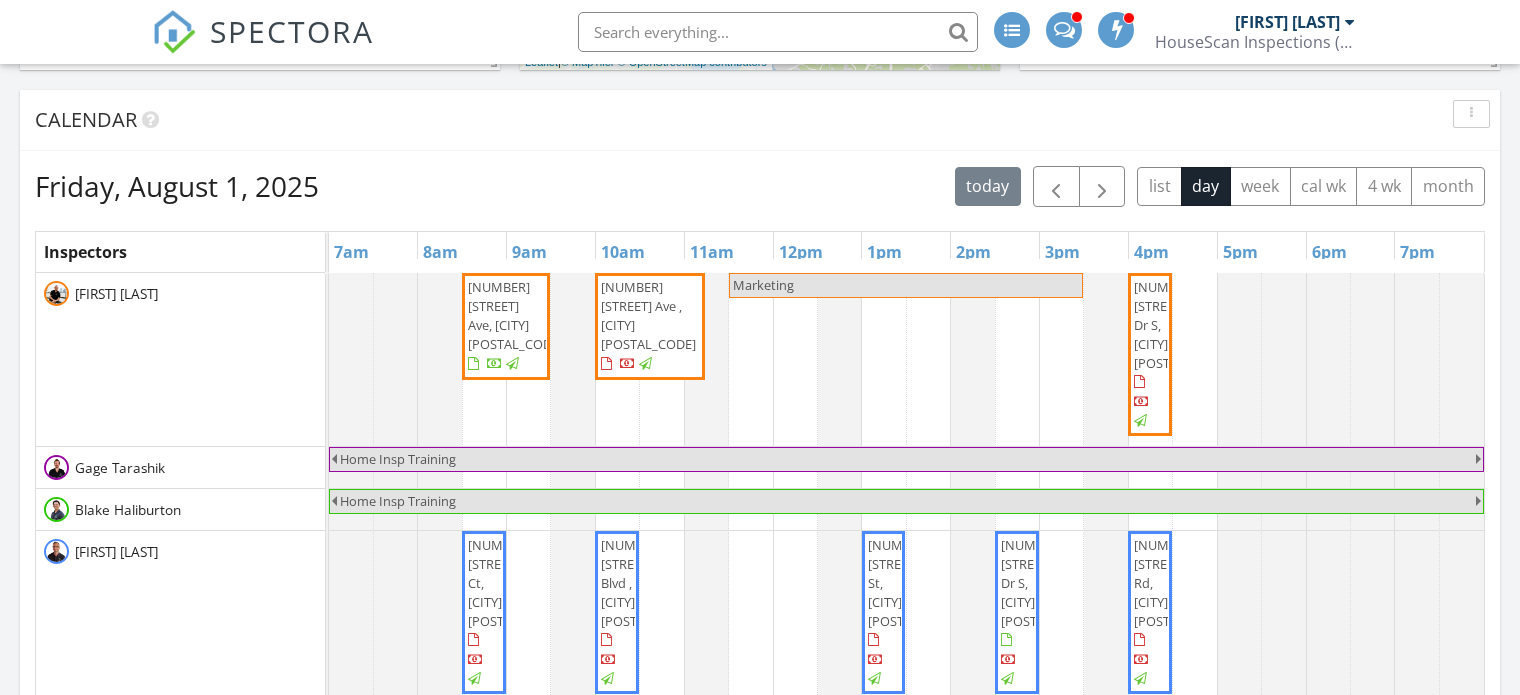 scroll, scrollTop: 800, scrollLeft: 0, axis: vertical 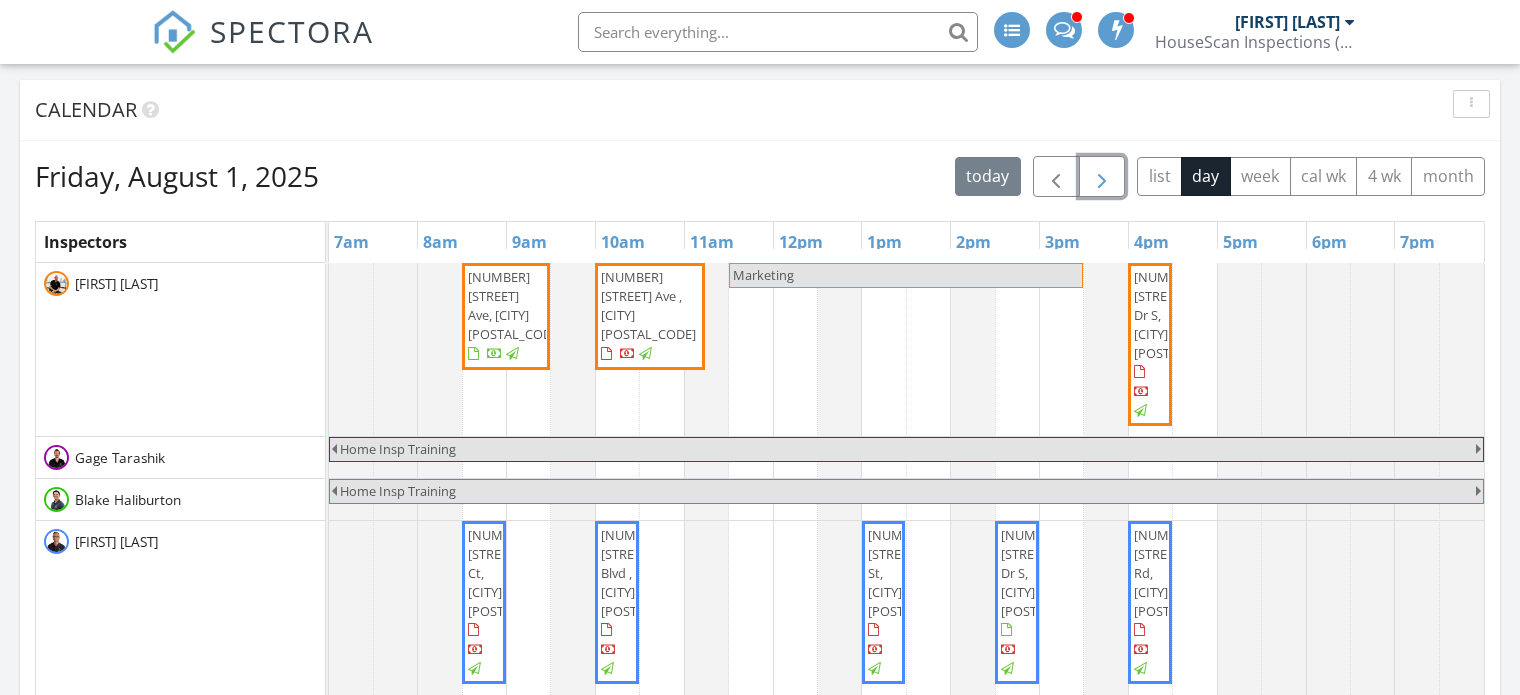 click at bounding box center [1102, 177] 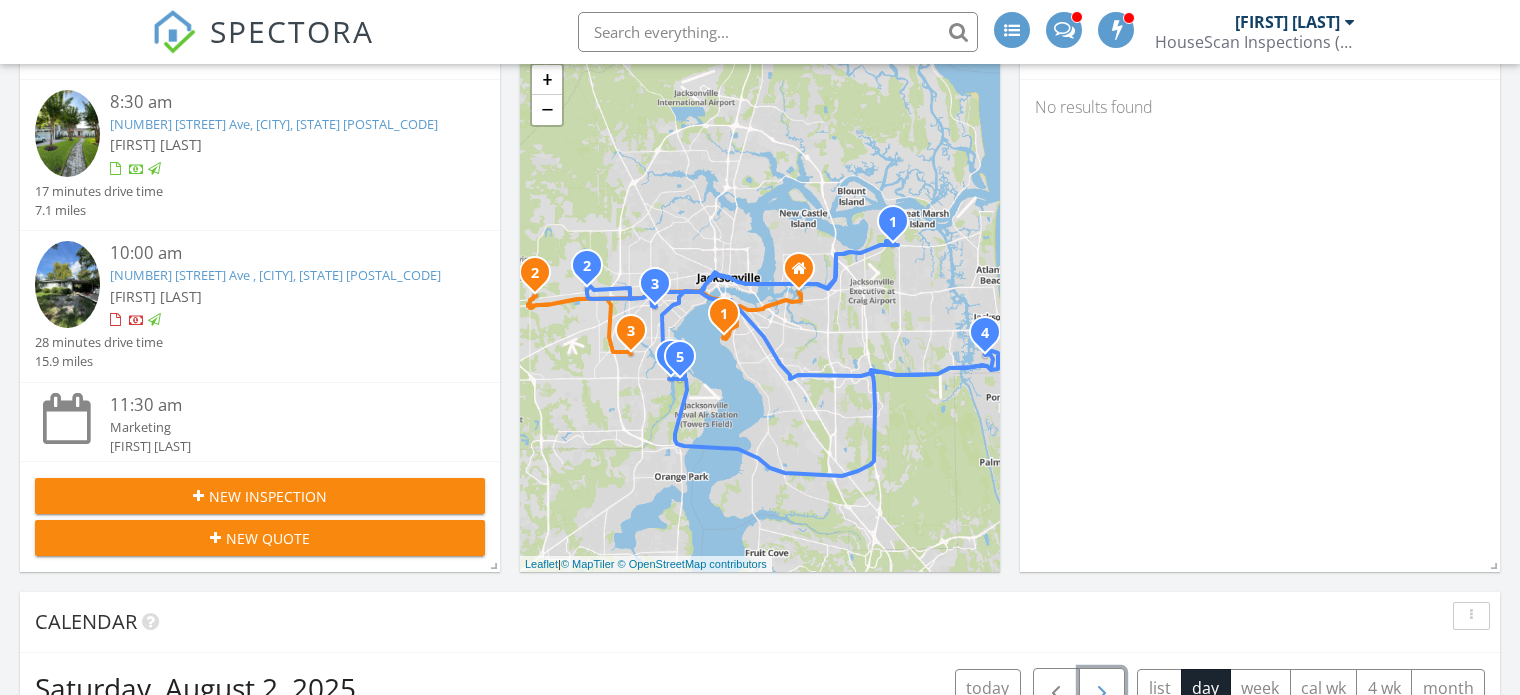 scroll, scrollTop: 0, scrollLeft: 0, axis: both 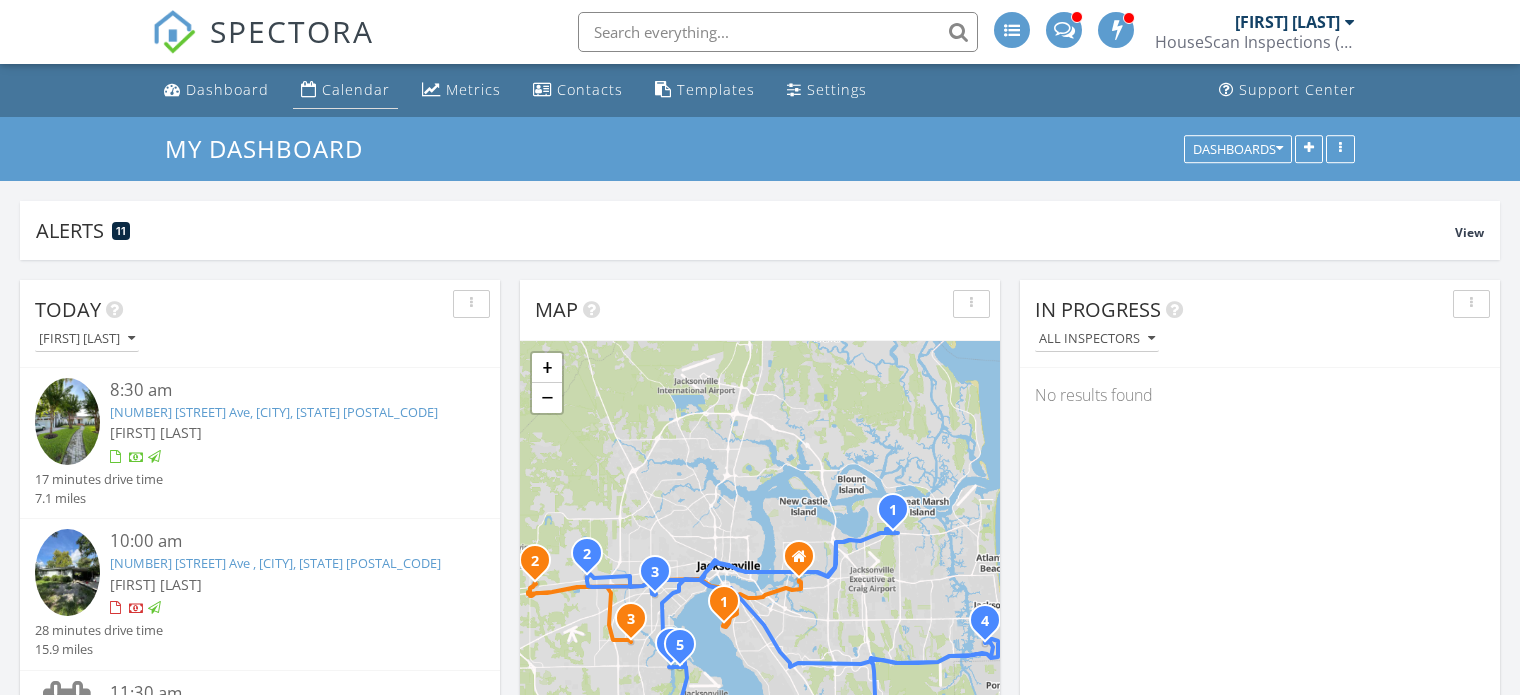 click on "Calendar" at bounding box center (356, 89) 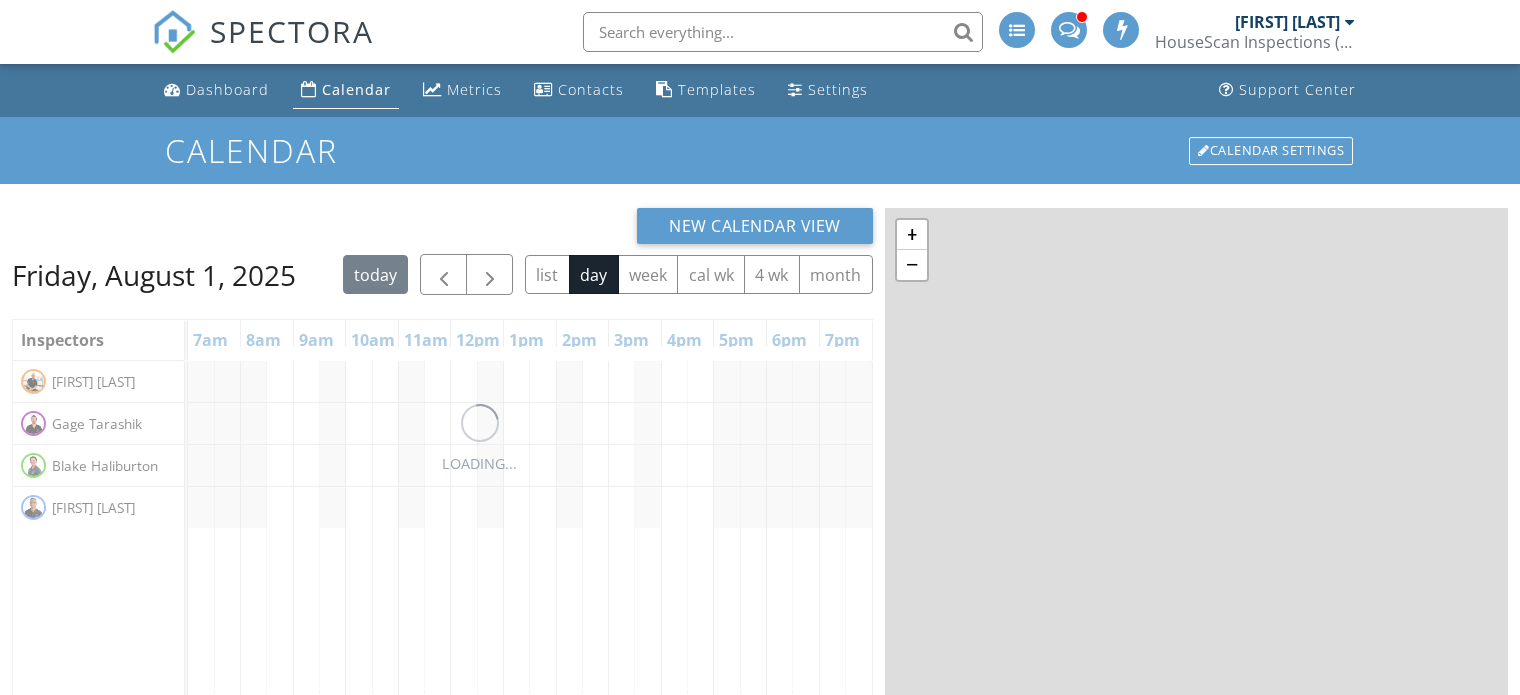 scroll, scrollTop: 0, scrollLeft: 0, axis: both 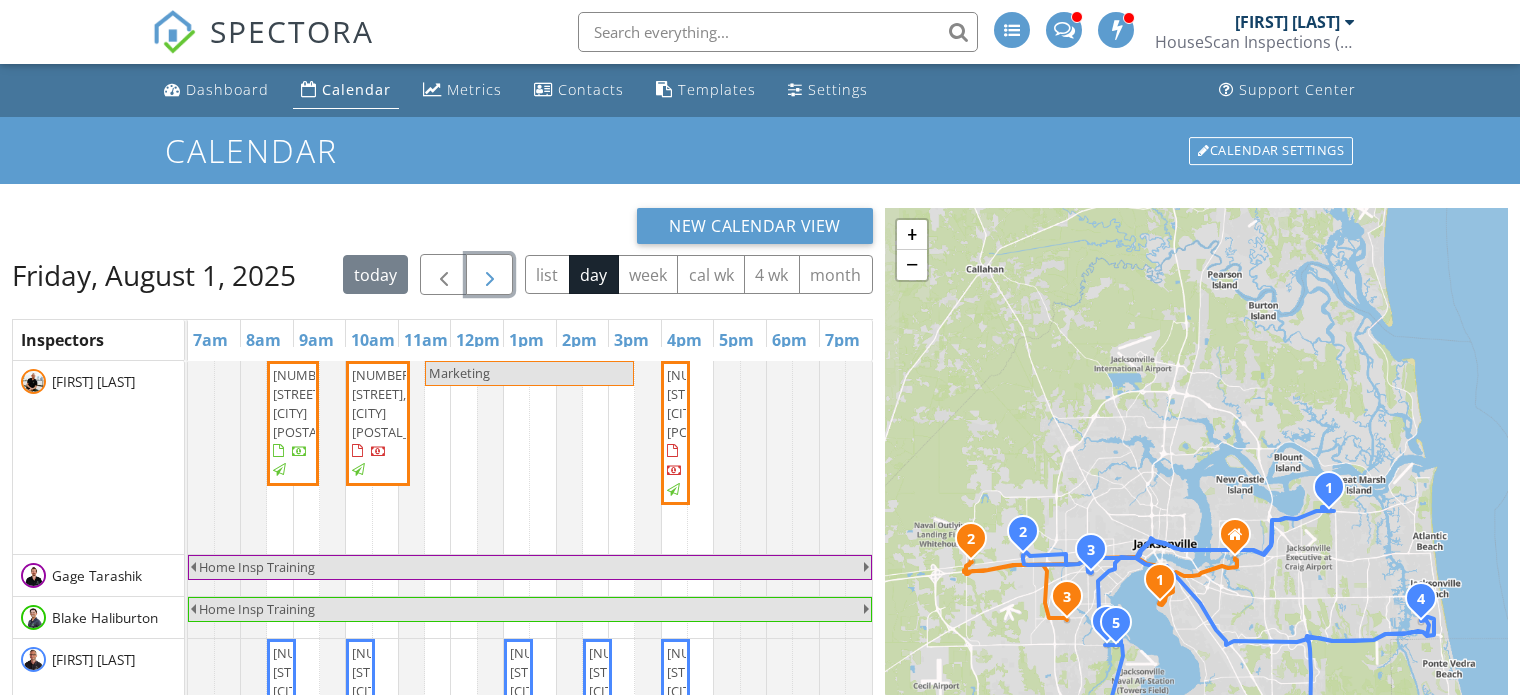 click at bounding box center [490, 275] 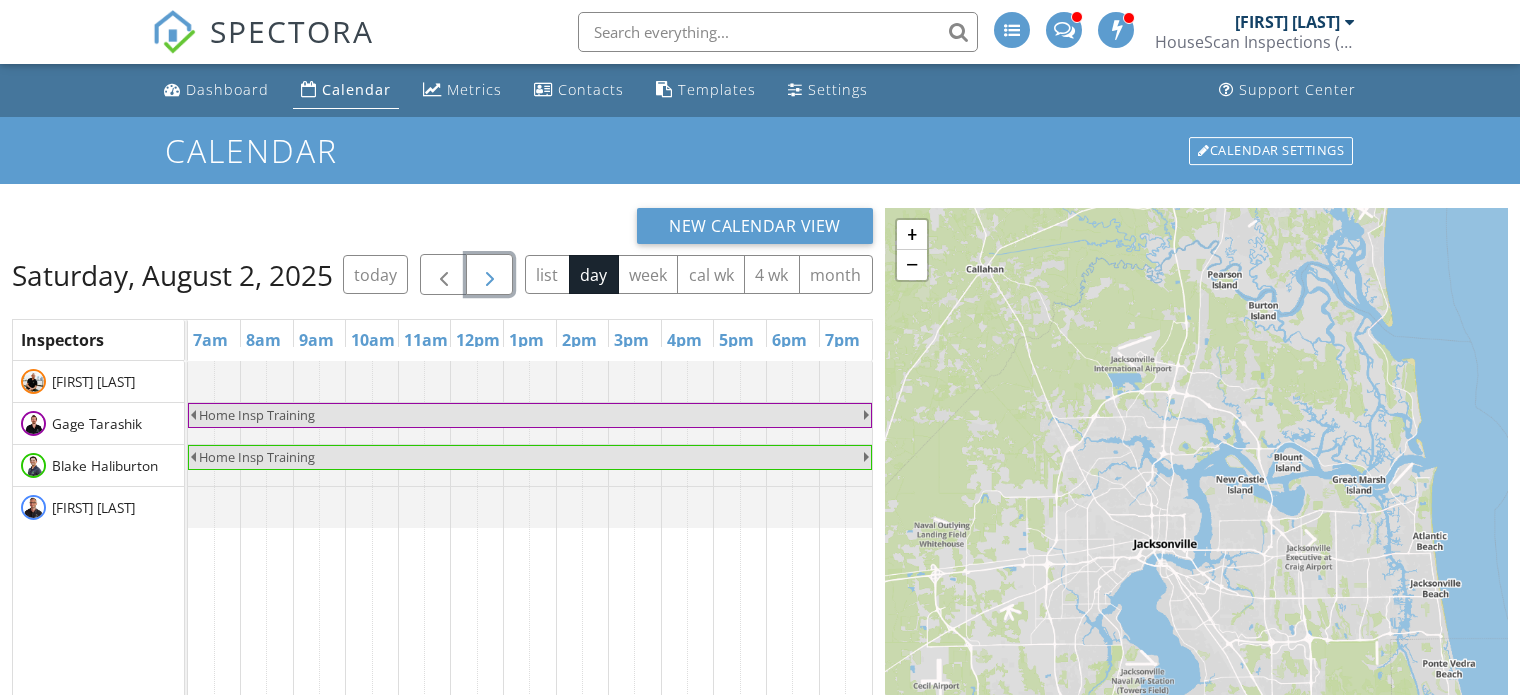 click at bounding box center (490, 275) 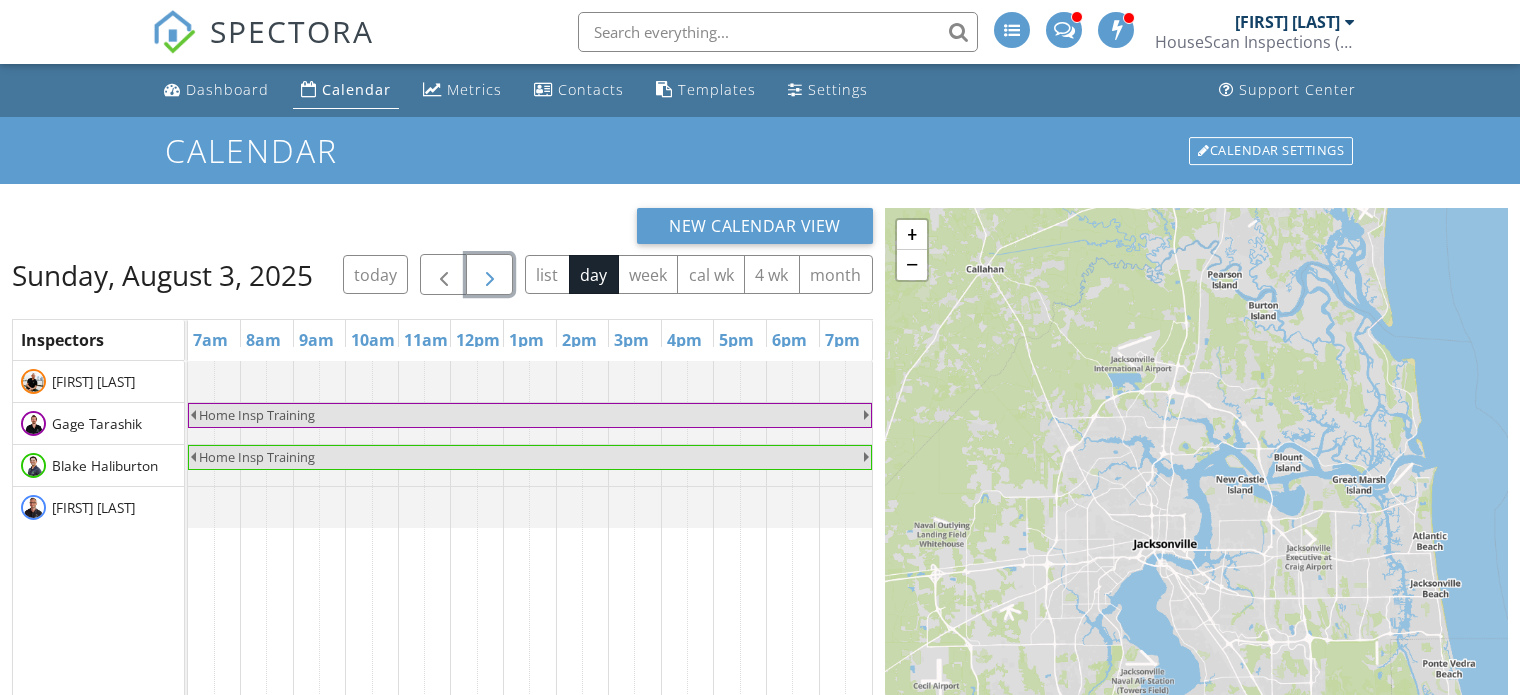 click at bounding box center (490, 275) 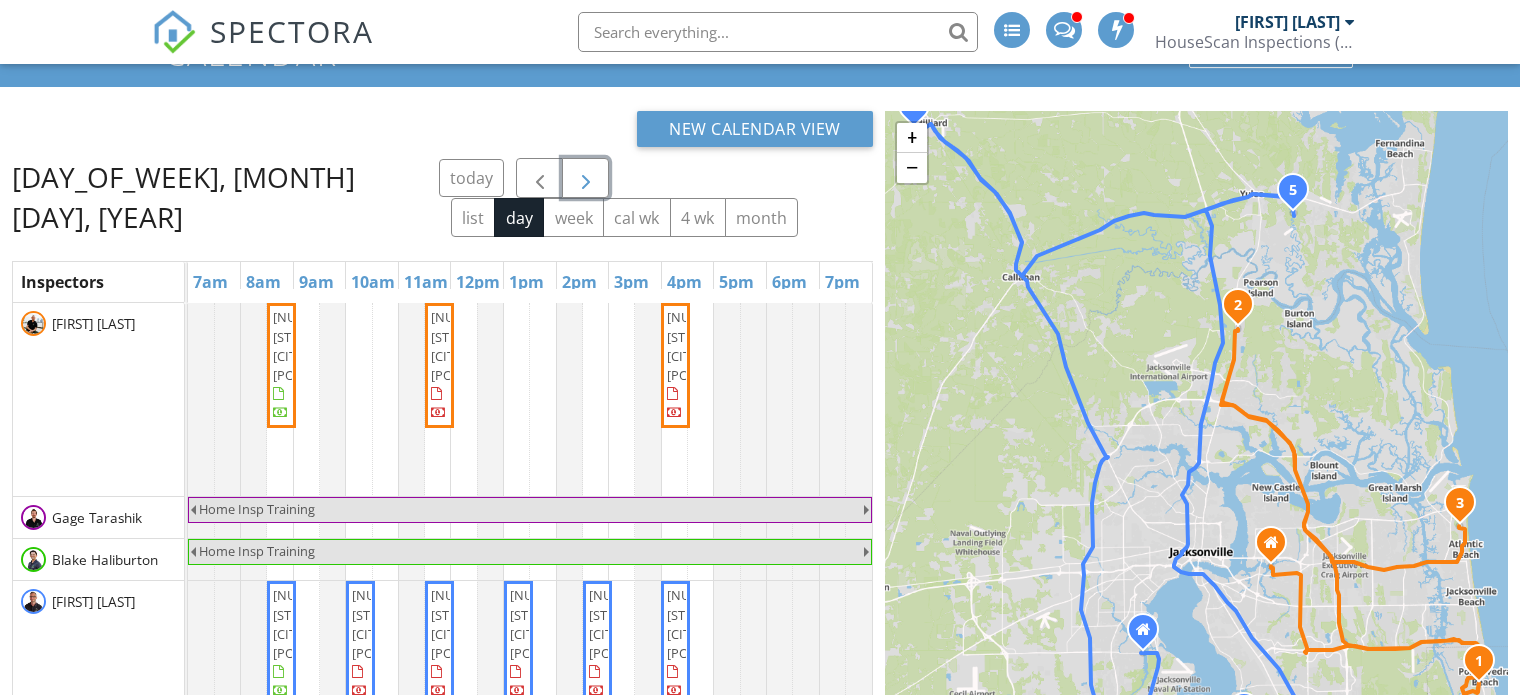 scroll, scrollTop: 100, scrollLeft: 0, axis: vertical 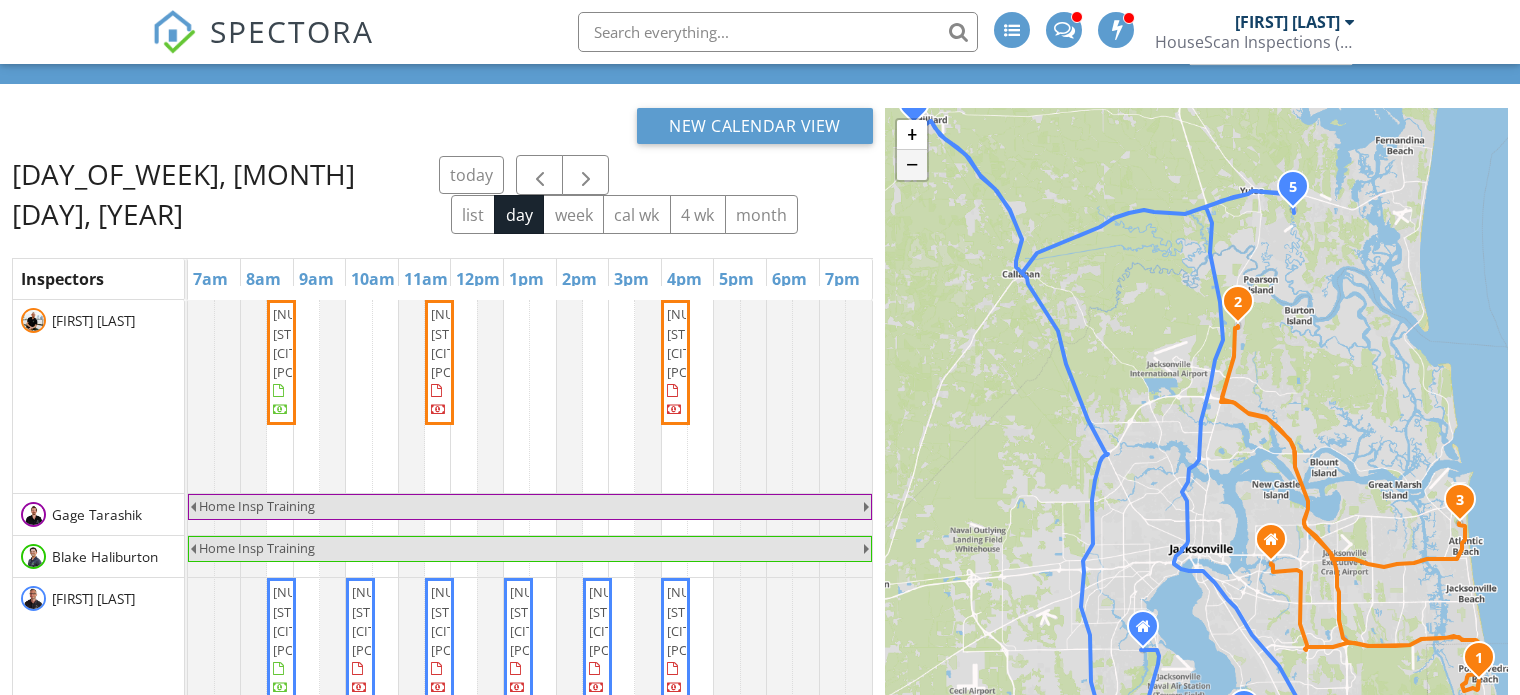 click on "−" at bounding box center (912, 165) 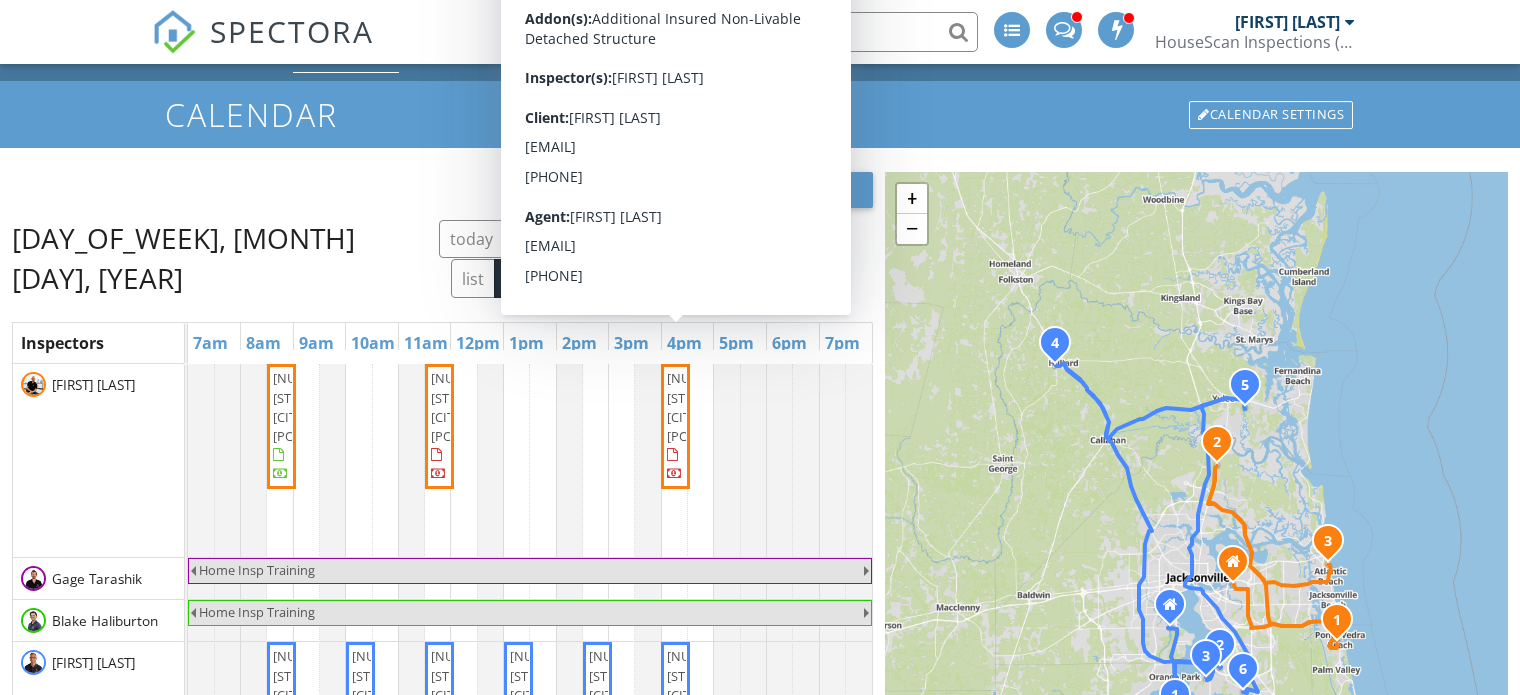scroll, scrollTop: 0, scrollLeft: 0, axis: both 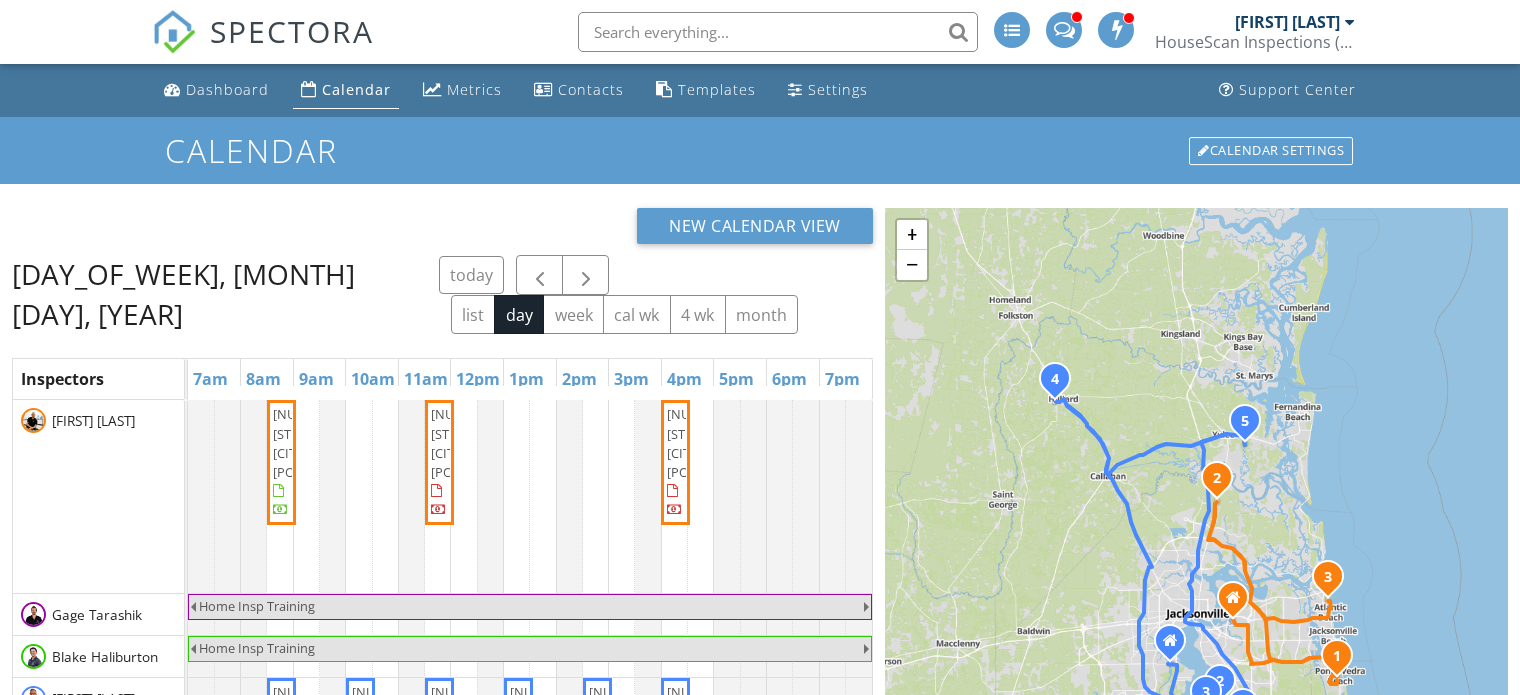 click at bounding box center (675, 493) 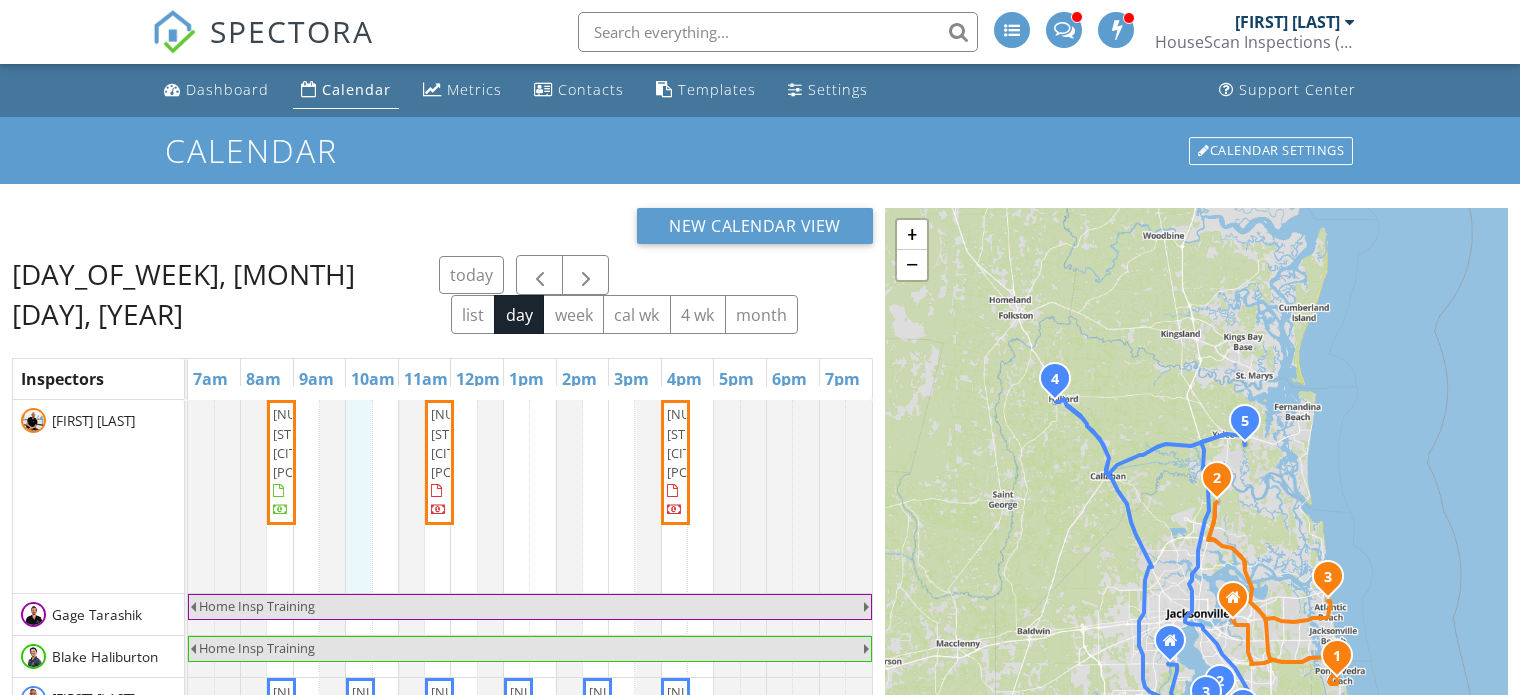 click on "104 Poseidon Ln, Palm Valley 32082
15449 Norman Ave N, Jacksonville 32218
2039 Vela Norte Cir, Atlantic Beach 32233
Home Insp Training
Home Insp Training
545 Cozybrook Ln, Fleming Island 32003" at bounding box center (530, 674) 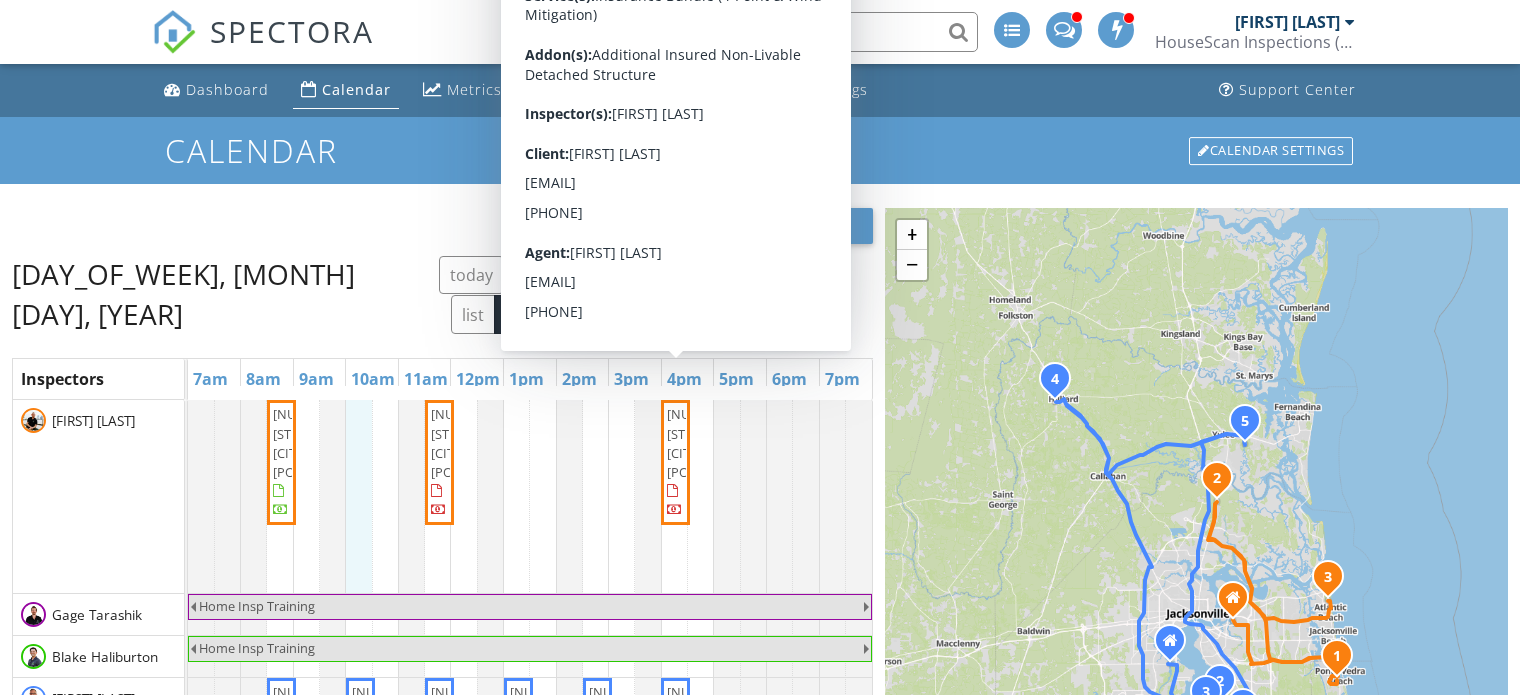 click on "2039 Vela Norte Cir, Atlantic Beach 32233" at bounding box center [714, 443] 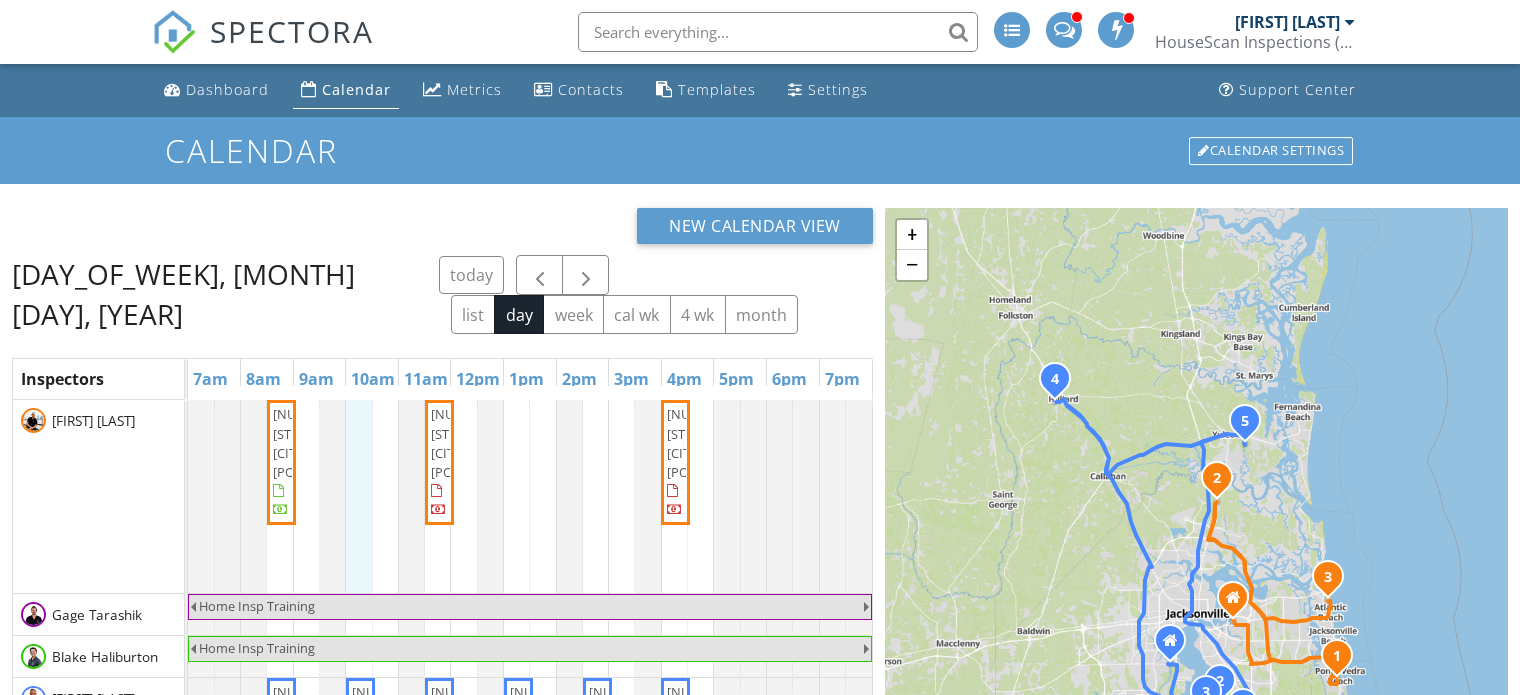click on "104 Poseidon Ln, Palm Valley 32082
15449 Norman Ave N, Jacksonville 32218
2039 Vela Norte Cir, Atlantic Beach 32233
Home Insp Training
Home Insp Training
545 Cozybrook Ln, Fleming Island 32003" at bounding box center [530, 674] 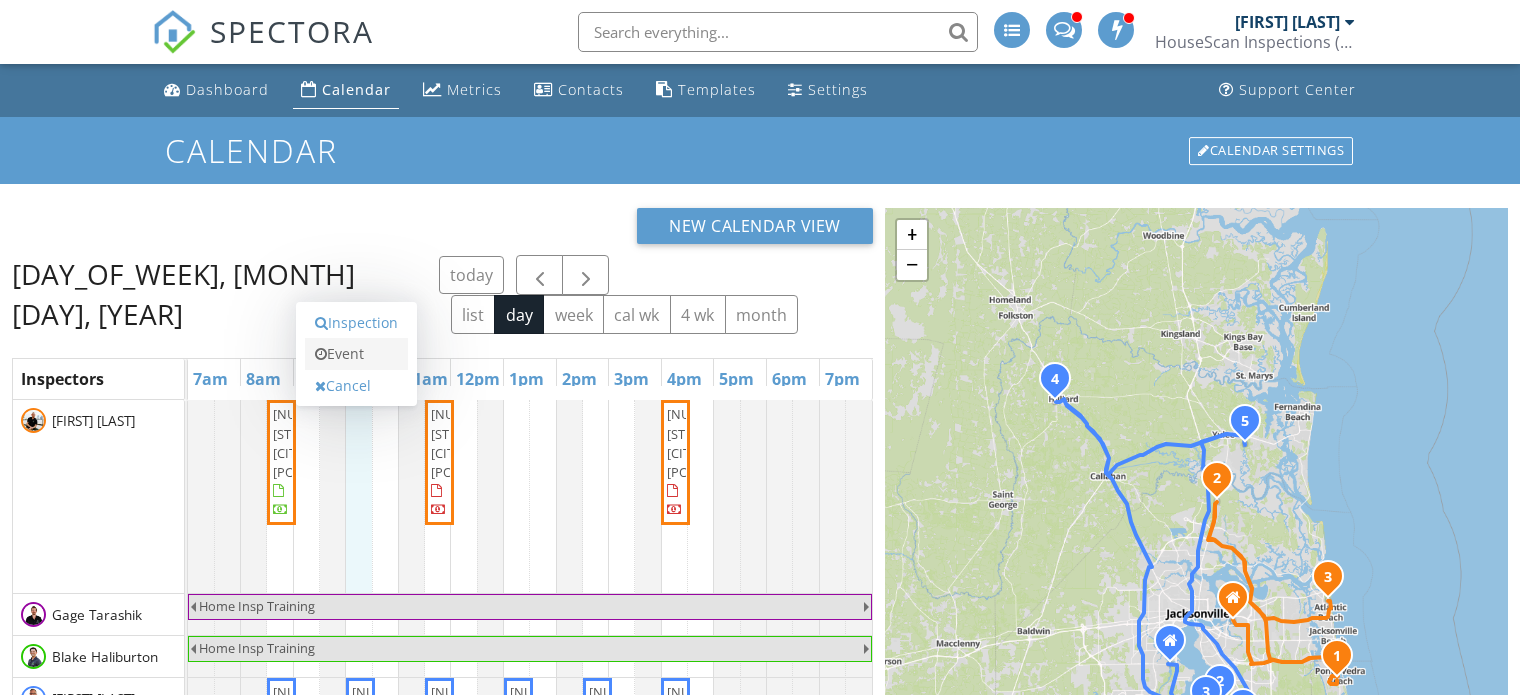 click on "Event" at bounding box center (356, 354) 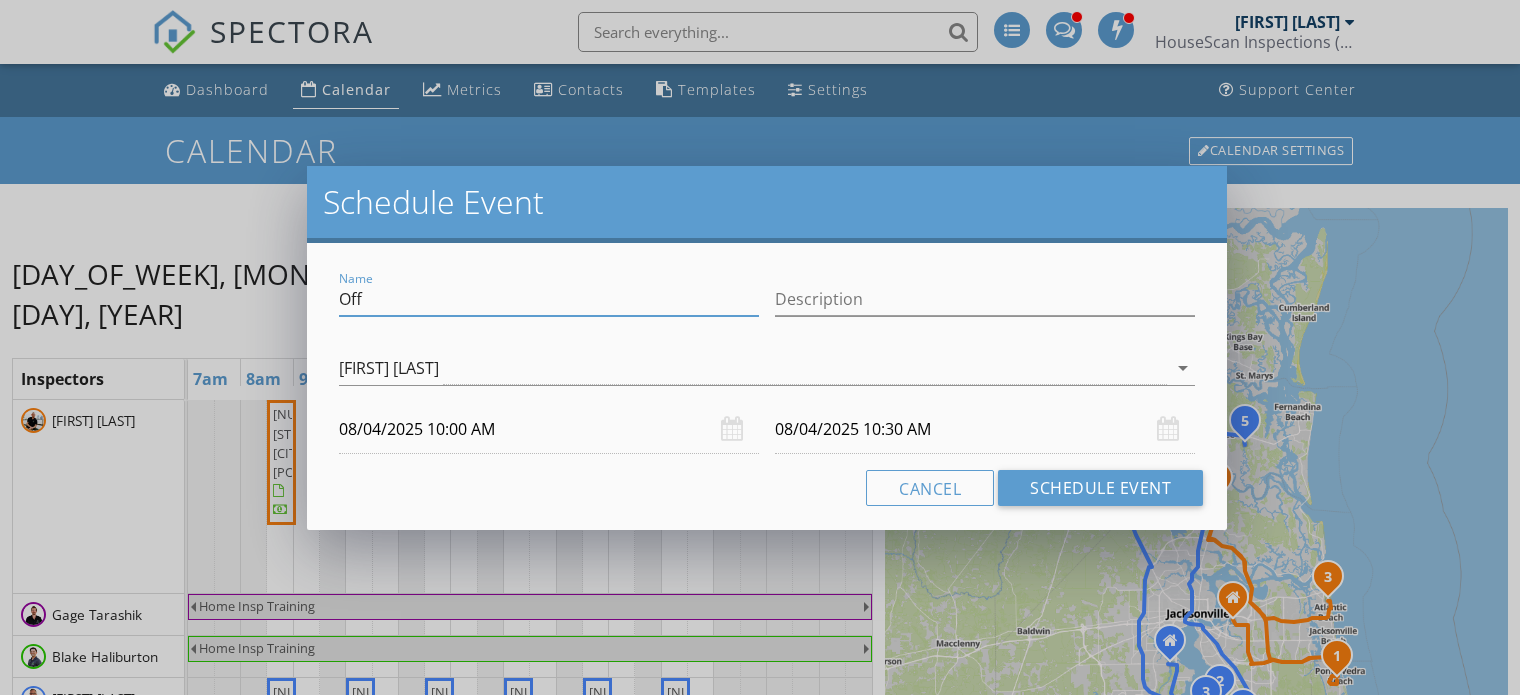 drag, startPoint x: 375, startPoint y: 298, endPoint x: 301, endPoint y: 289, distance: 74.54529 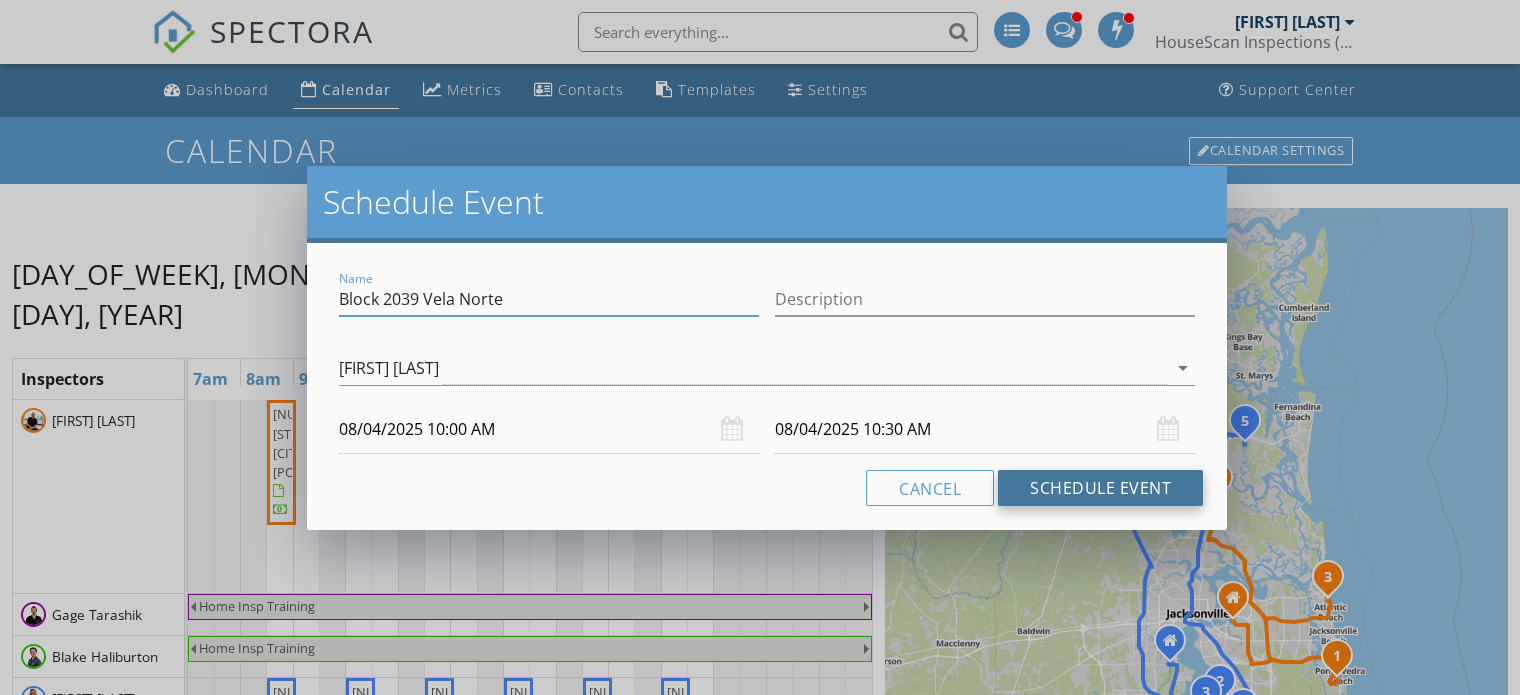 type on "Block 2039 Vela Norte" 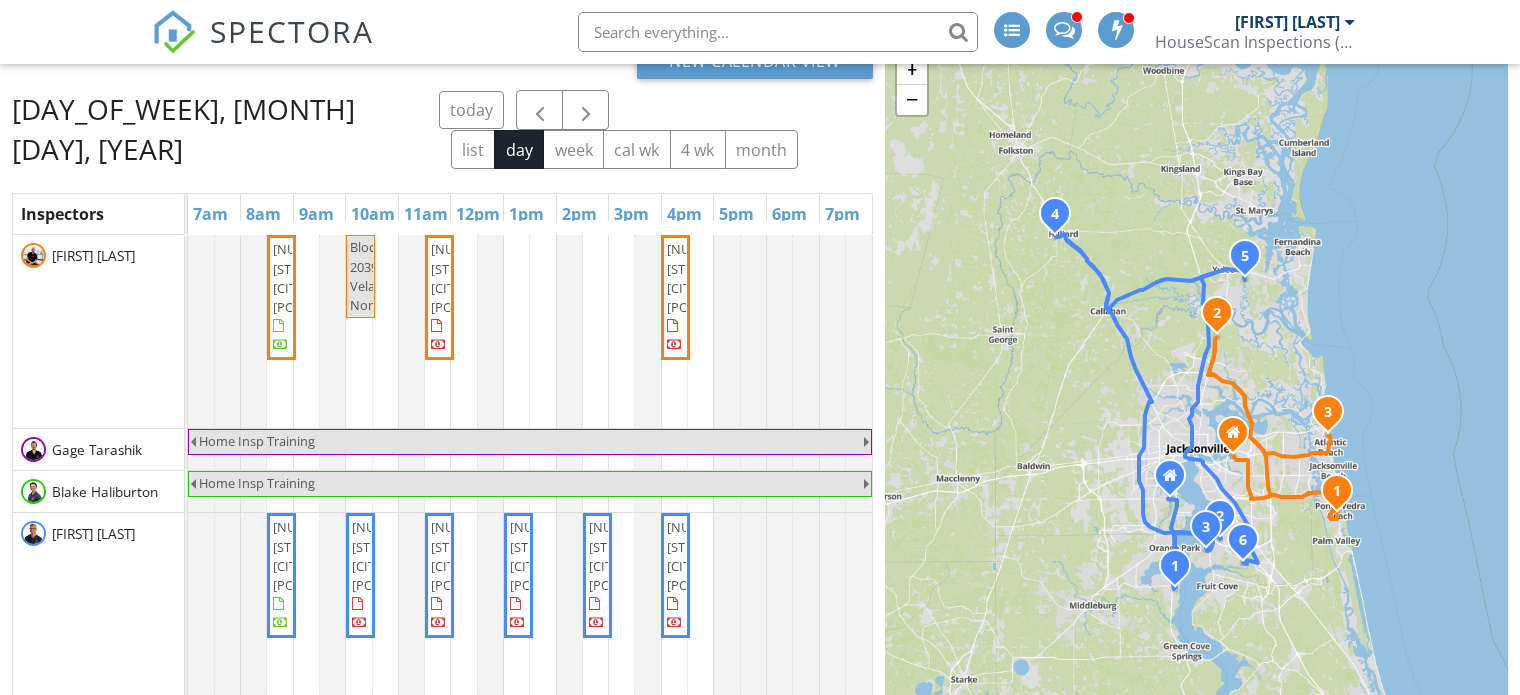 scroll, scrollTop: 166, scrollLeft: 0, axis: vertical 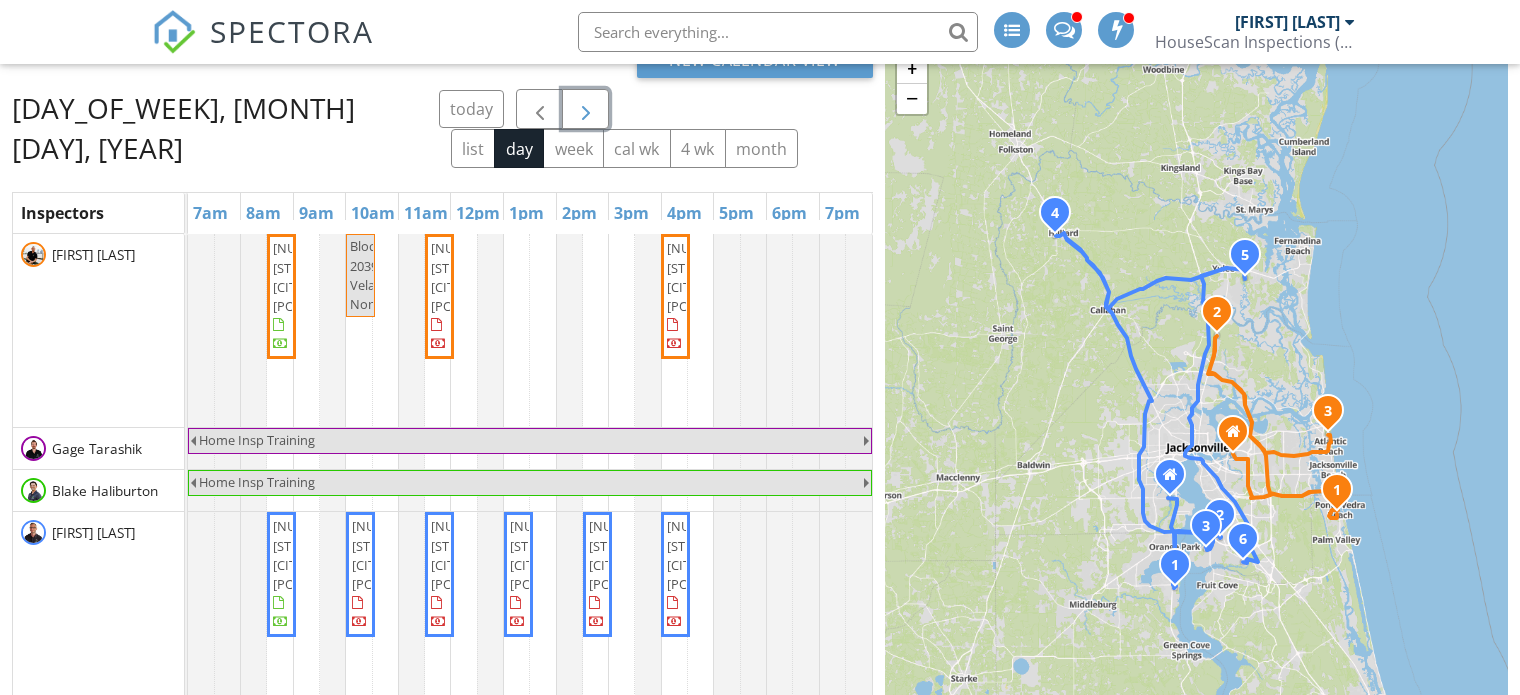 click at bounding box center [586, 110] 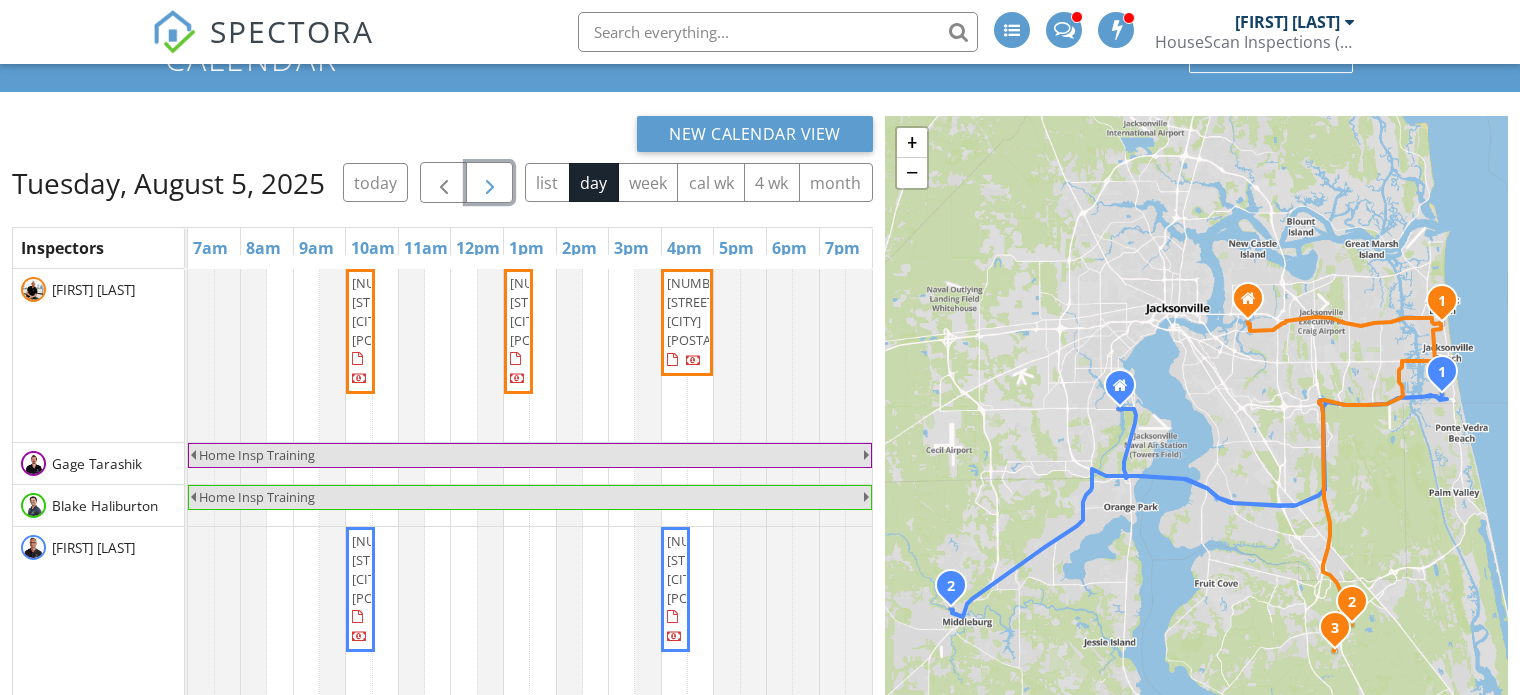 scroll, scrollTop: 100, scrollLeft: 0, axis: vertical 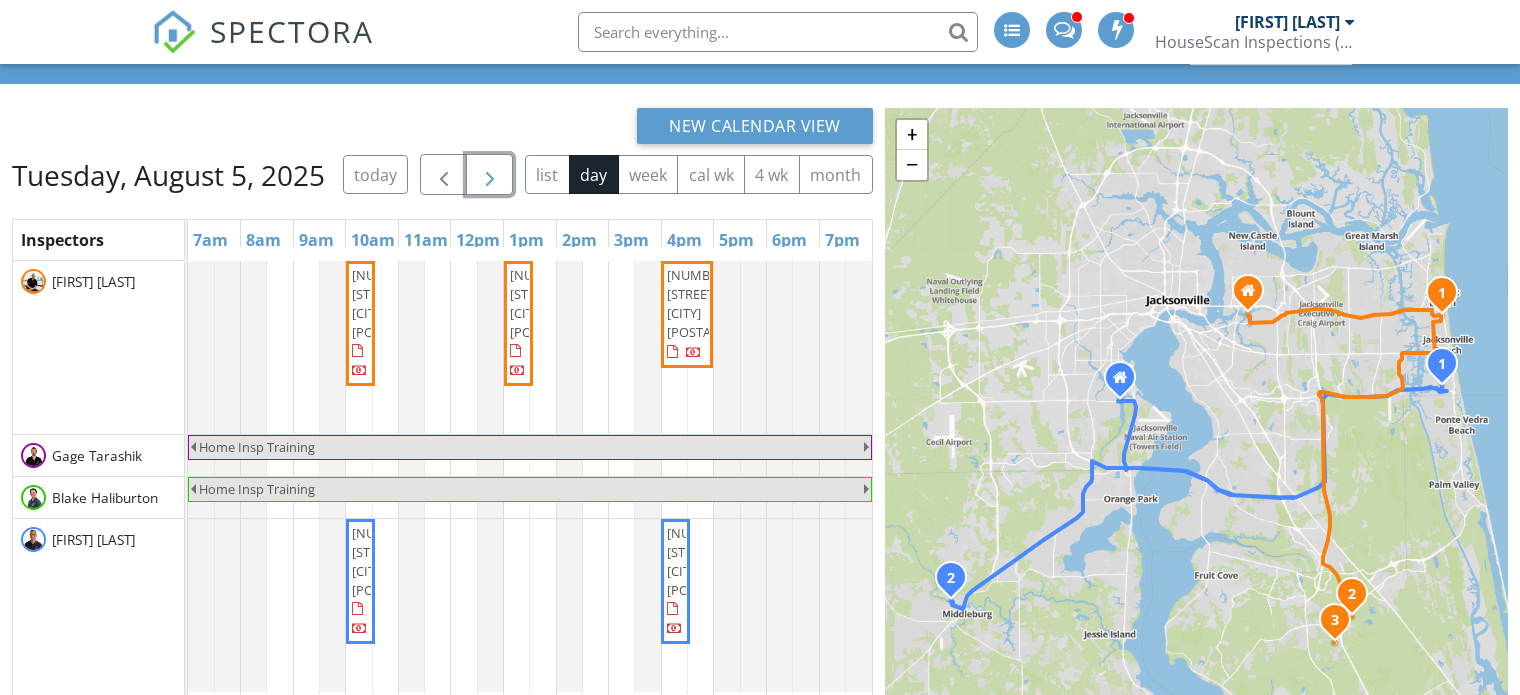 click at bounding box center (490, 175) 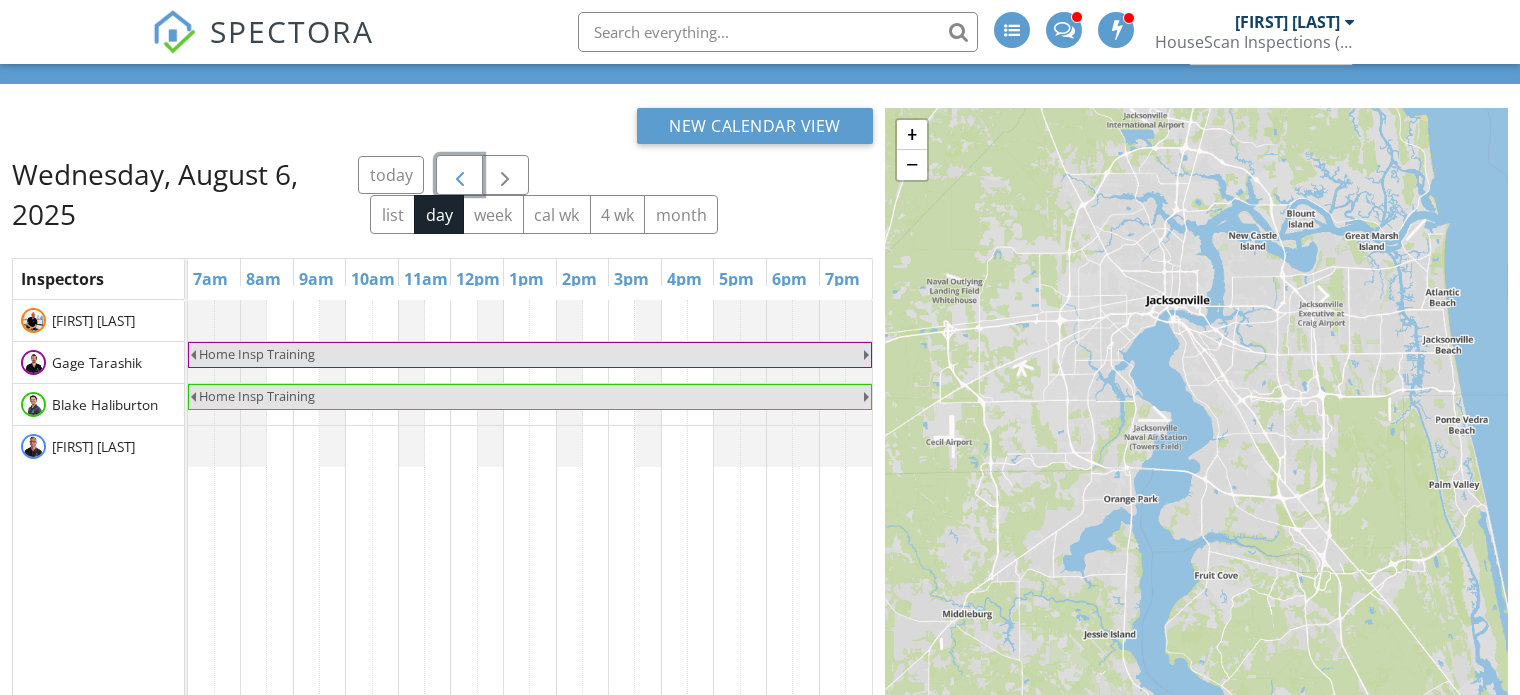 click at bounding box center (459, 175) 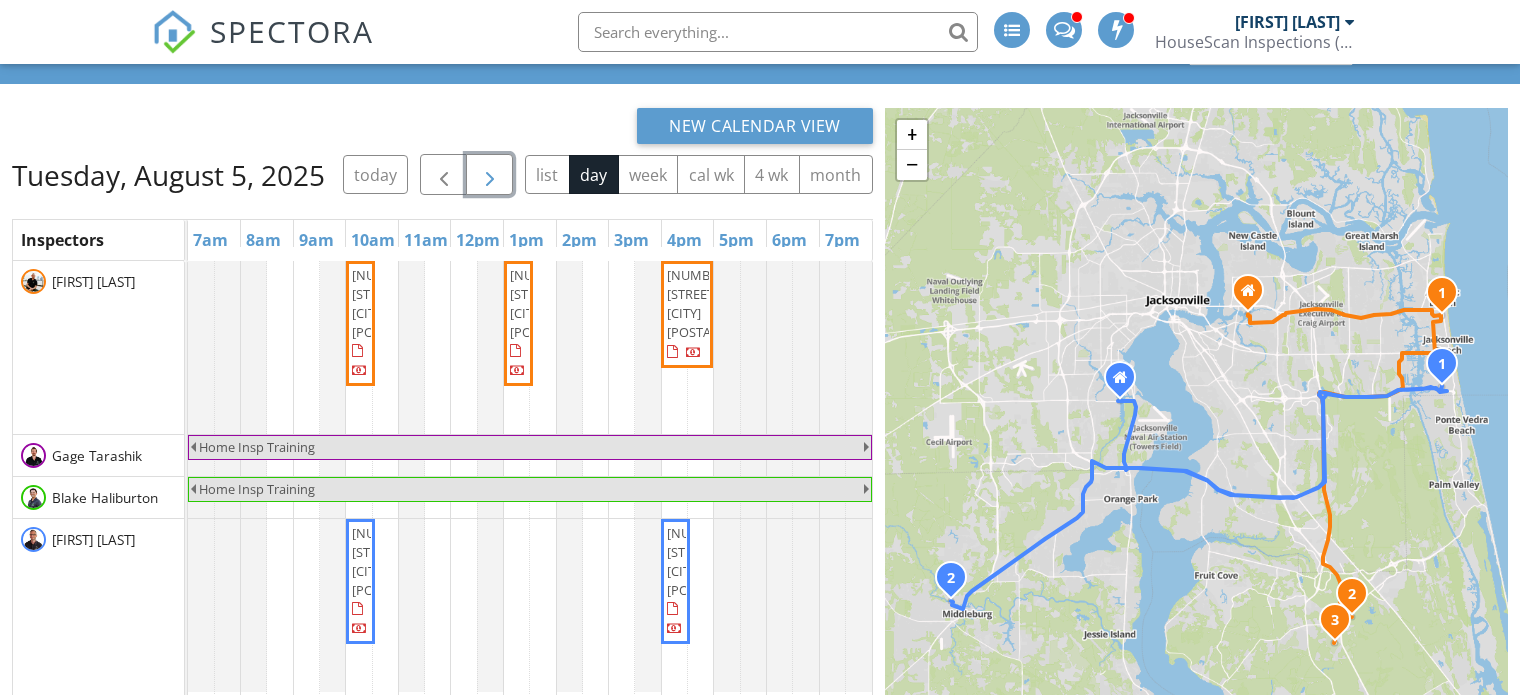 click at bounding box center [490, 175] 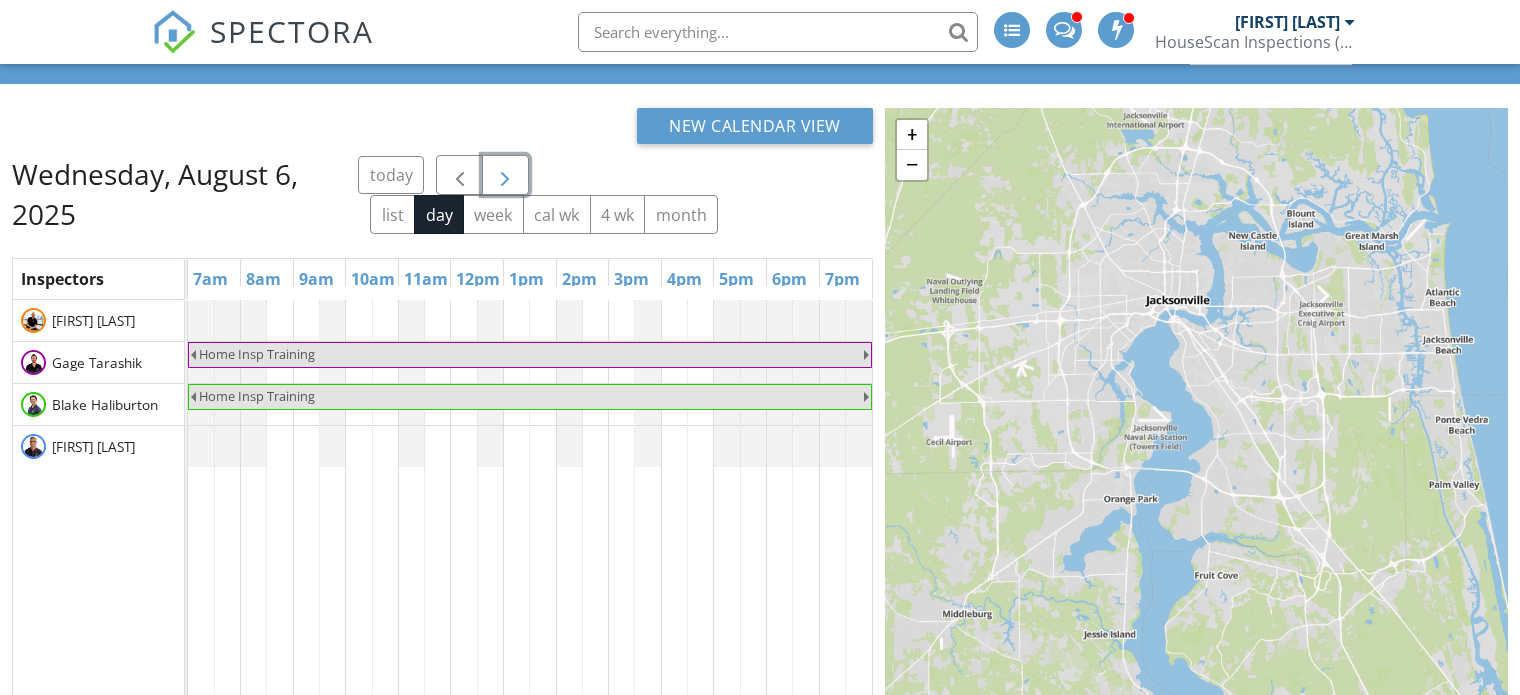 click at bounding box center [505, 176] 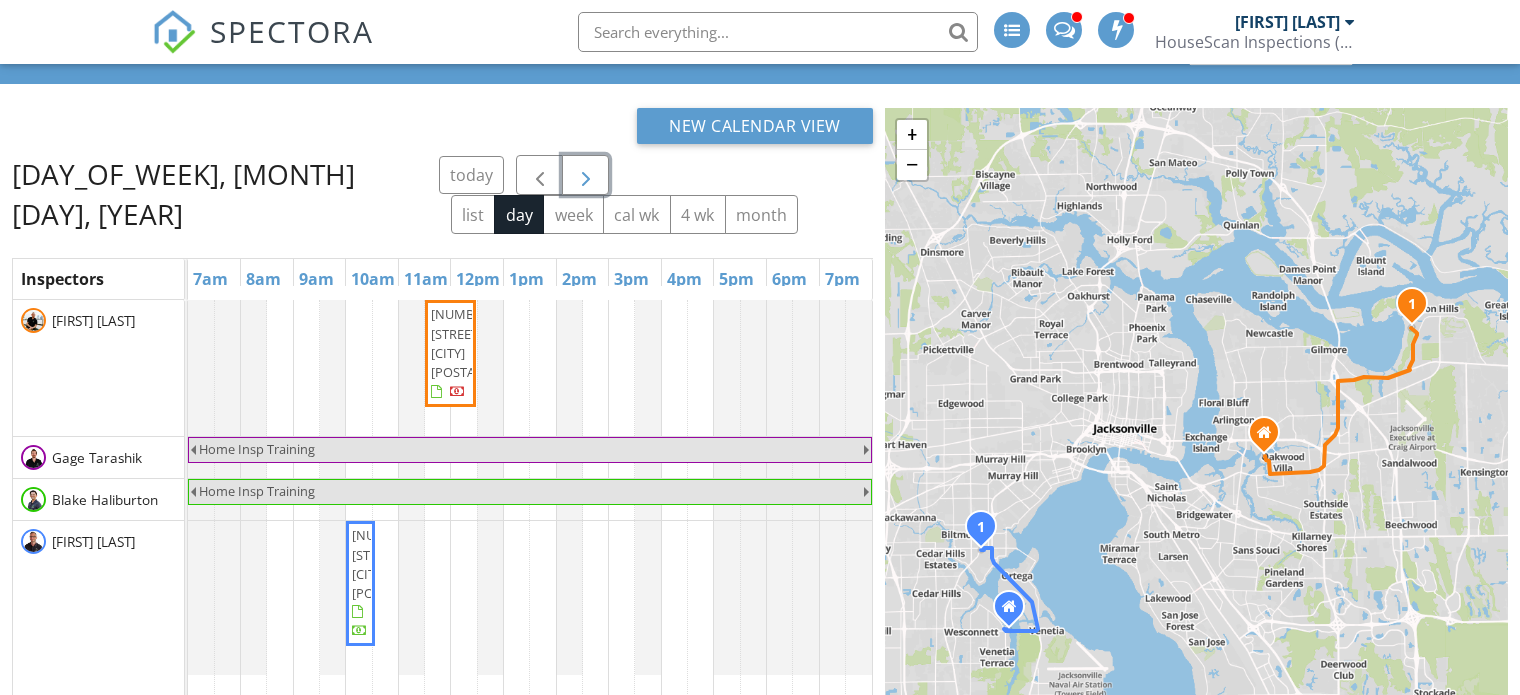 click at bounding box center [586, 176] 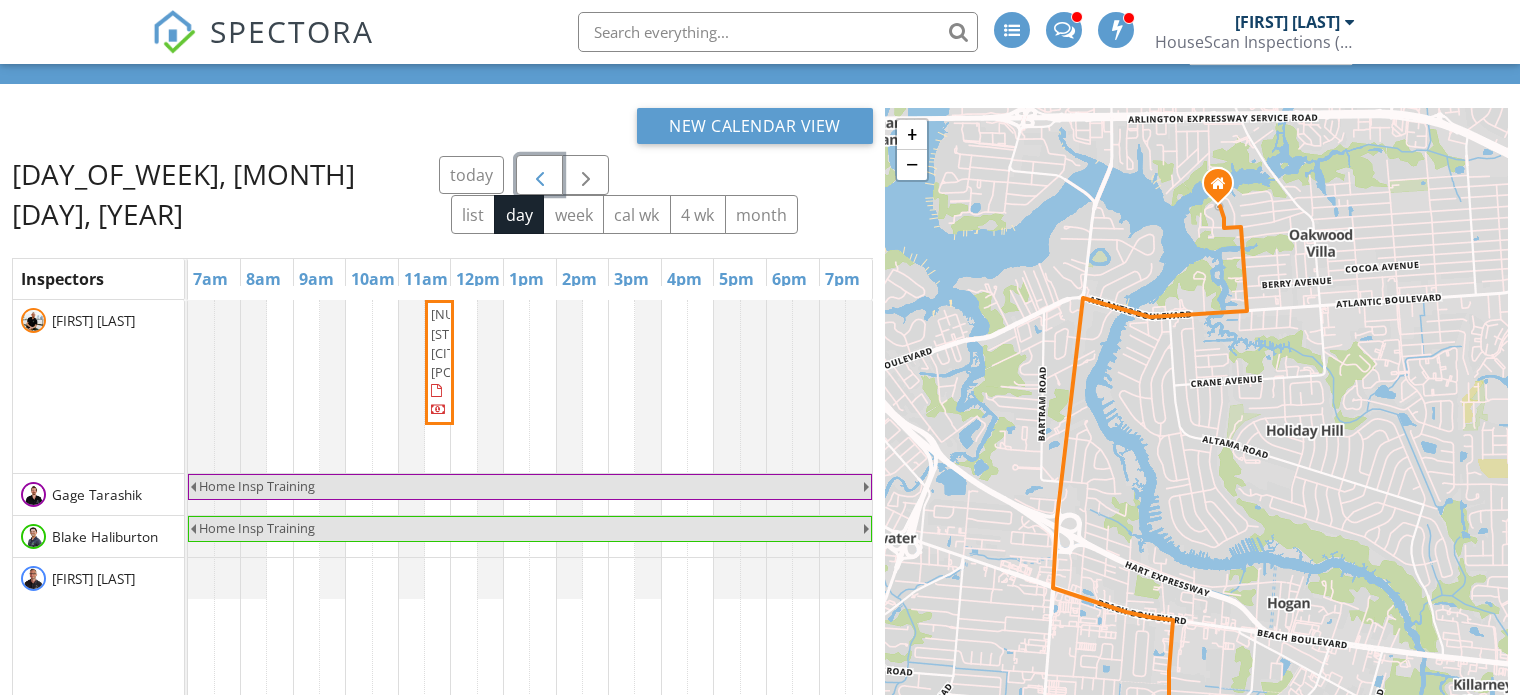 click at bounding box center (540, 176) 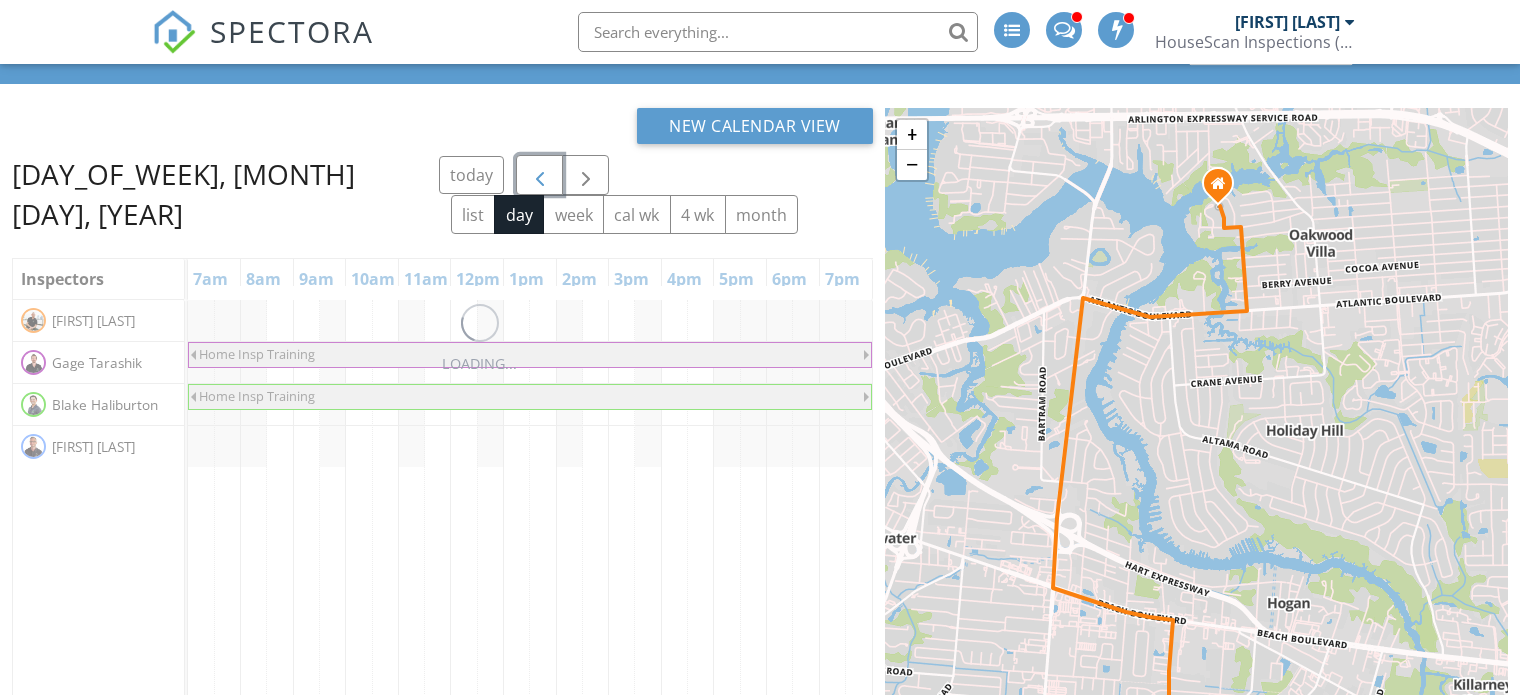 click at bounding box center [540, 176] 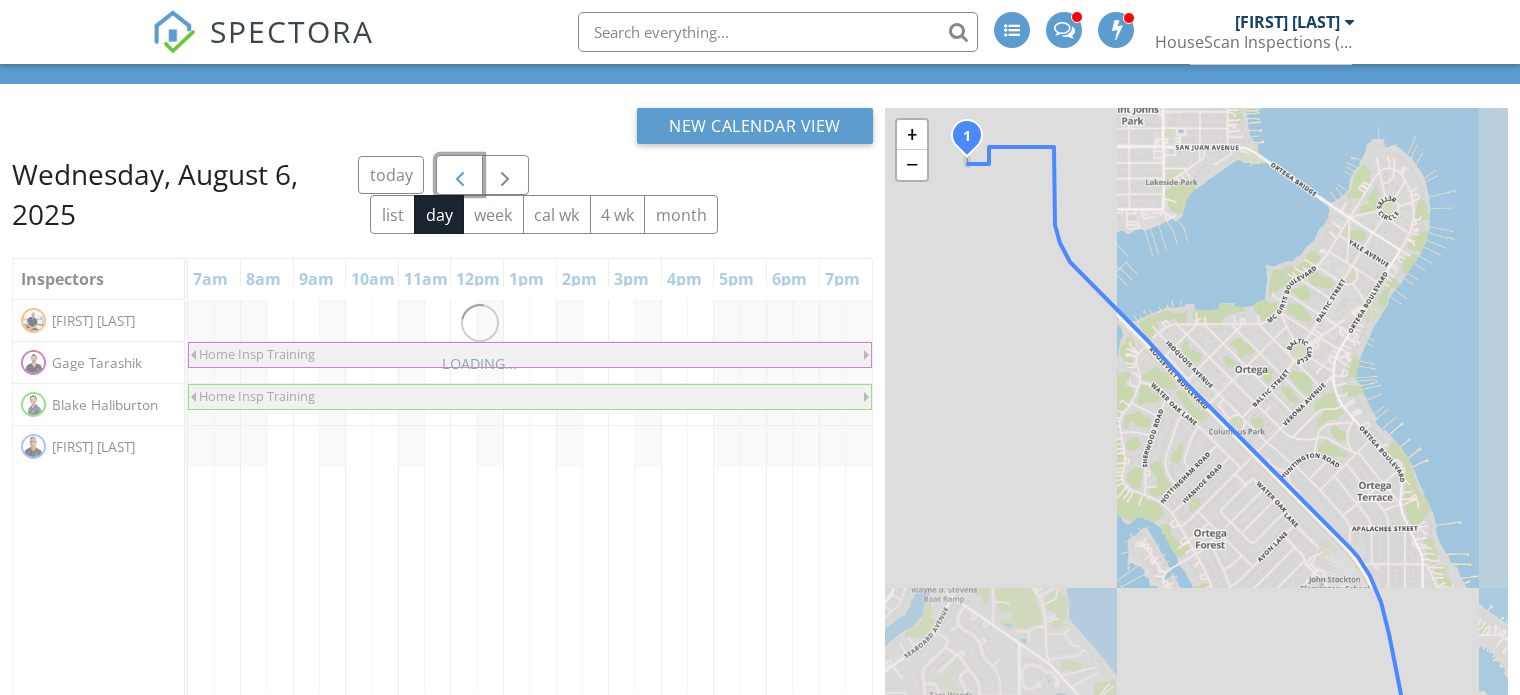click at bounding box center (460, 176) 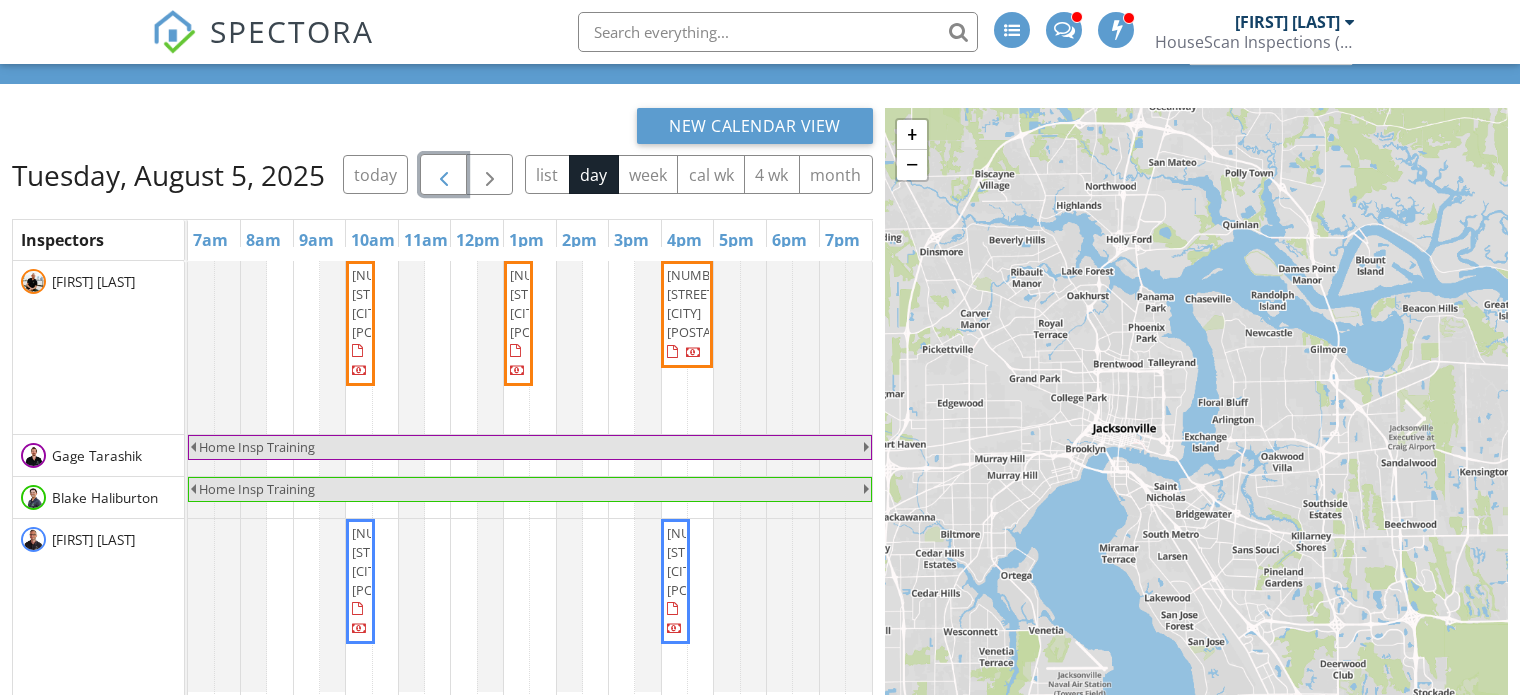 click at bounding box center [444, 175] 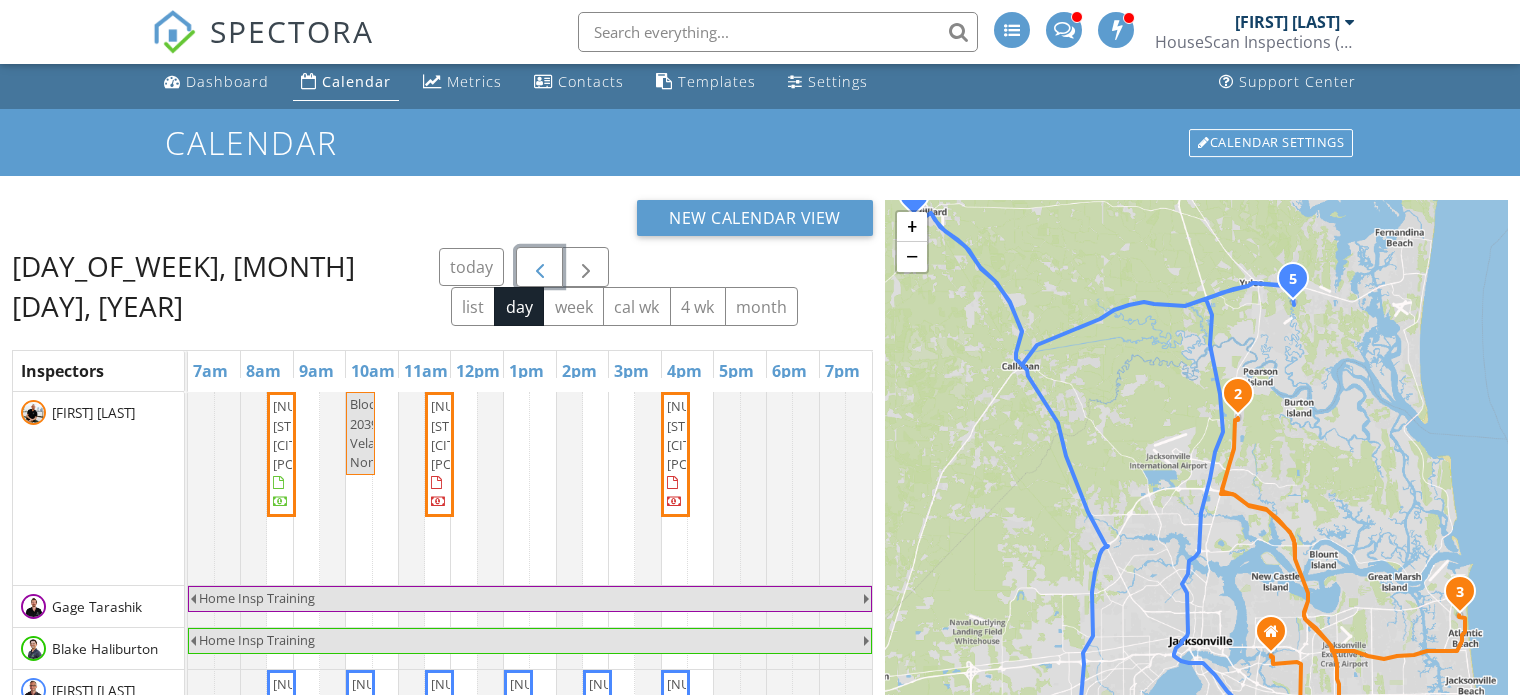 scroll, scrollTop: 0, scrollLeft: 0, axis: both 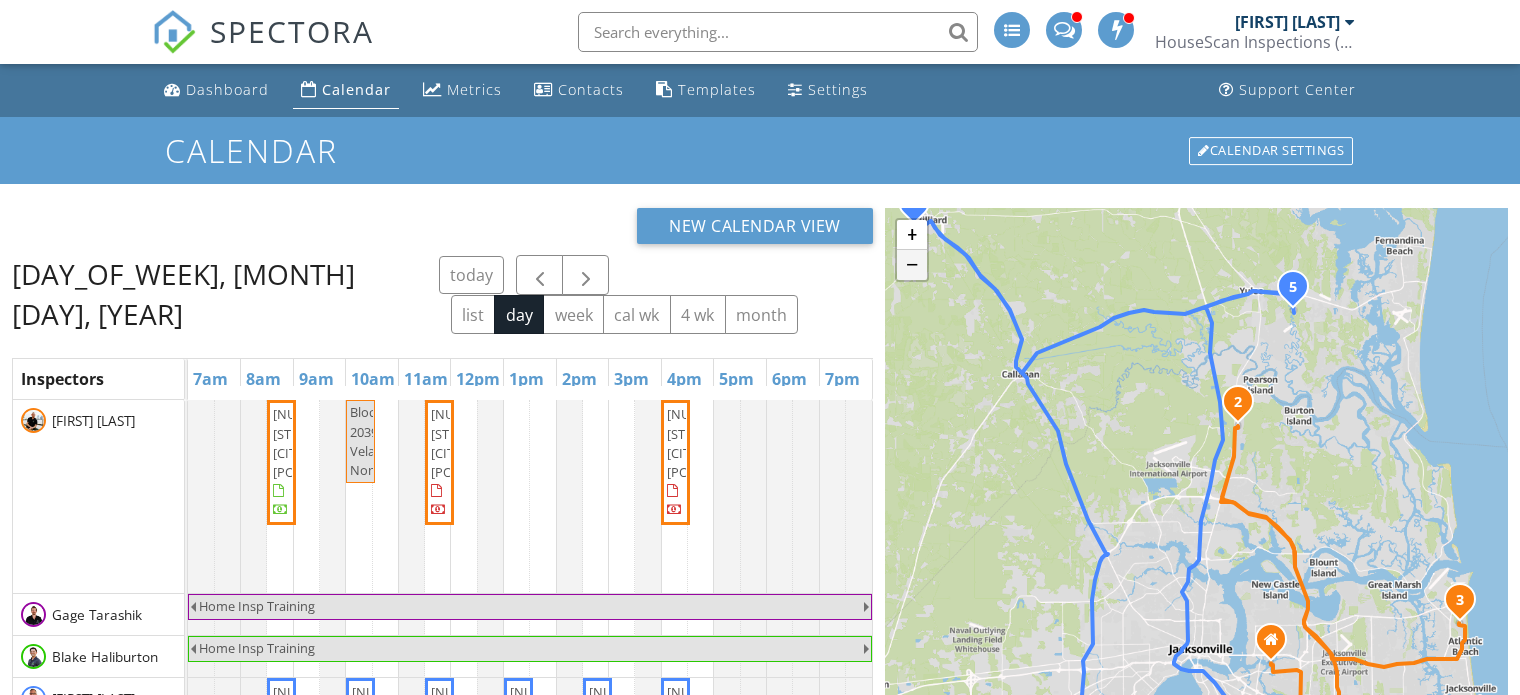 click on "−" at bounding box center (912, 265) 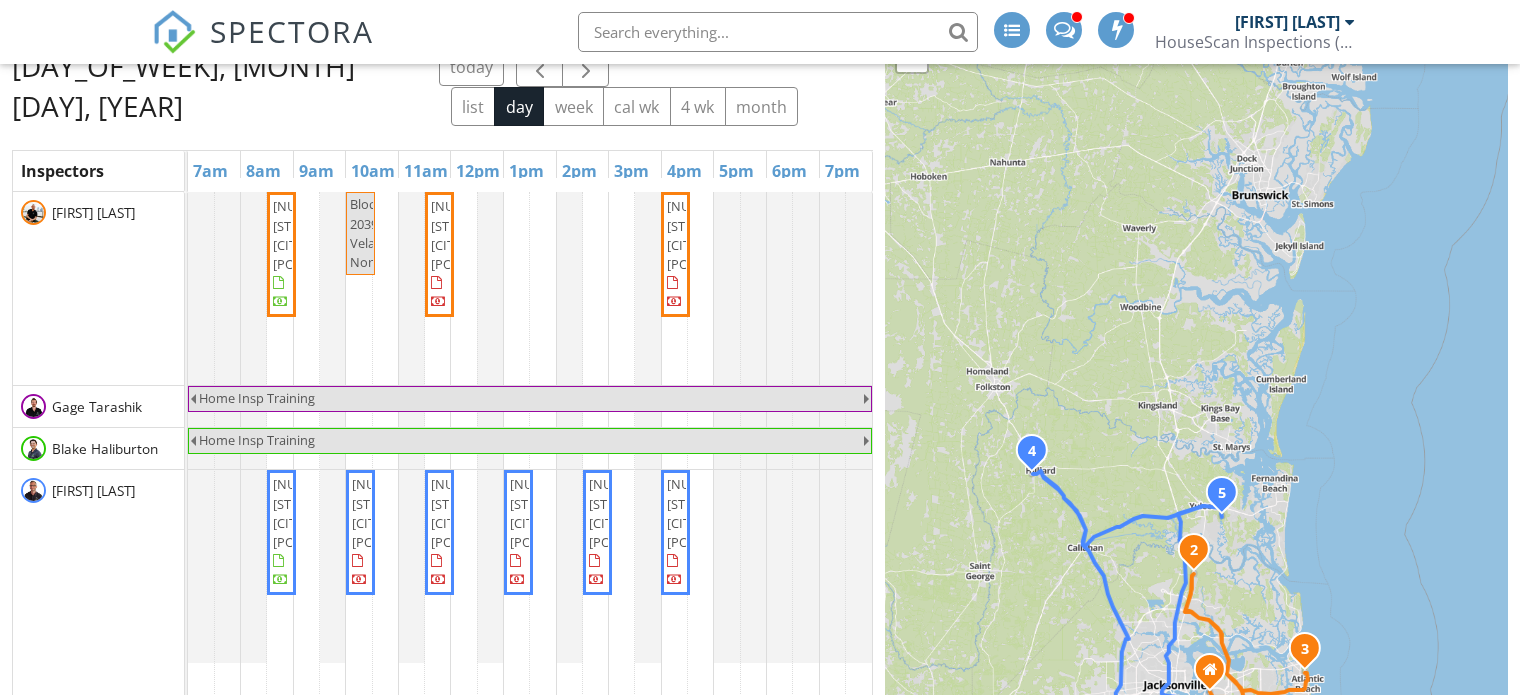 drag, startPoint x: 1142, startPoint y: 161, endPoint x: 1119, endPoint y: 444, distance: 283.9331 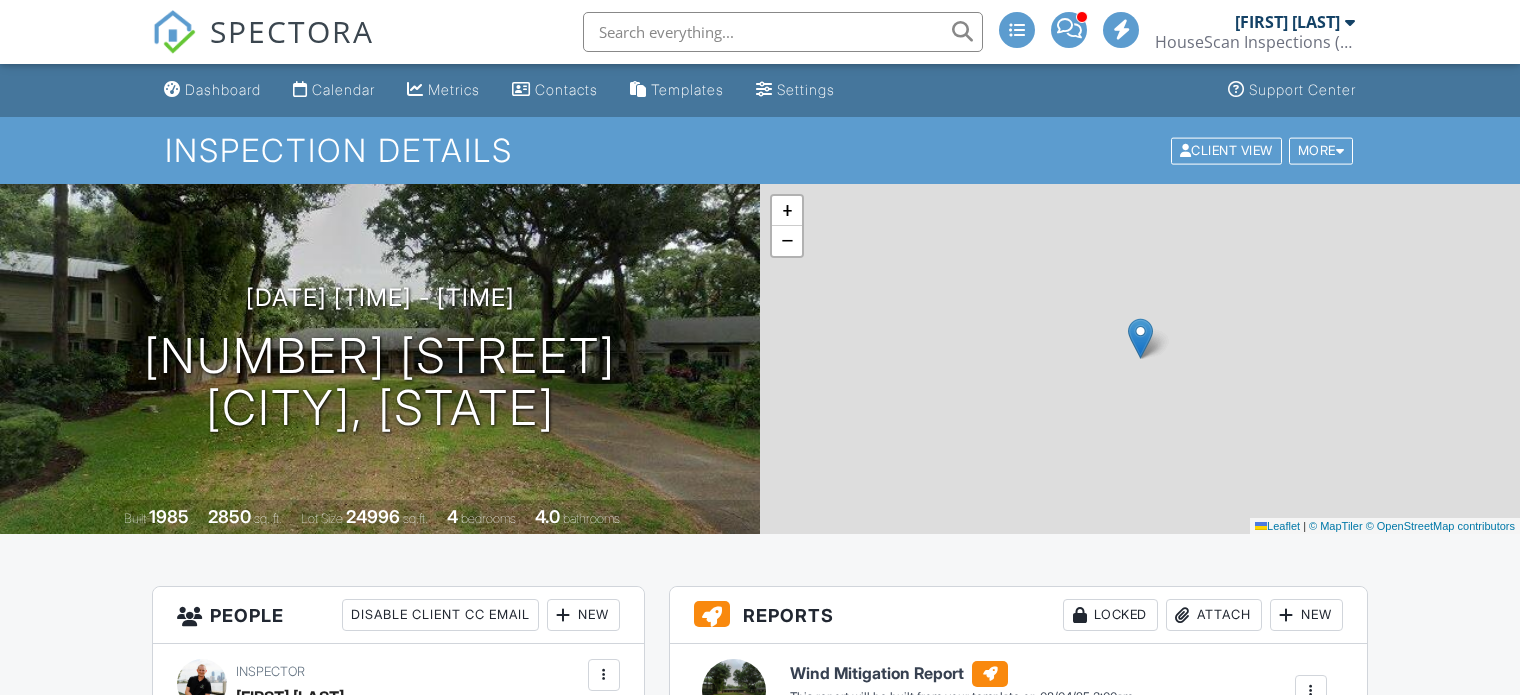 scroll, scrollTop: 0, scrollLeft: 0, axis: both 